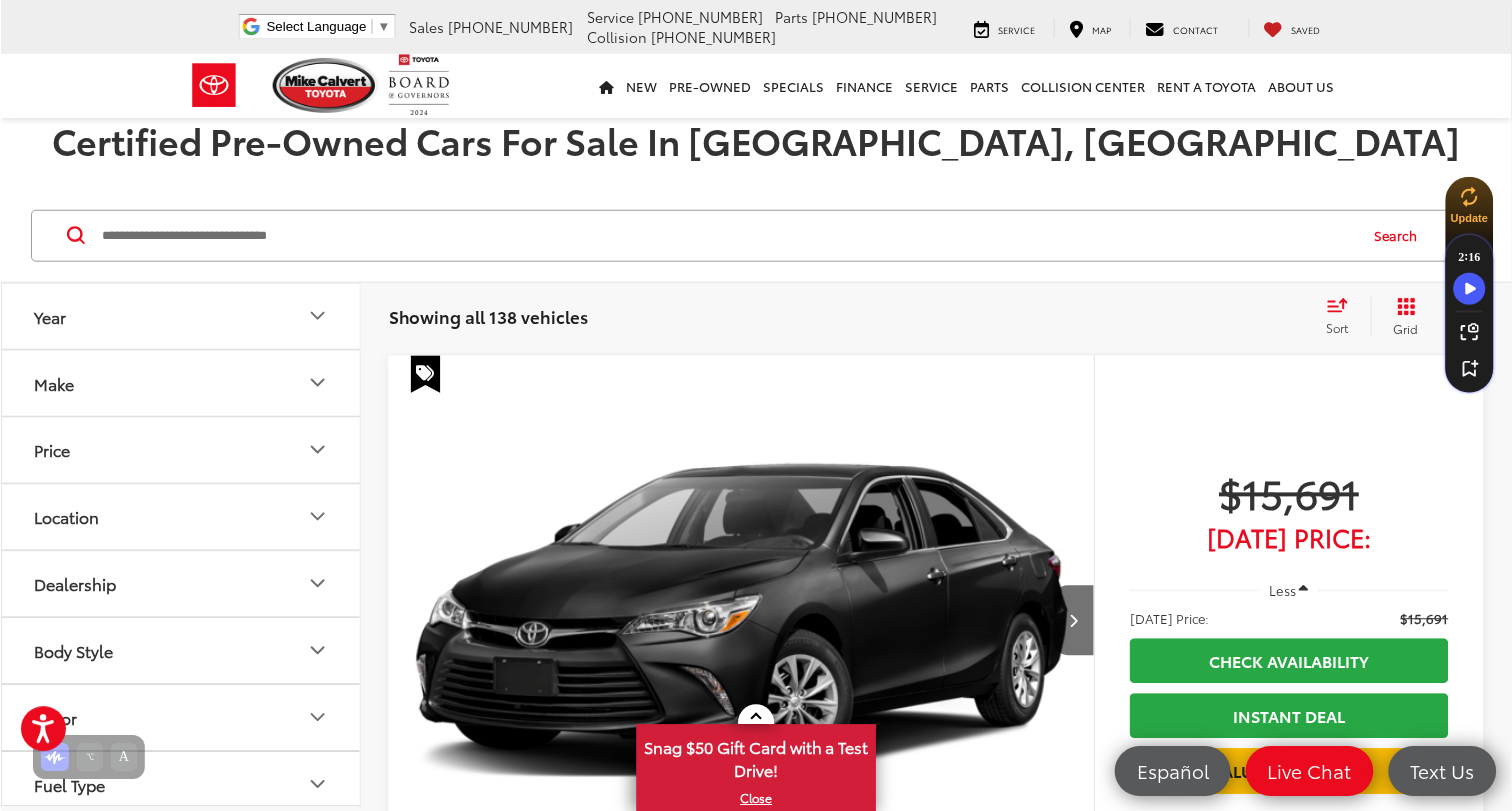 scroll, scrollTop: 0, scrollLeft: 0, axis: both 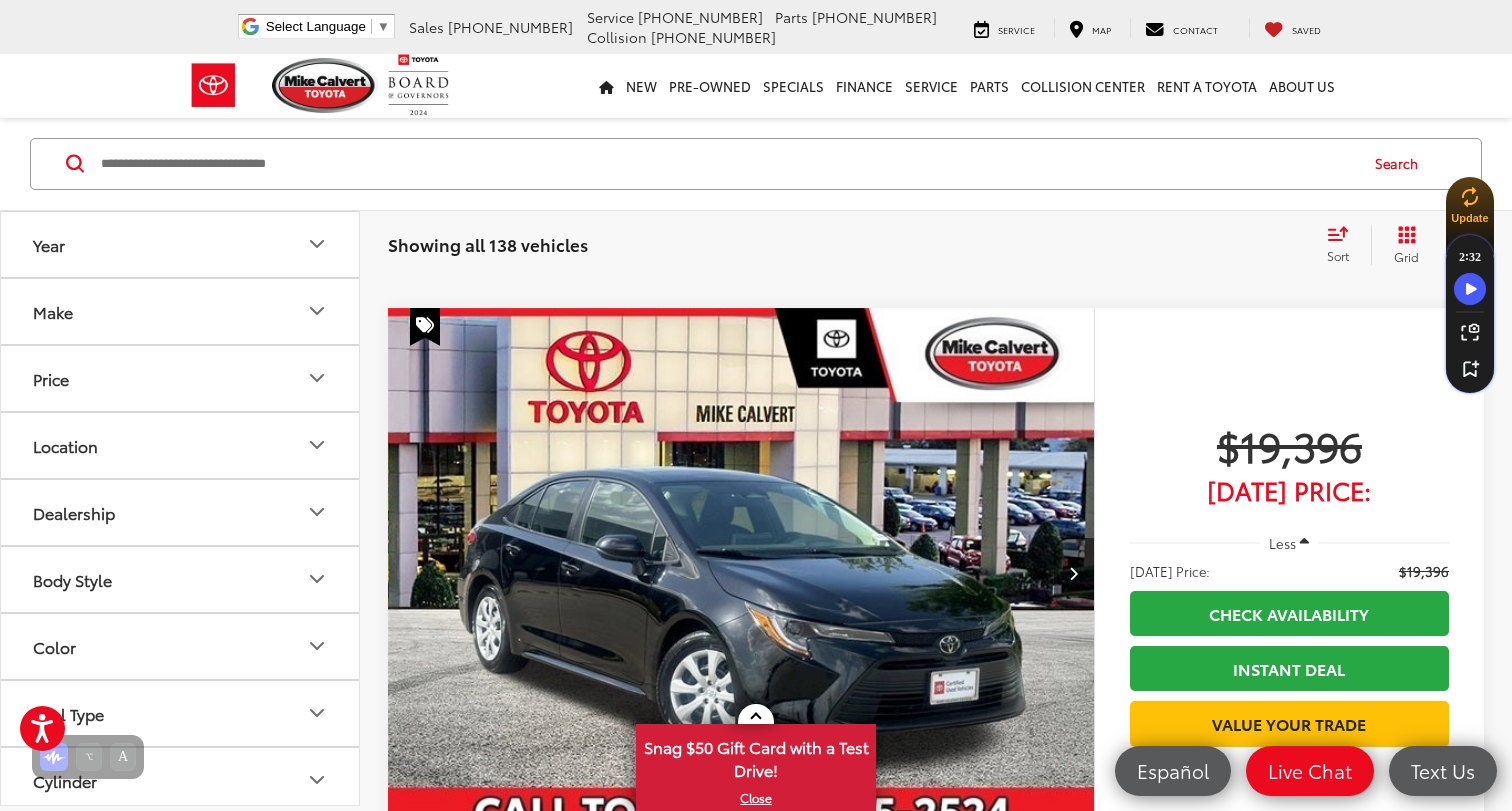 click on "Sort" at bounding box center (1338, 255) 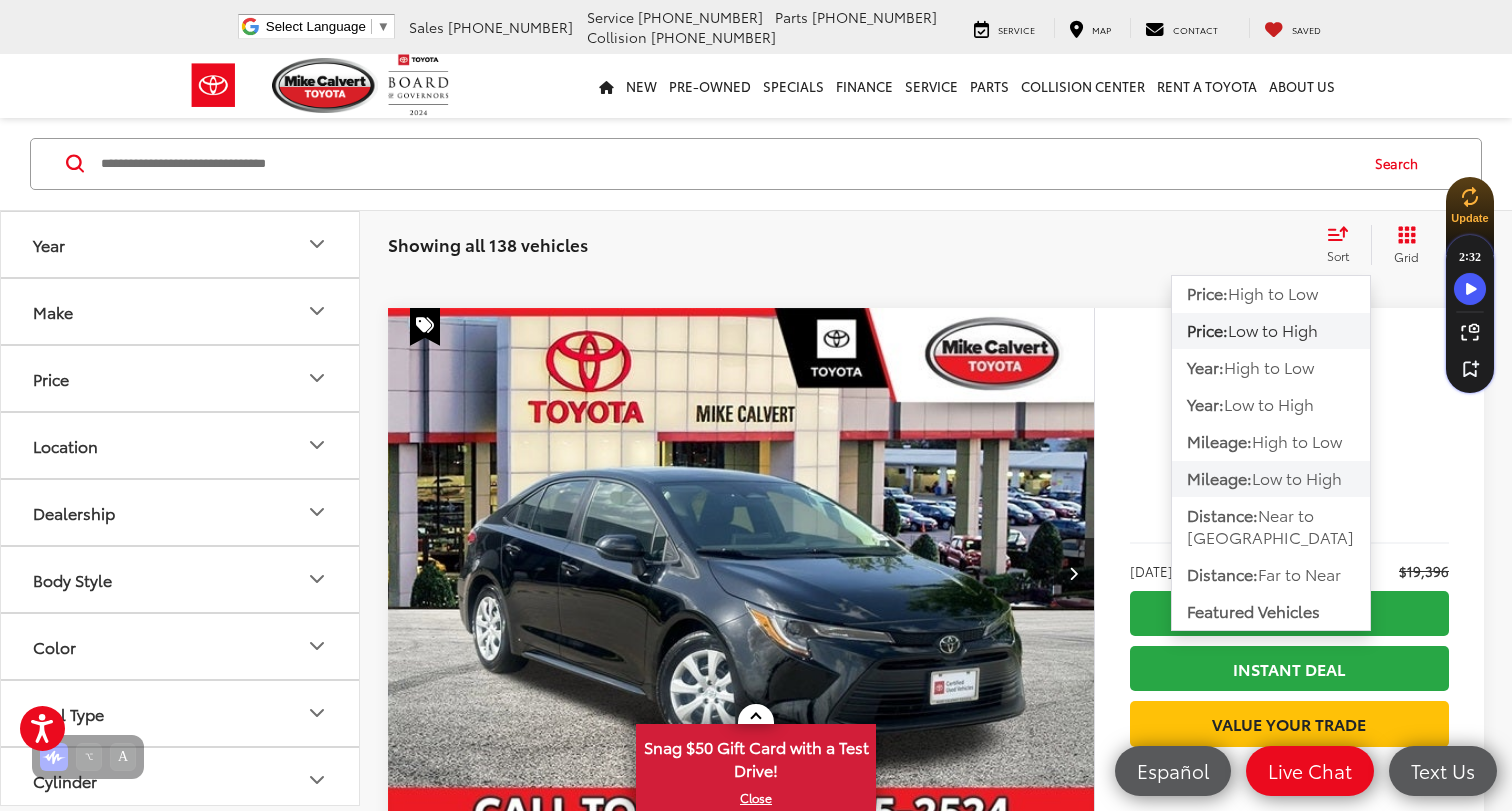 click on "Low to High" at bounding box center (1297, 478) 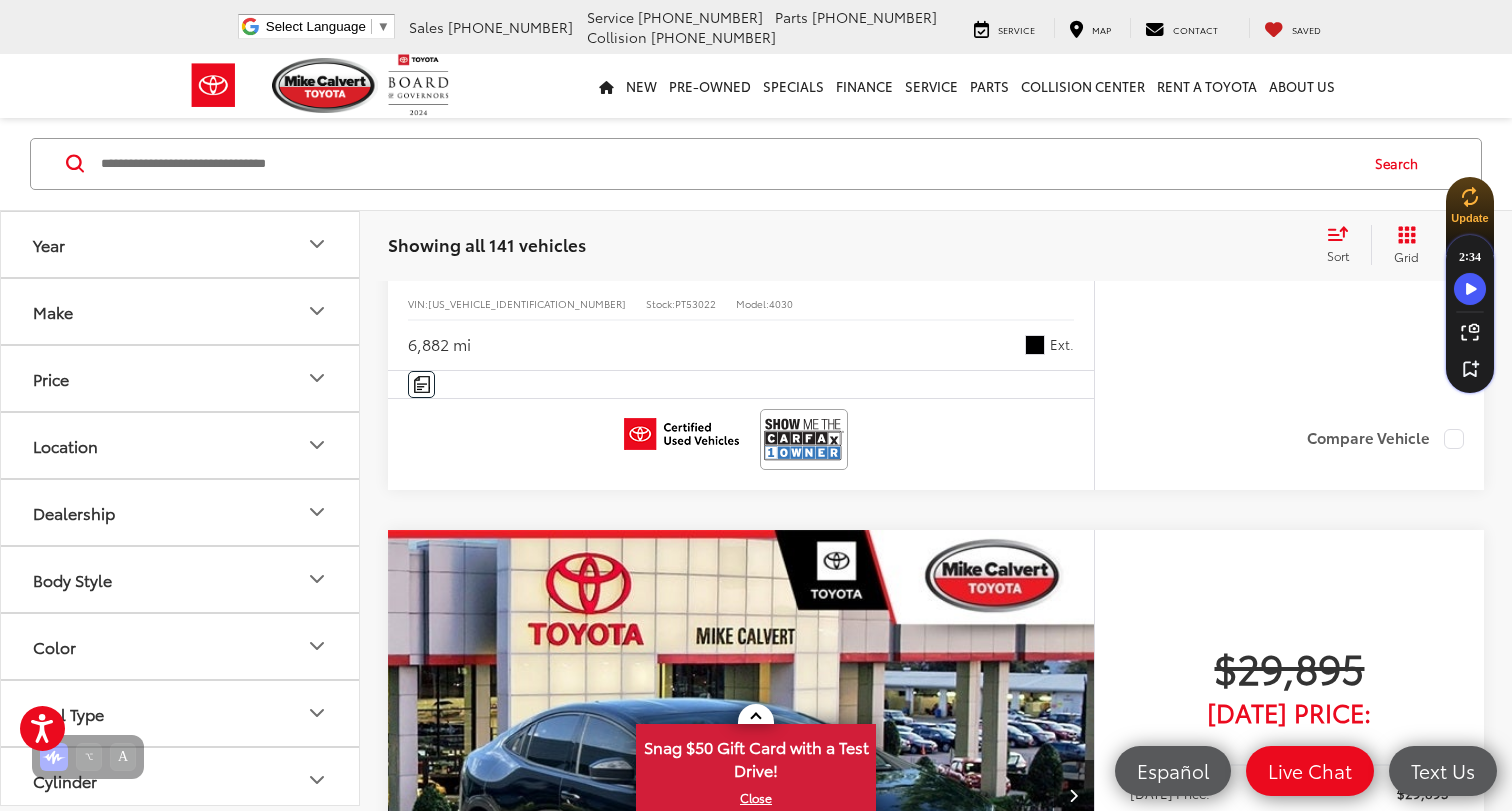 scroll, scrollTop: 6465, scrollLeft: 0, axis: vertical 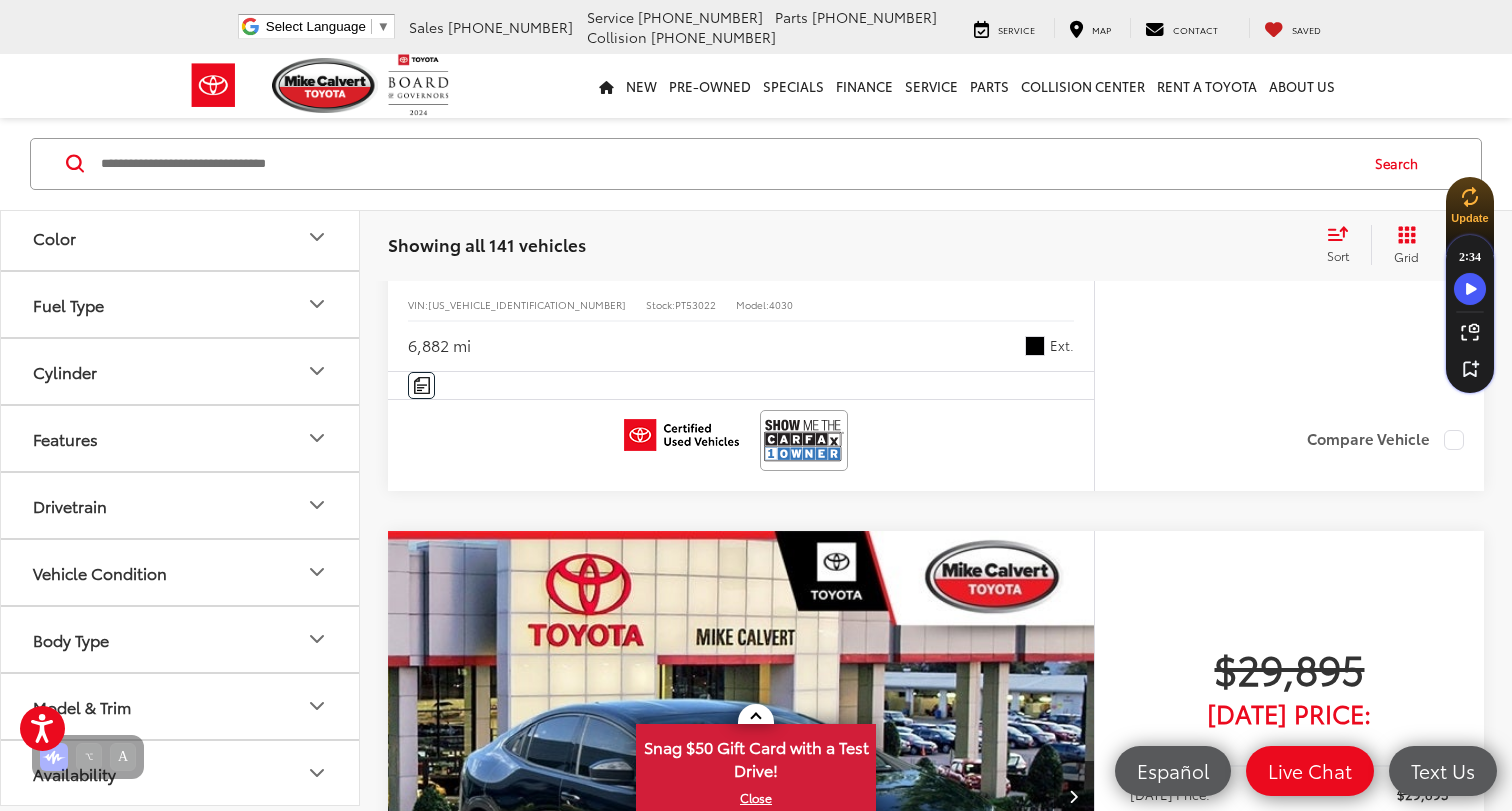 click on "Model & Trim" at bounding box center (181, 706) 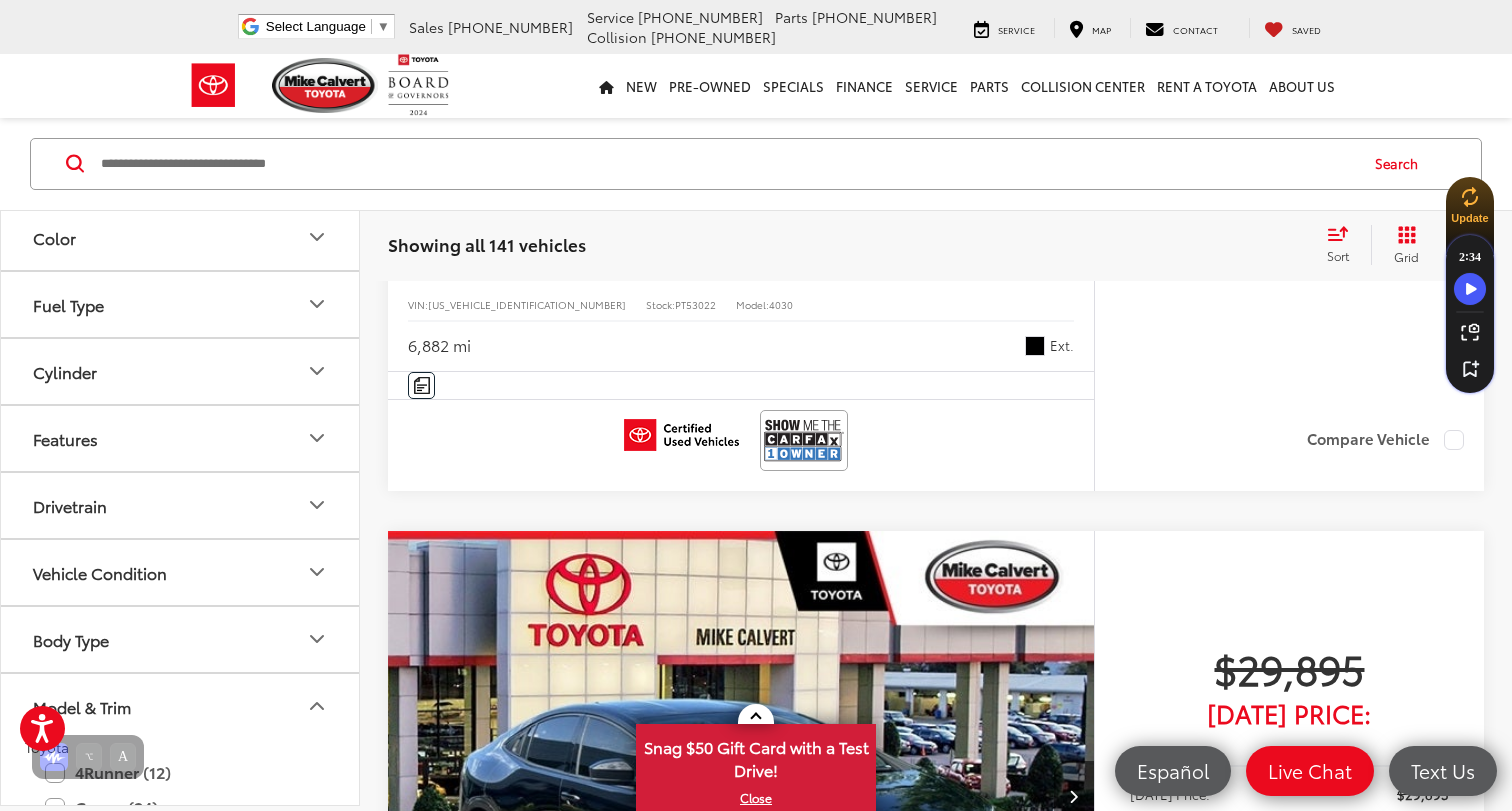 drag, startPoint x: 267, startPoint y: 558, endPoint x: 267, endPoint y: 610, distance: 52 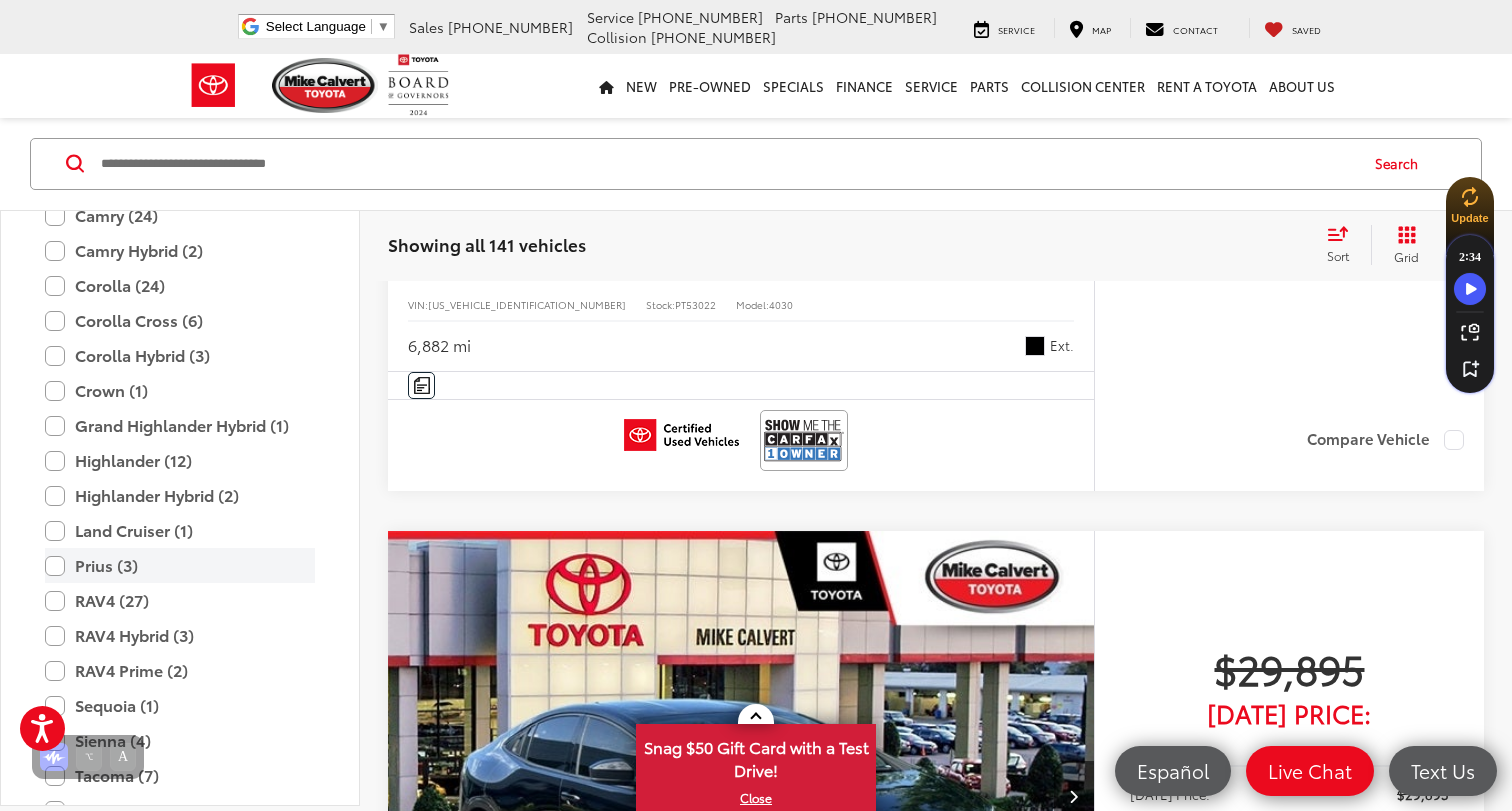 scroll, scrollTop: 987, scrollLeft: 0, axis: vertical 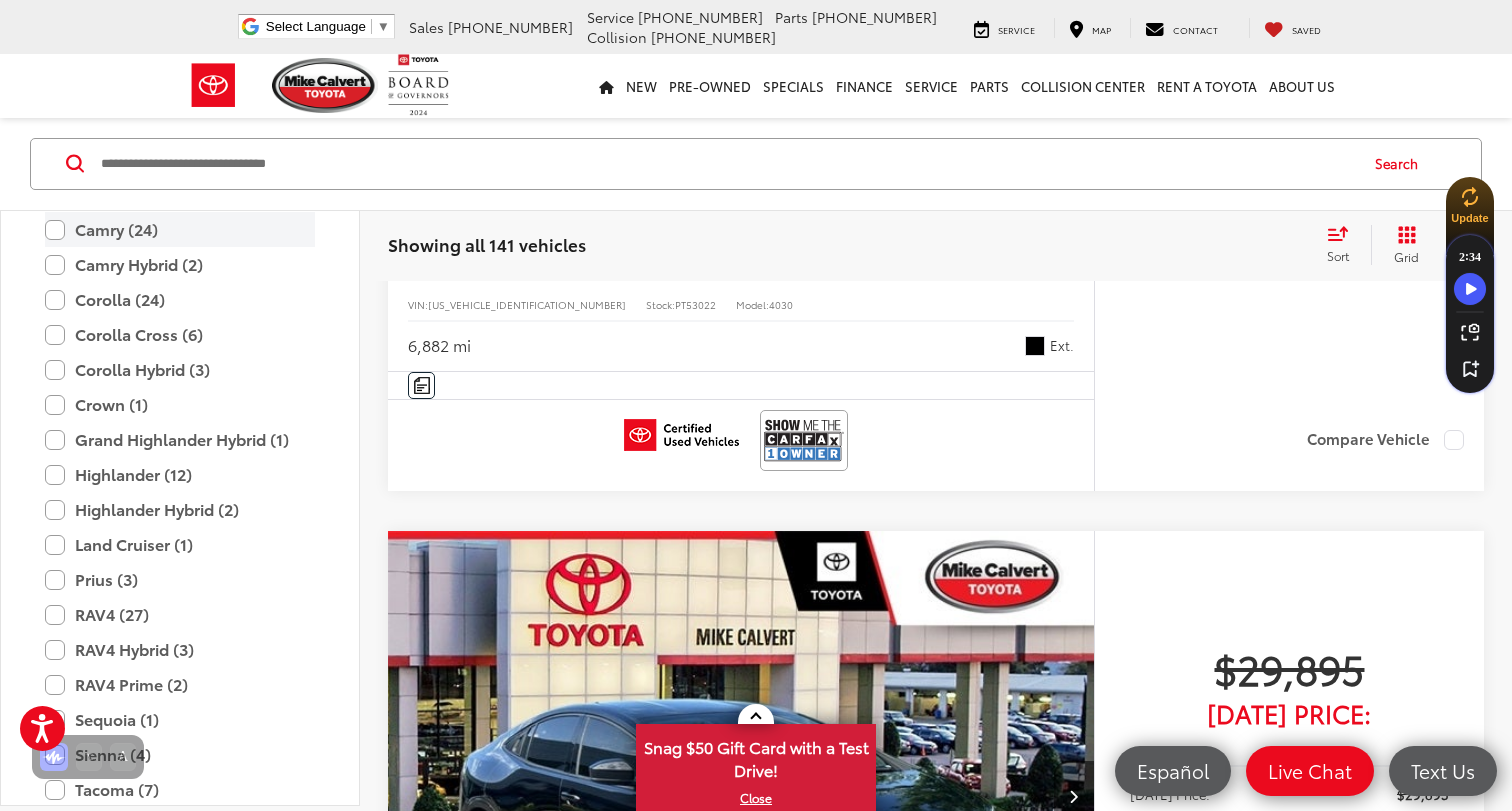 click on "Camry (24)" at bounding box center (180, 230) 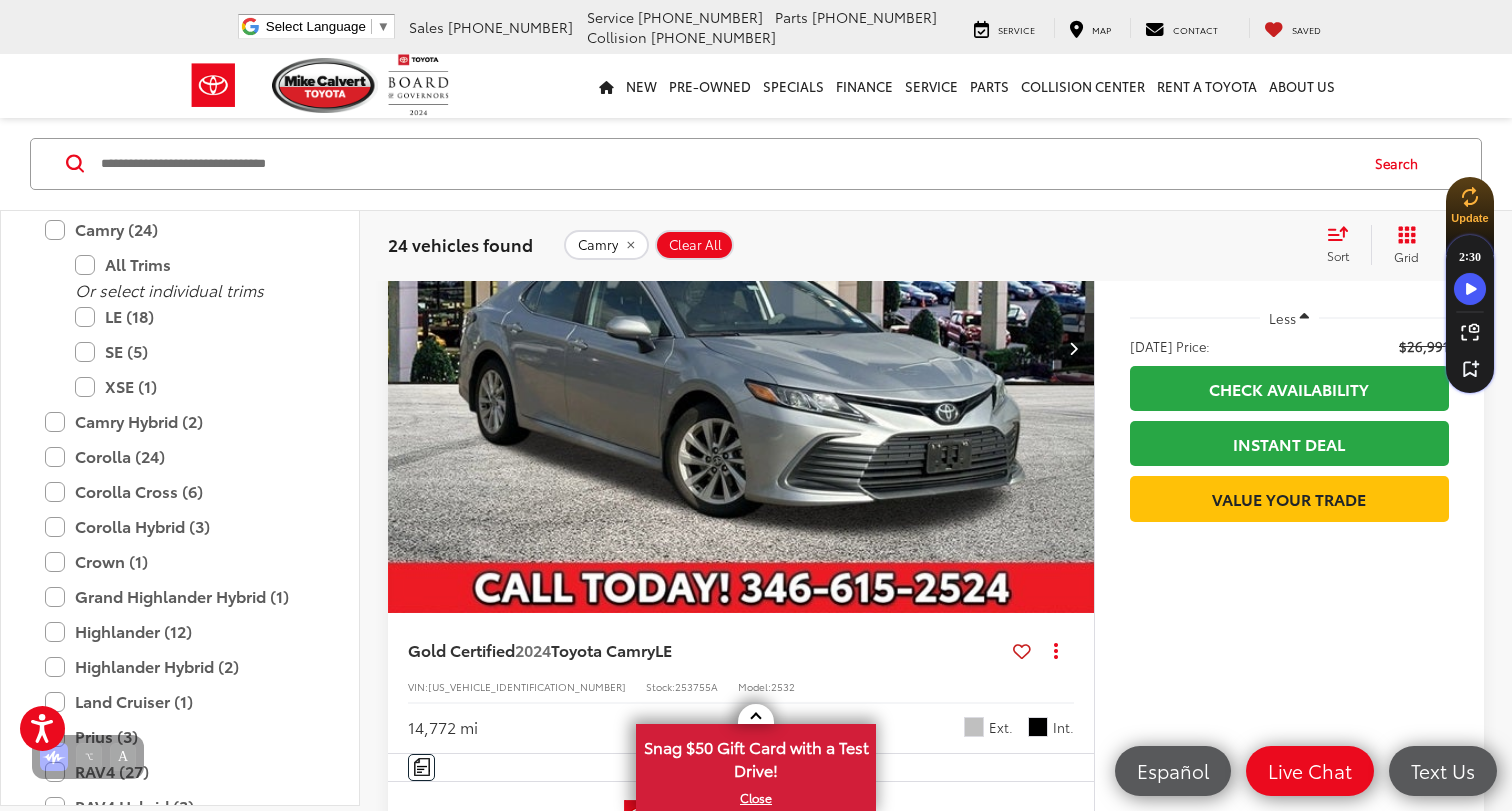 scroll, scrollTop: 1052, scrollLeft: 0, axis: vertical 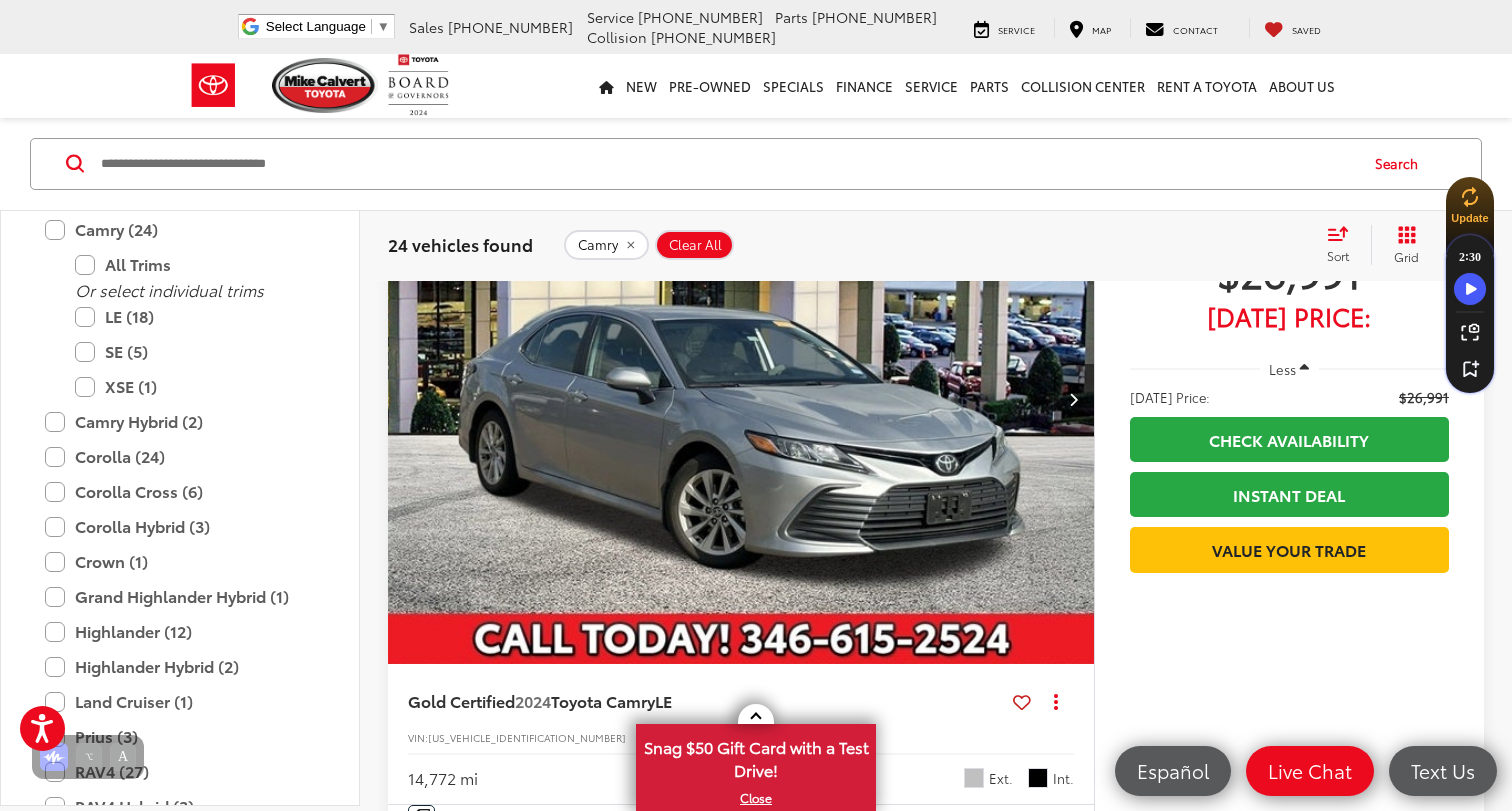 click at bounding box center [1074, 399] 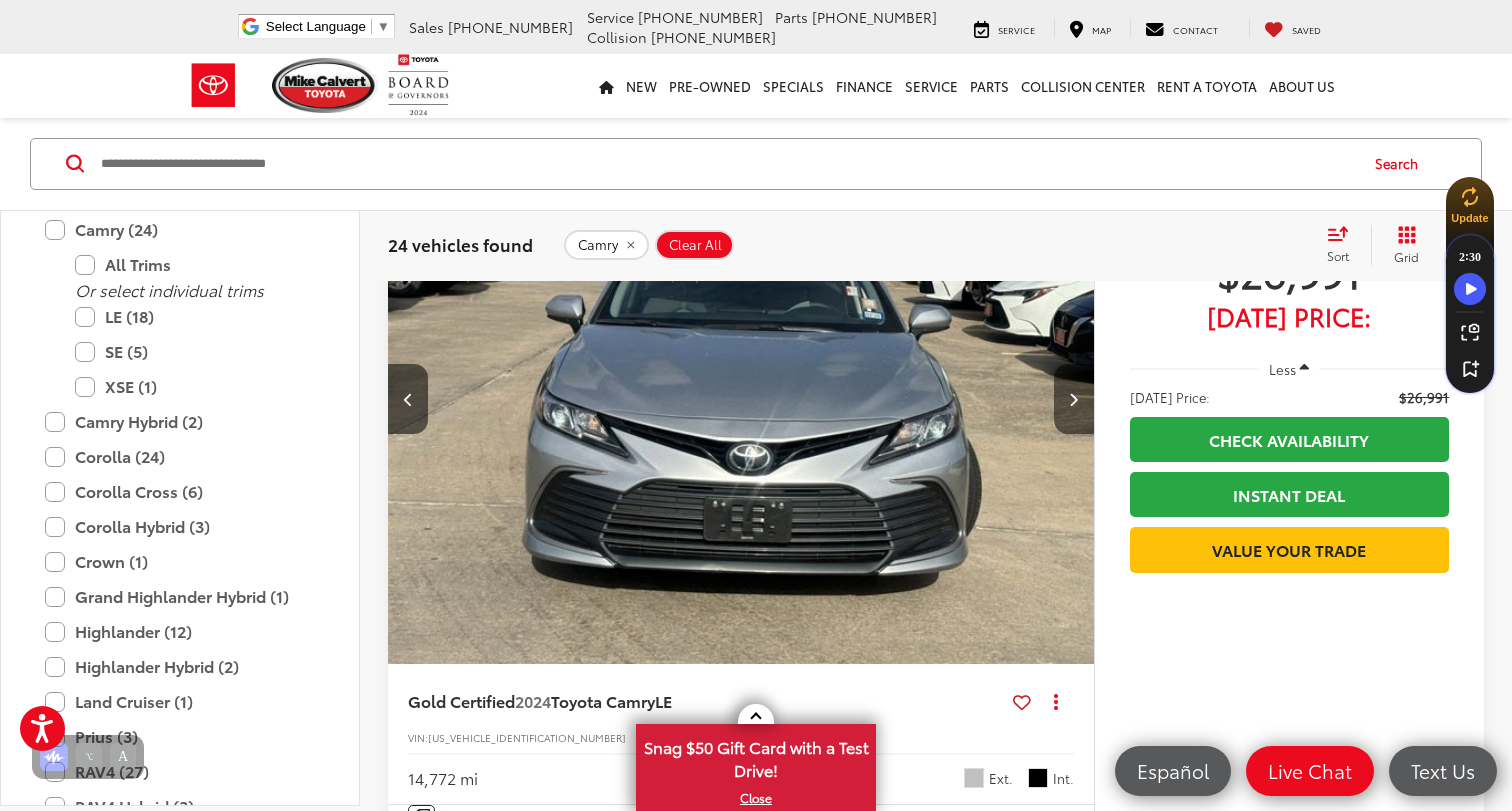 click at bounding box center [1074, 399] 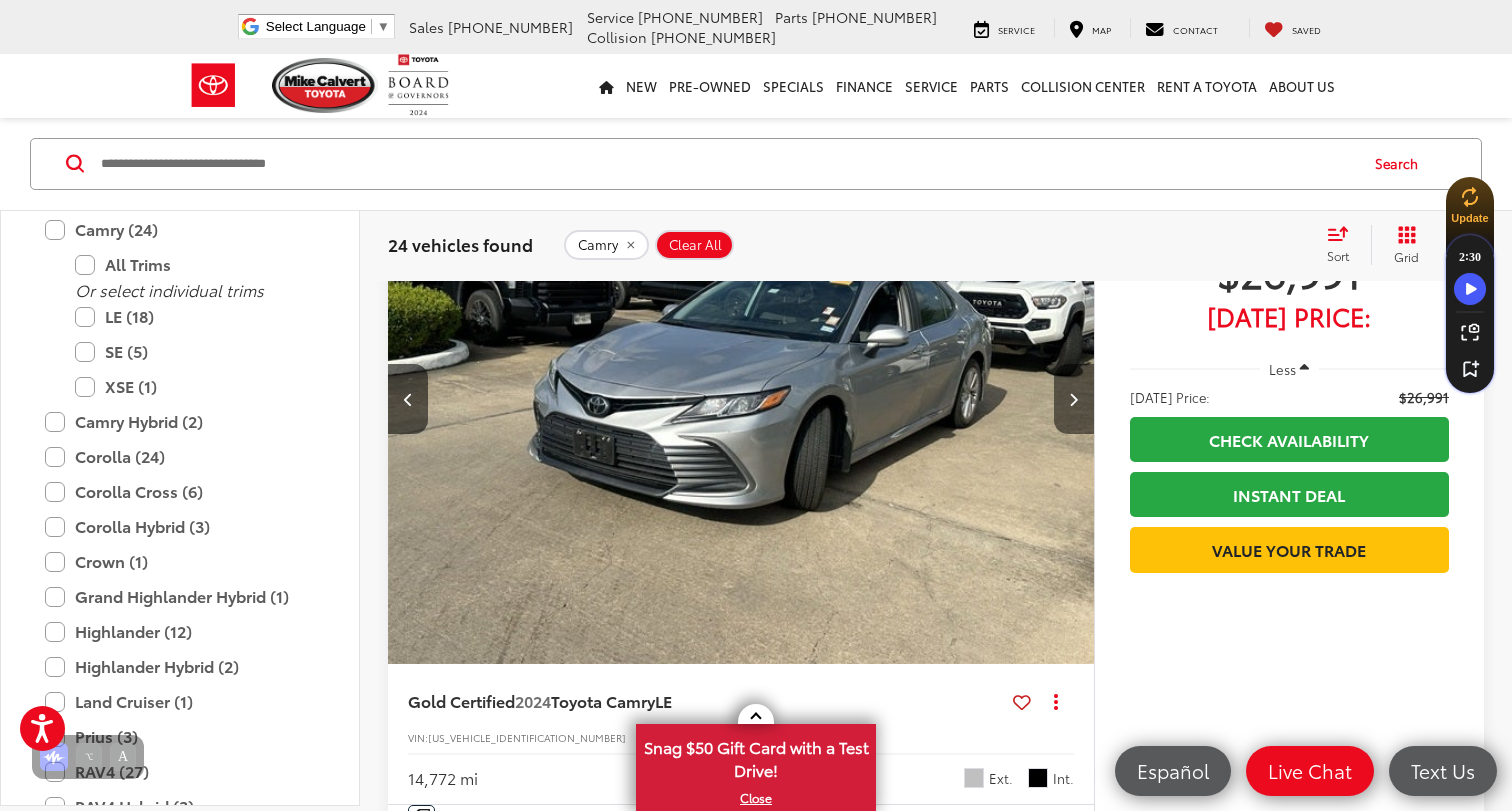 click at bounding box center (1074, 399) 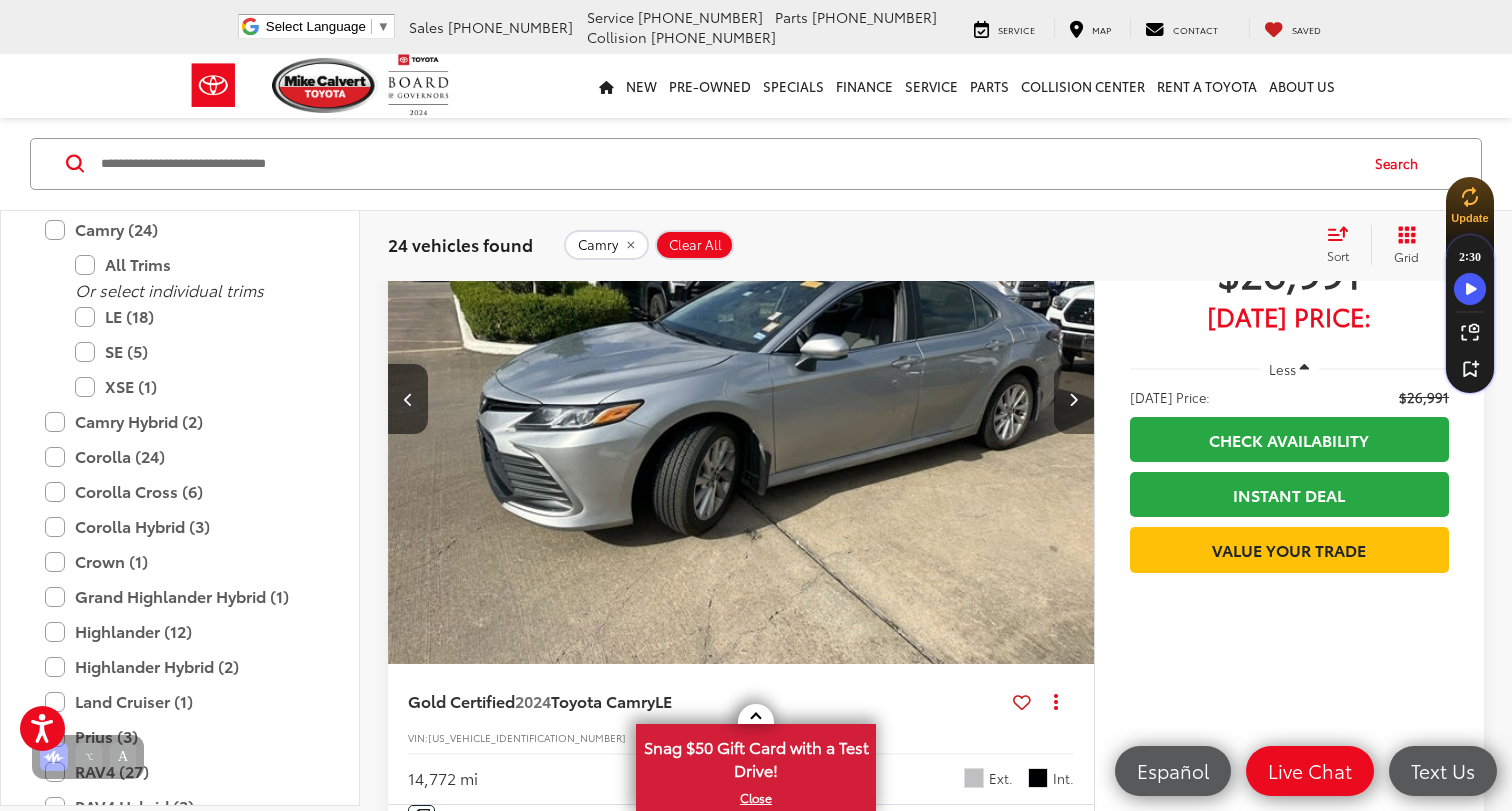 click at bounding box center [1074, 399] 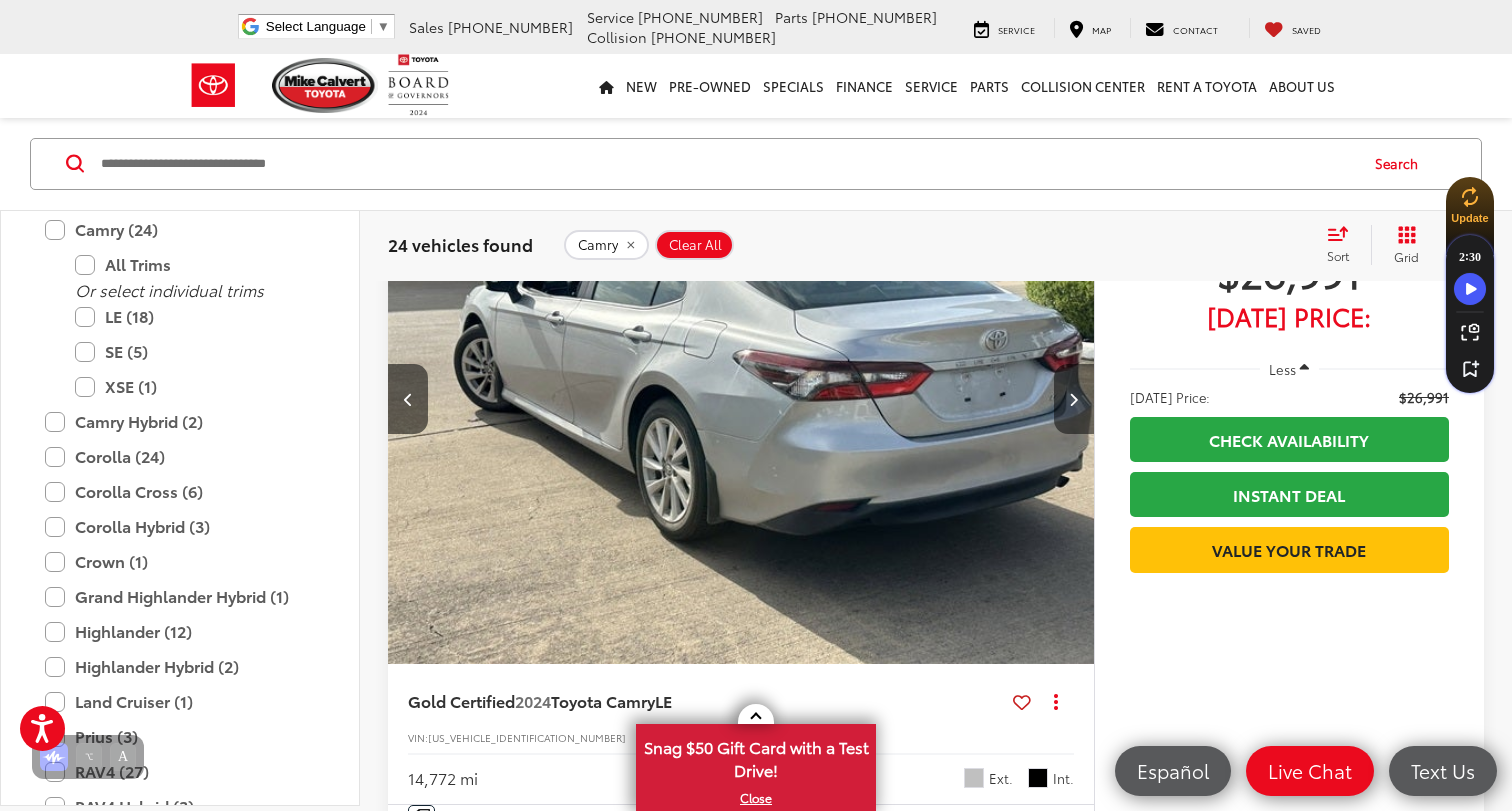 click at bounding box center [1074, 399] 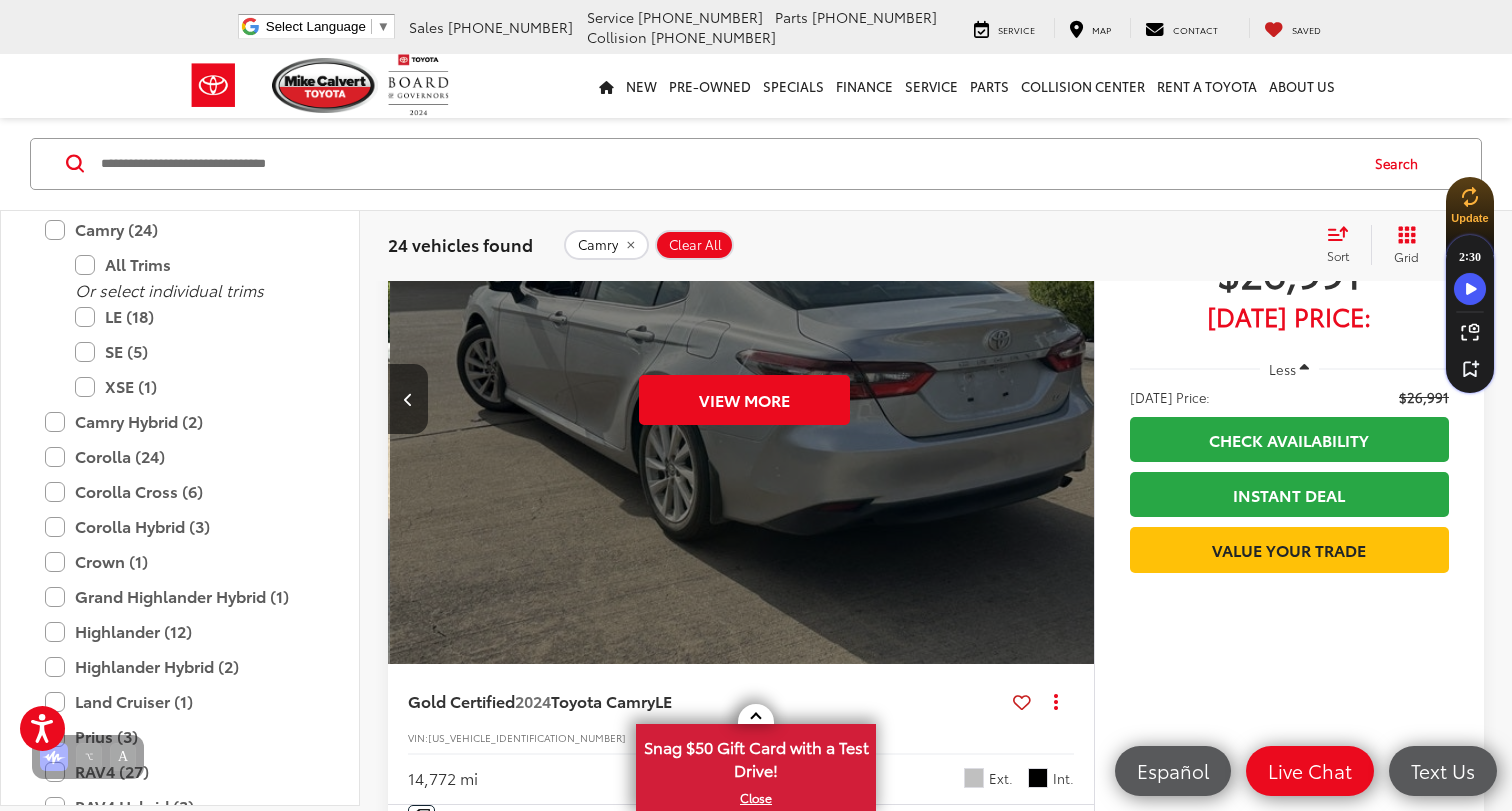 scroll, scrollTop: 0, scrollLeft: 3545, axis: horizontal 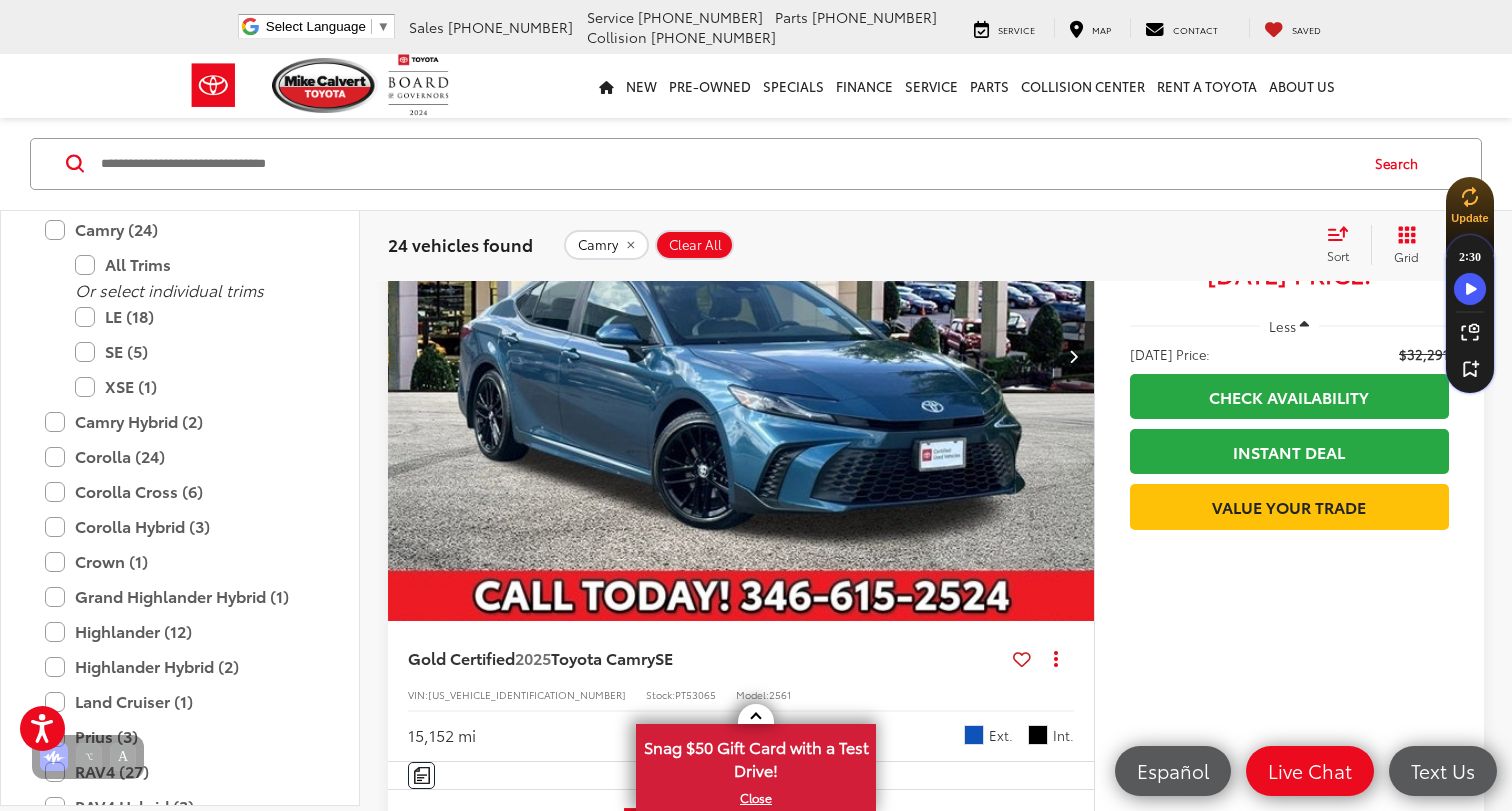 click at bounding box center [1074, 356] 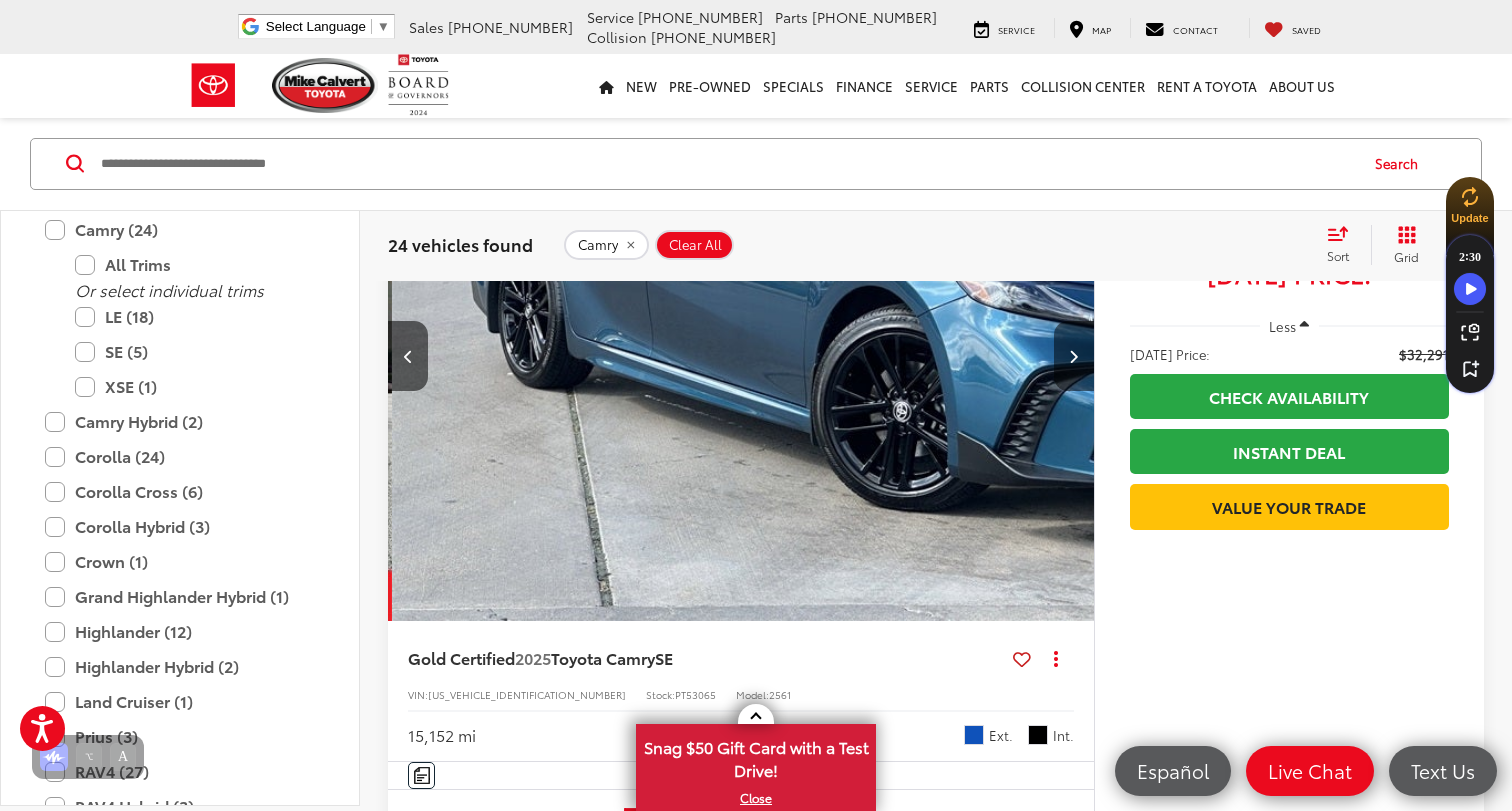 scroll, scrollTop: 0, scrollLeft: 709, axis: horizontal 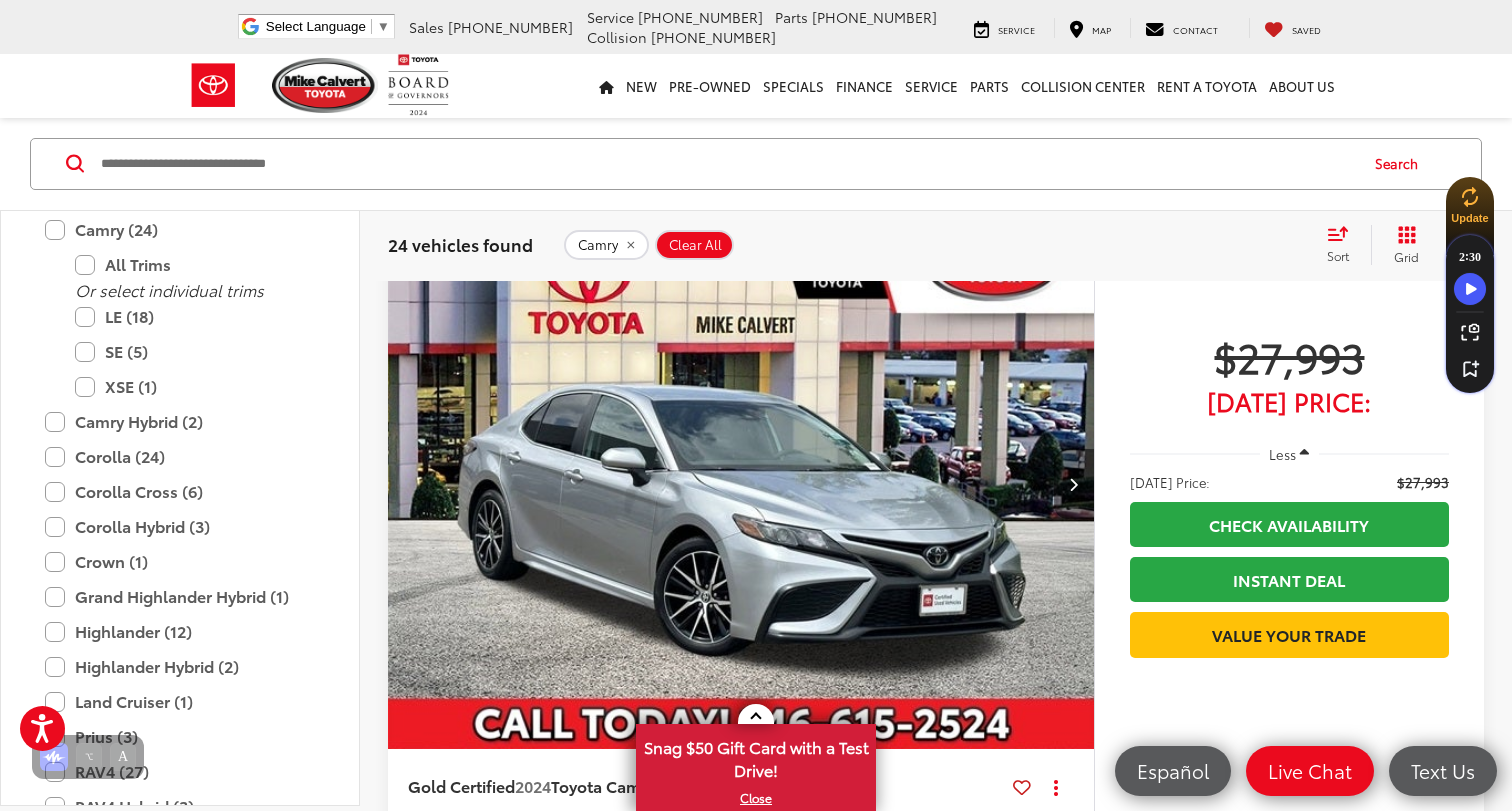 click at bounding box center (1073, 484) 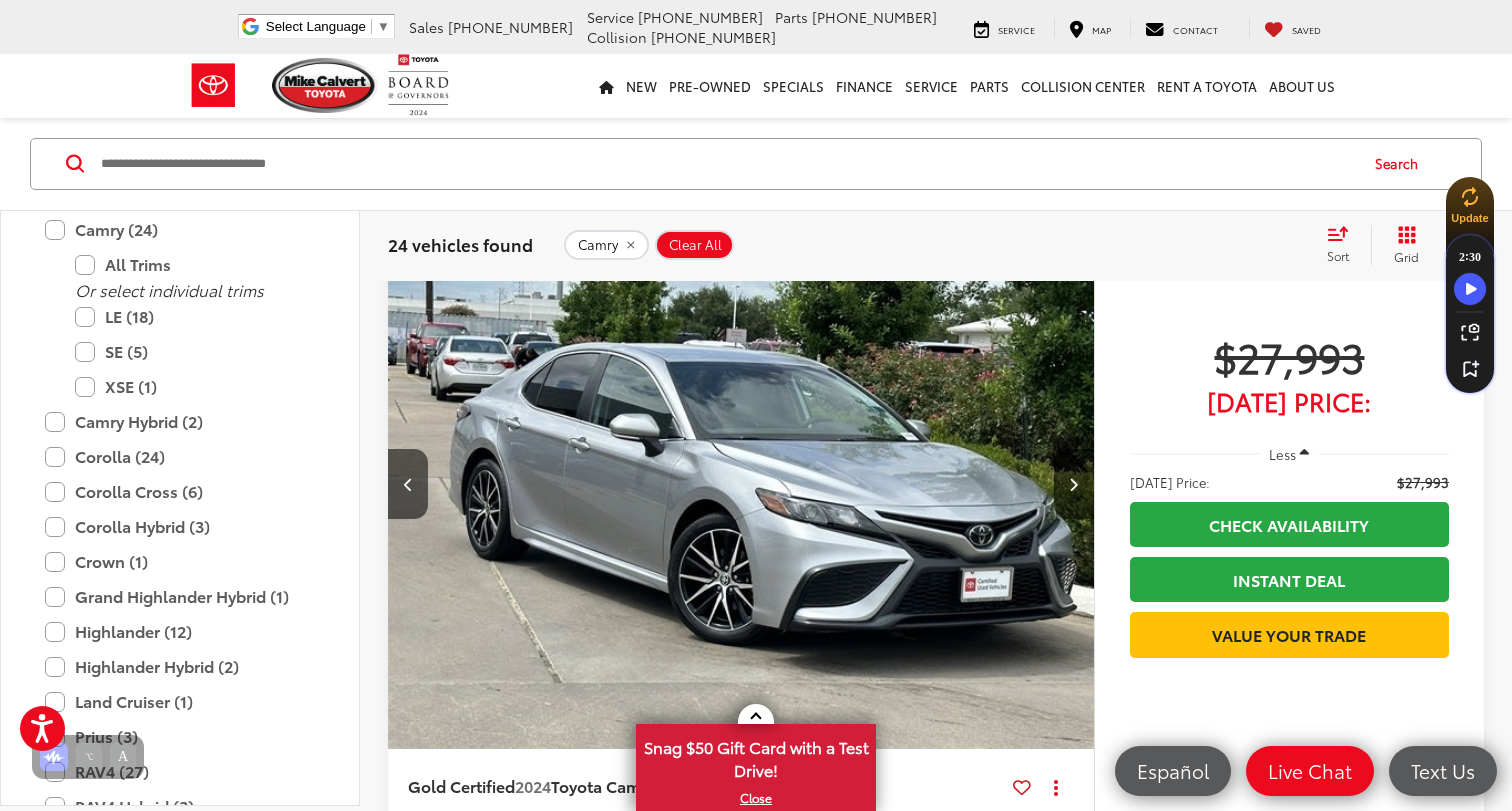 click at bounding box center [1073, 484] 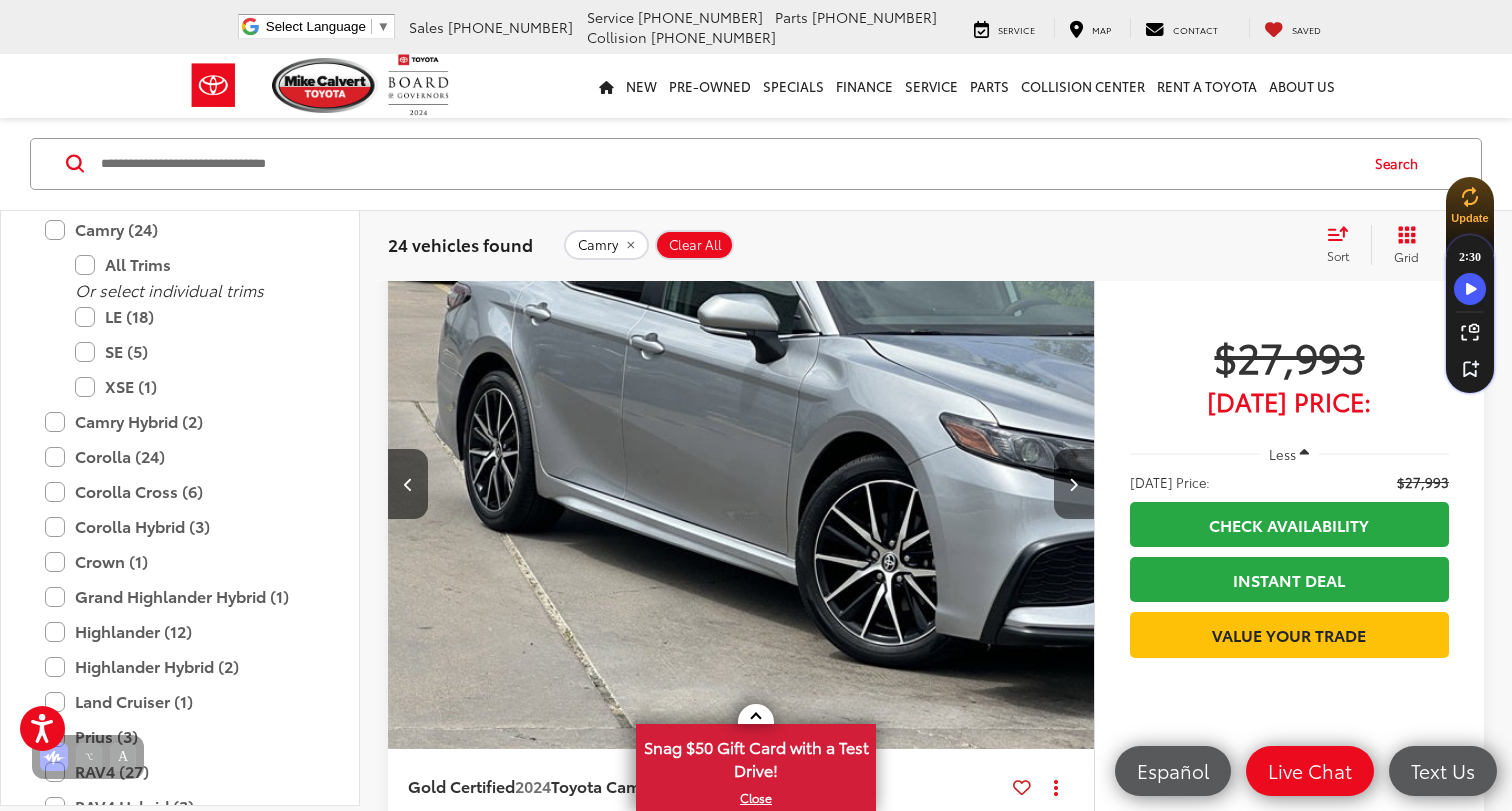 click at bounding box center (1073, 484) 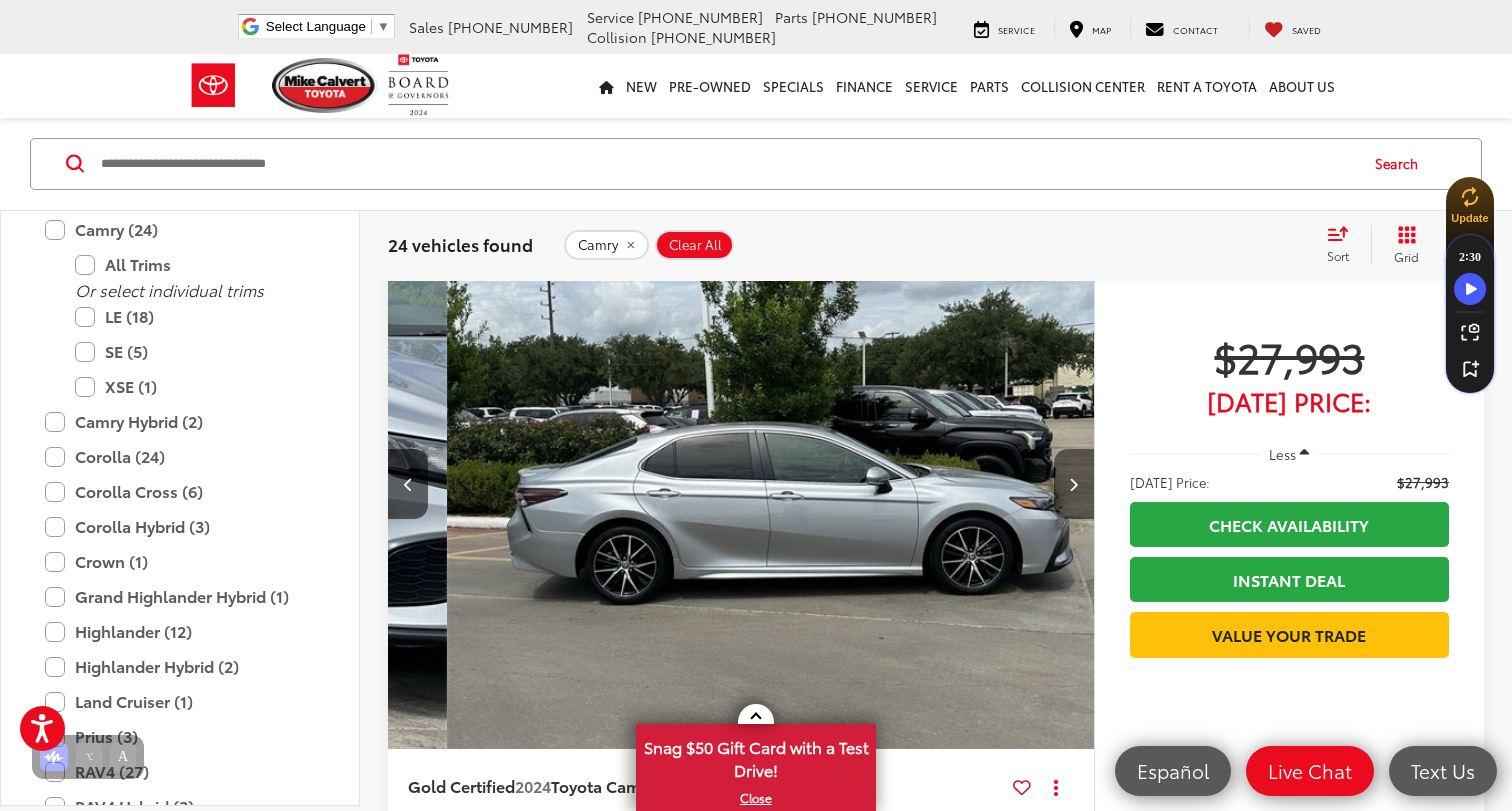 scroll, scrollTop: 0, scrollLeft: 2127, axis: horizontal 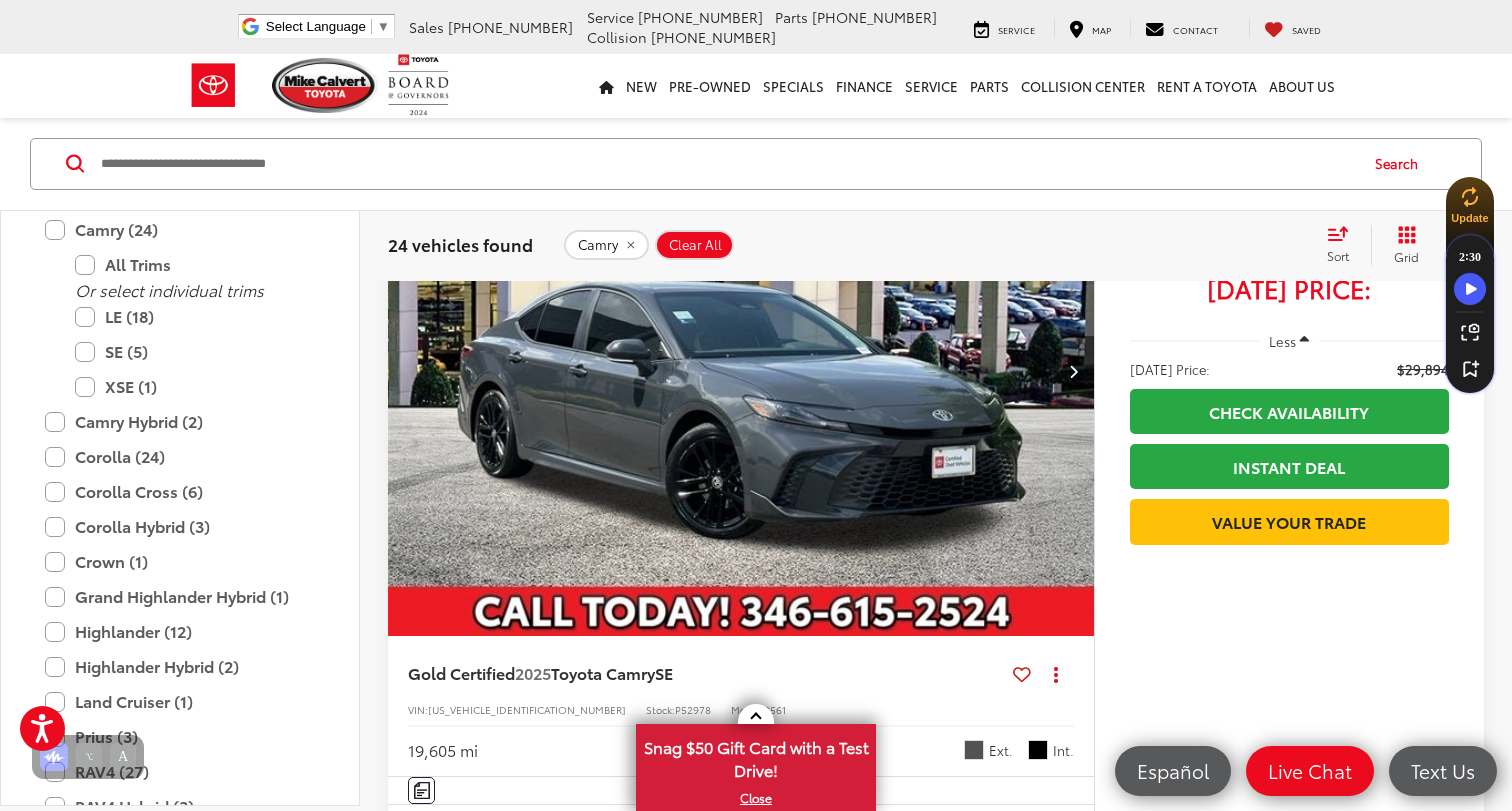 click at bounding box center (1073, 371) 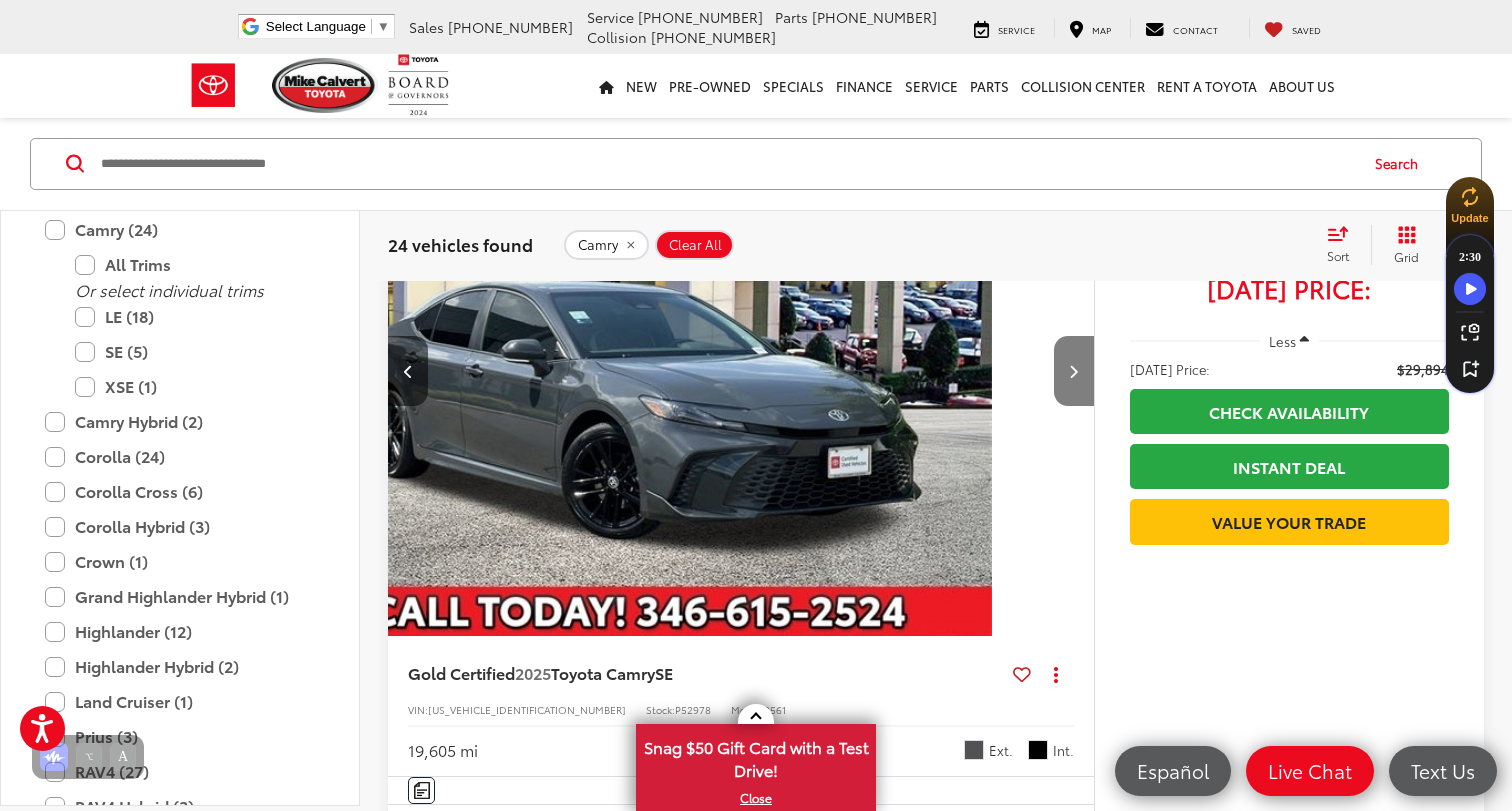 scroll, scrollTop: 0, scrollLeft: 394, axis: horizontal 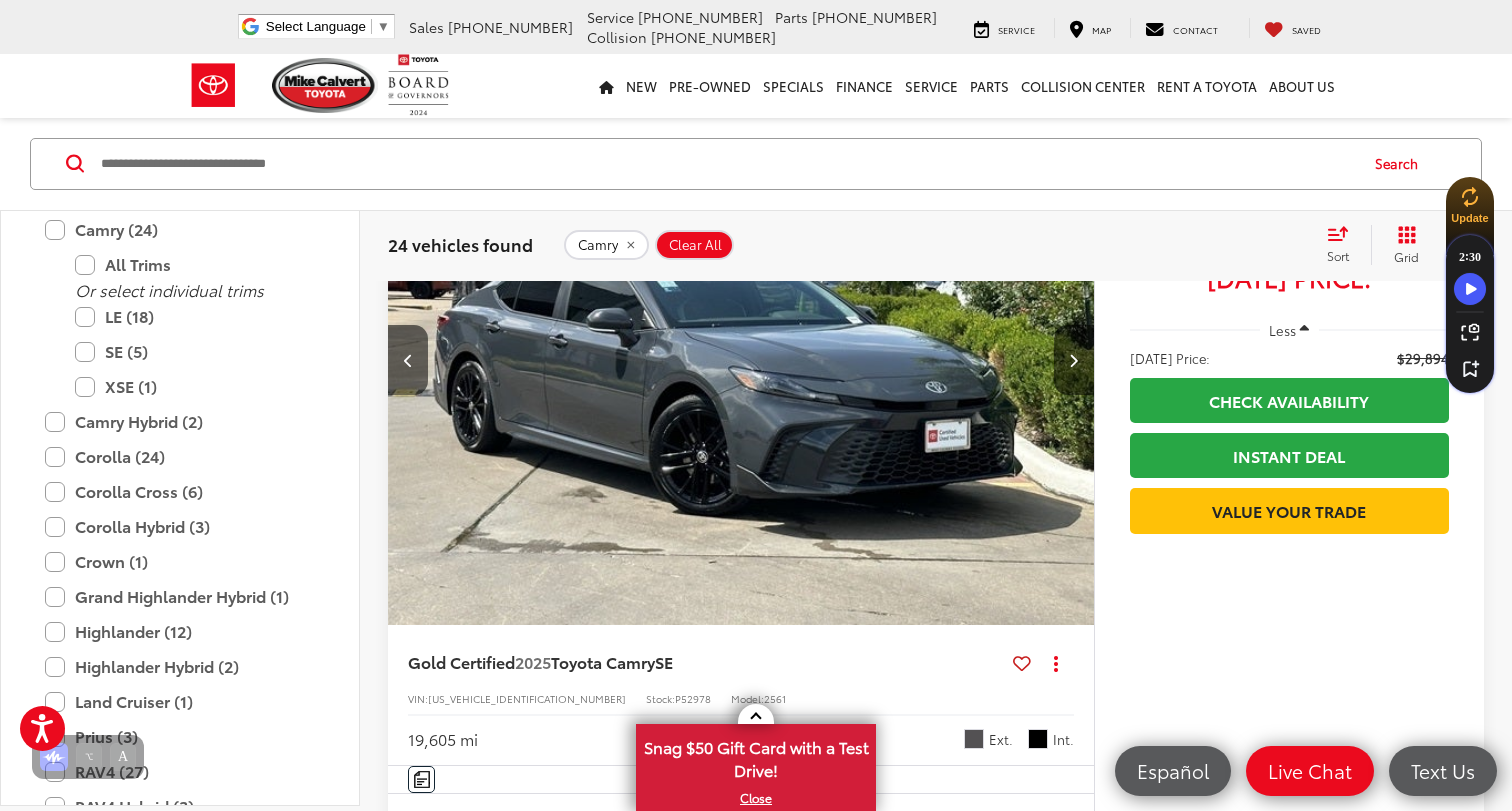 click at bounding box center (1074, 360) 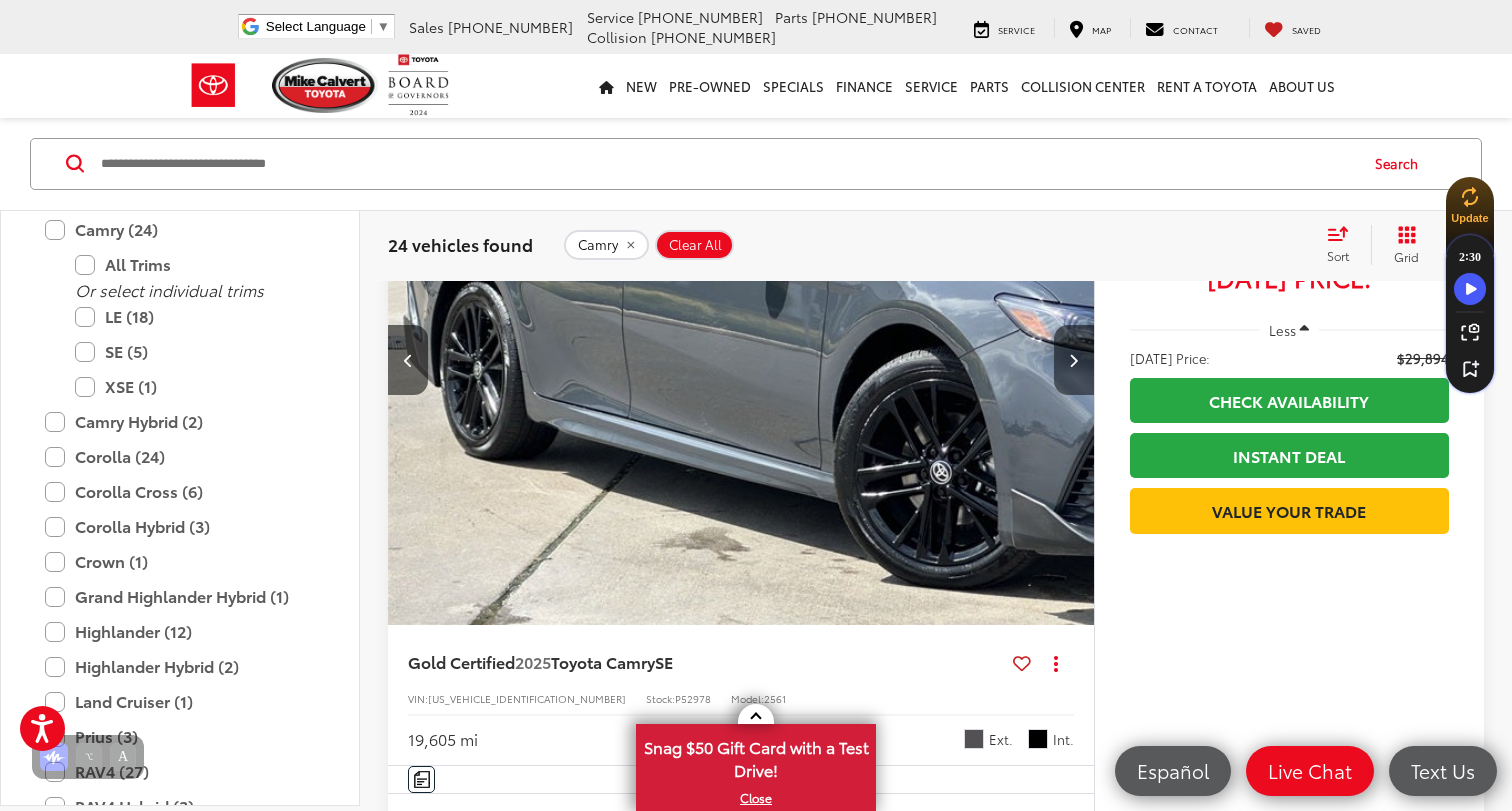 click at bounding box center [1073, 360] 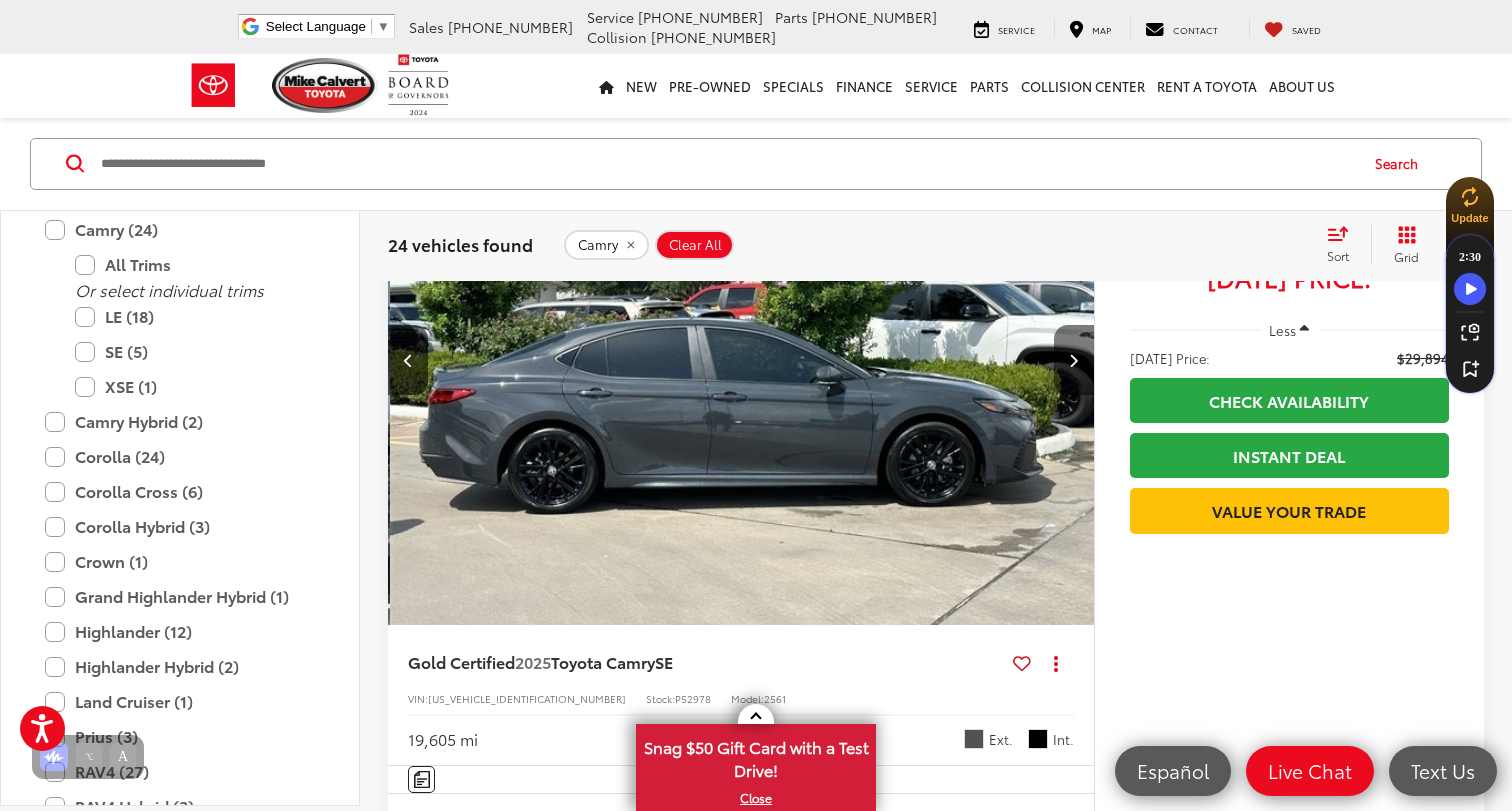 scroll, scrollTop: 0, scrollLeft: 2127, axis: horizontal 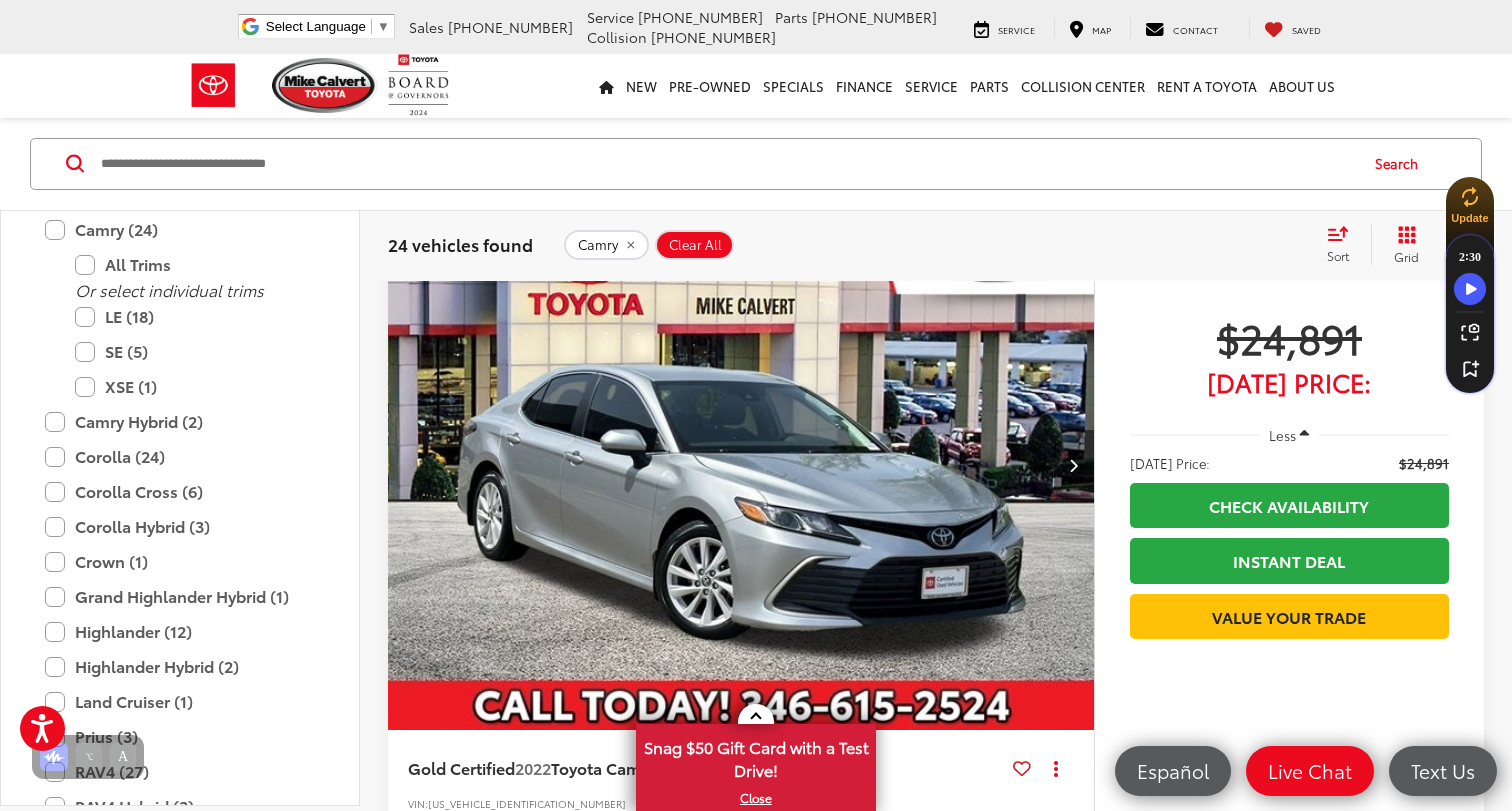 click at bounding box center (1074, 465) 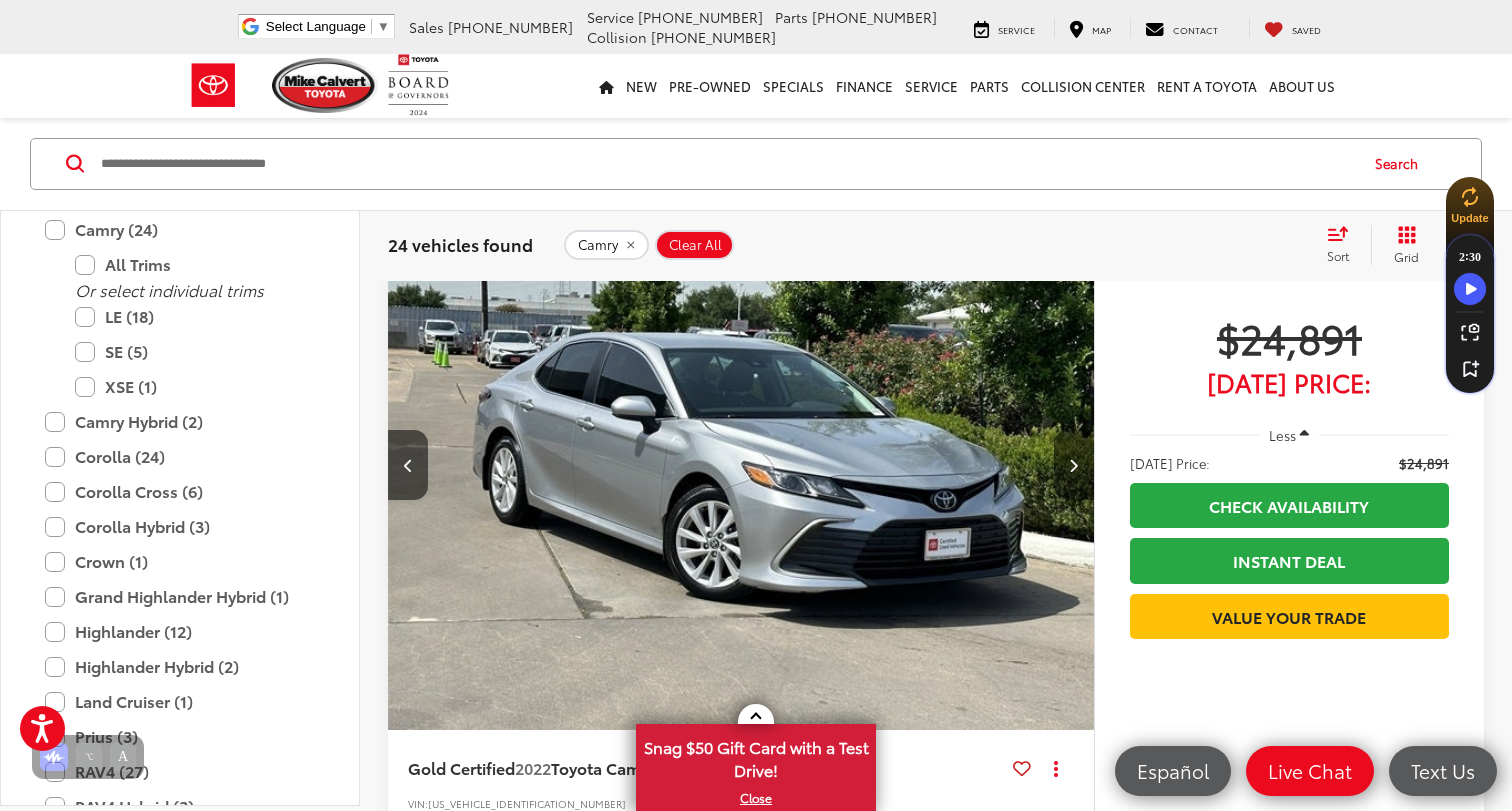 click at bounding box center [1074, 465] 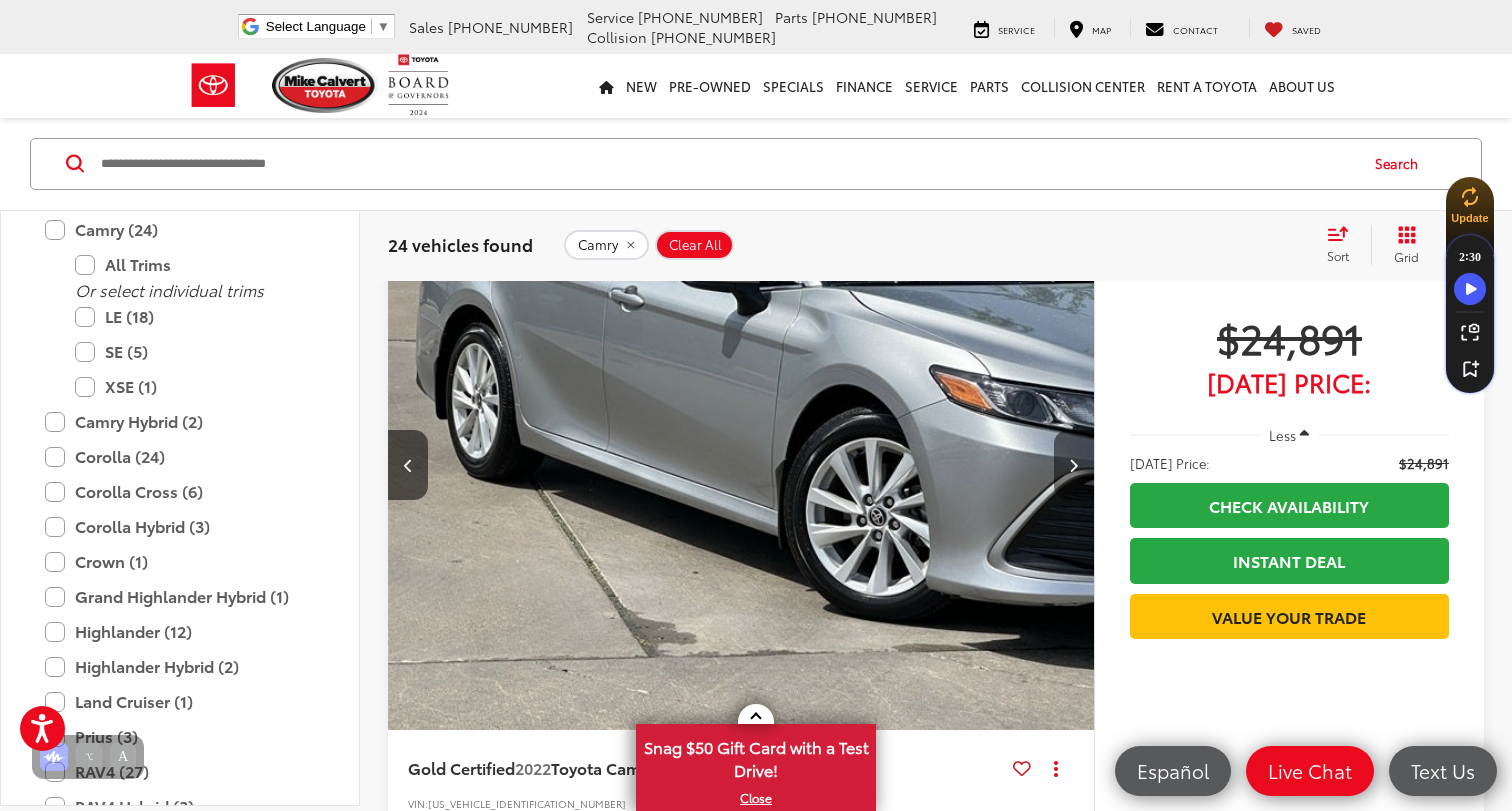 click at bounding box center [1074, 465] 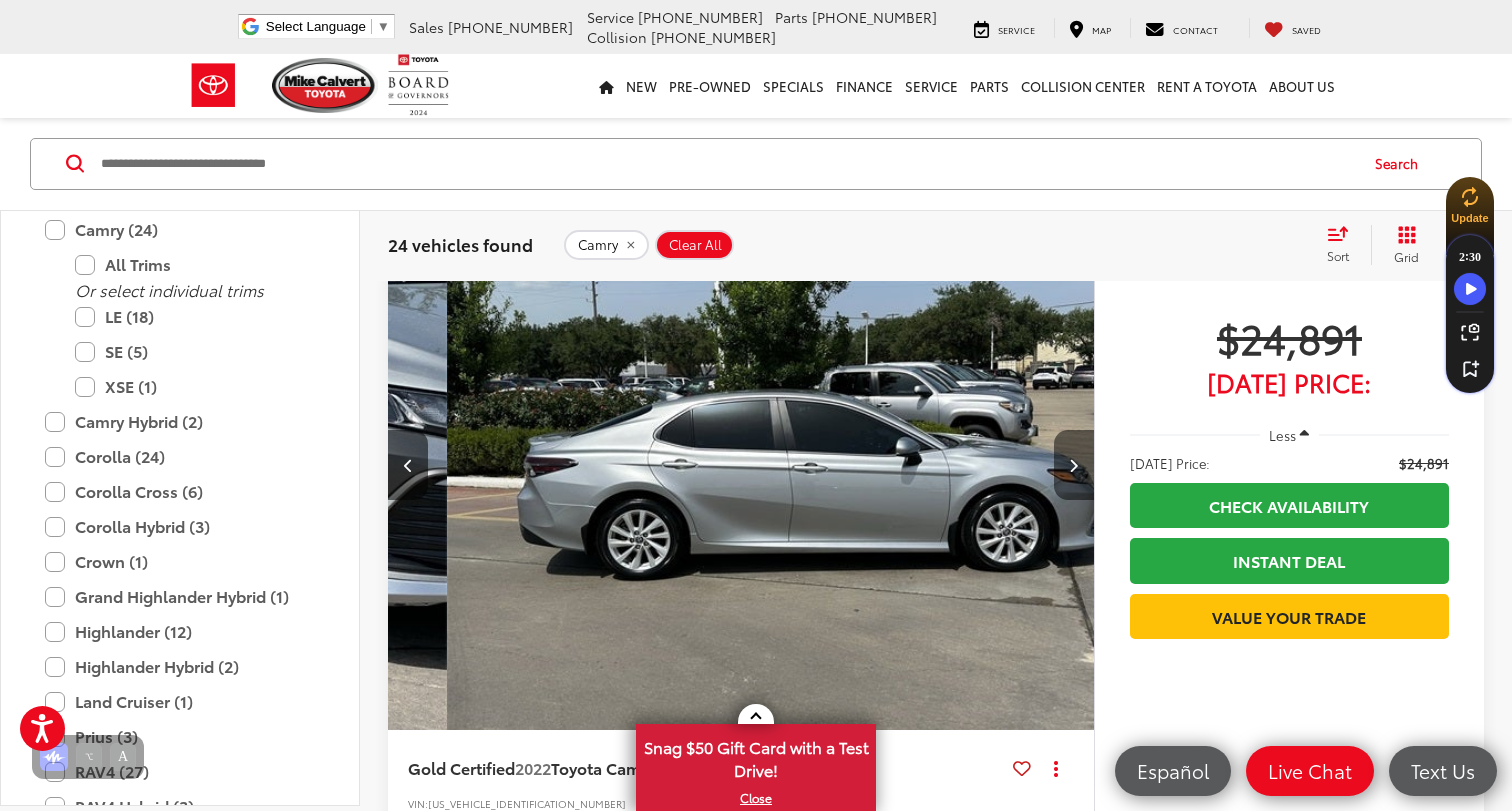 scroll, scrollTop: 0, scrollLeft: 2127, axis: horizontal 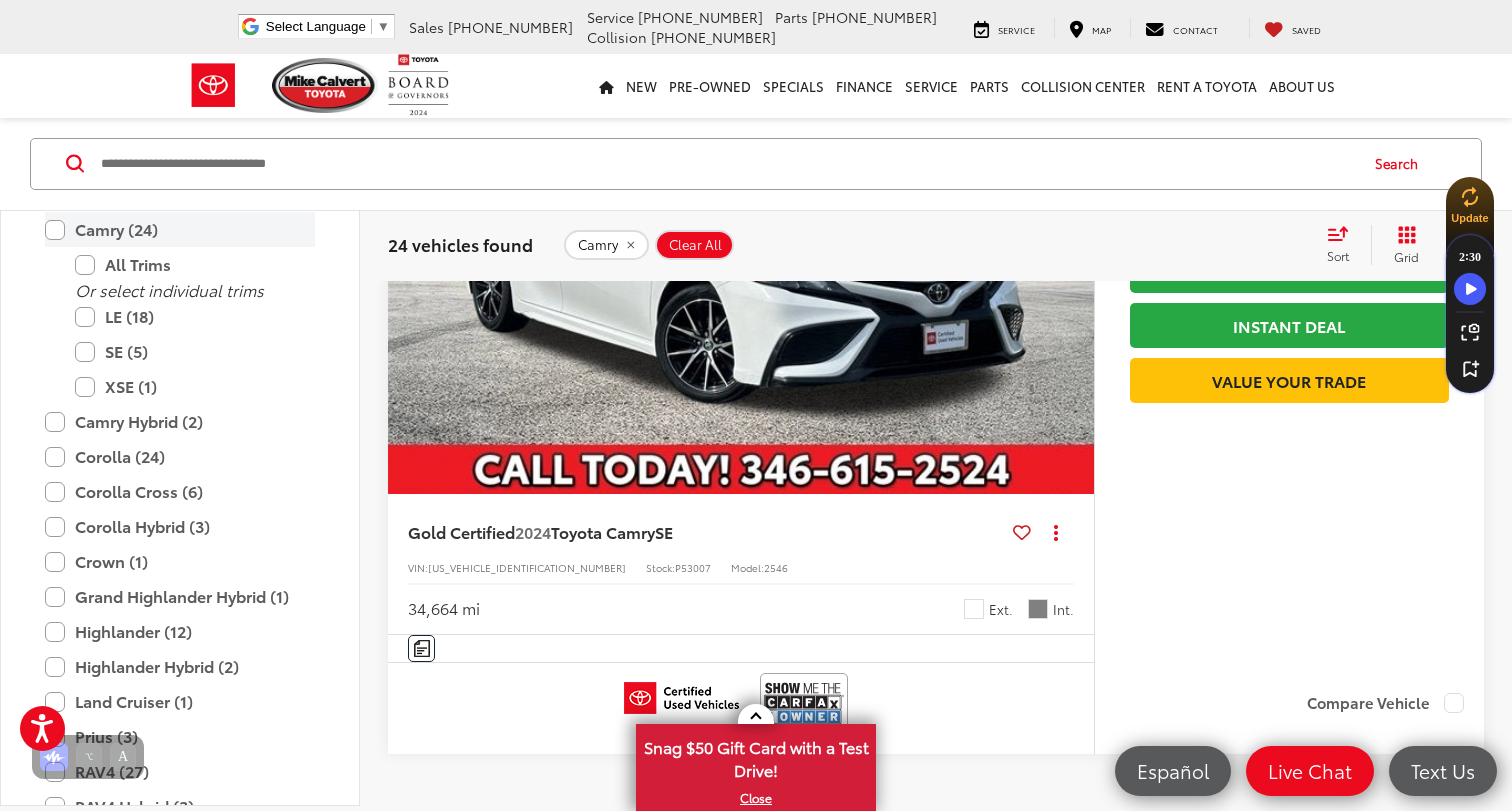 click on "Camry (24)" at bounding box center (180, 230) 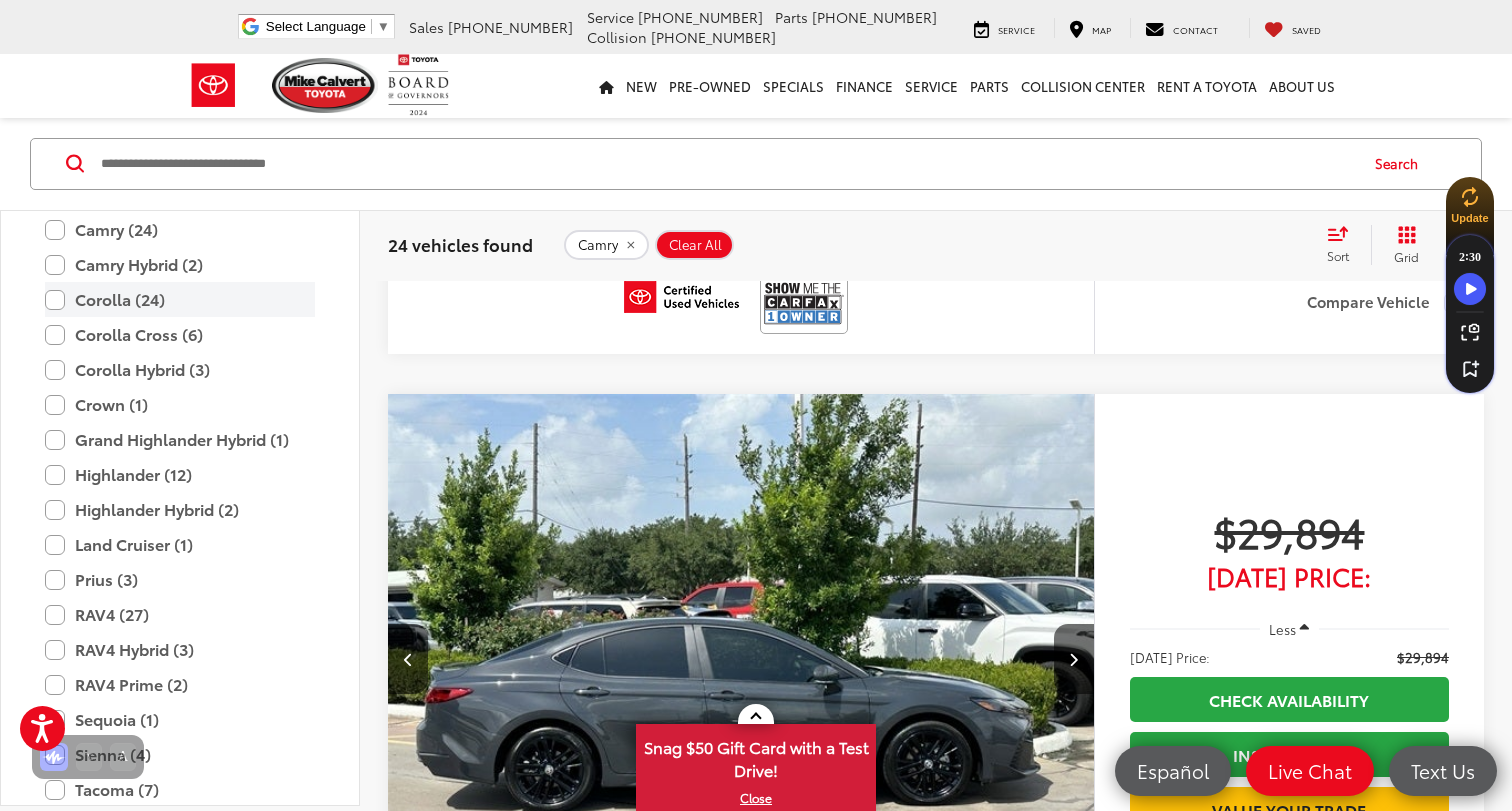 click on "Certified Pre-Owned Cars For Sale In Houston, TX
Year Make Price     ****** — ****** 10000 91000 Special Offers Only  Only show vehicles with special offers Location Dealership Body Style Color Fuel Type Cylinder Features Drivetrain Vehicle Condition Body Type  Hatchback   (3)   Sedan   (54)   SUV   (70)   Truck - Crew Cab   (3)   Truck - Extended Cab   (7)   Van   (4)  Model & Trim Toyota 4Runner (12)  All Trims Or select individual trims SR5 (6)  Limited (2)  SR5 Premium (2)  TRD Off-Road (1)  TRD Off-Road Premium (1)  Camry (24)  All Trims Or select individual trims LE (18)  SE (5)  XSE (1)  Camry Hybrid (2)  All Trims Or select individual trims LE (1)  SE (1)  Corolla (24)  All Trims Or select individual trims LE (19)  SE (5)  Corolla Cross (6)  All Trims Or select individual trims LE (4)  XLE (2)  Corolla Hybrid (3)  All Trims Or select individual trims LE (3)  Crown (1)  All Trims Or select individual trims Platinum (1)  Grand Highlander Hybrid (1)  All Trims XLE (1)  All Trims" at bounding box center (756, 2343) 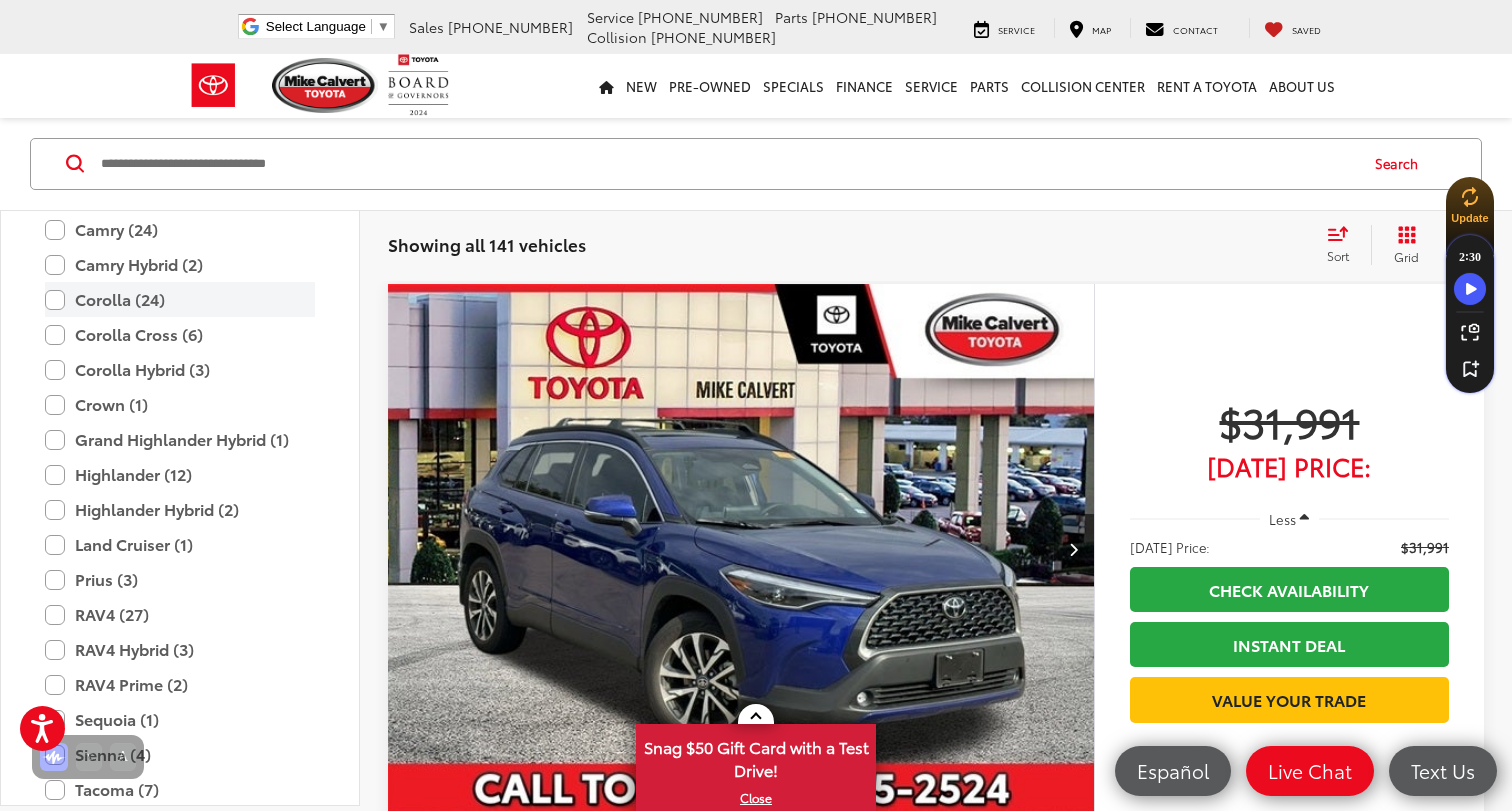 click on "Corolla (24)" at bounding box center (180, 300) 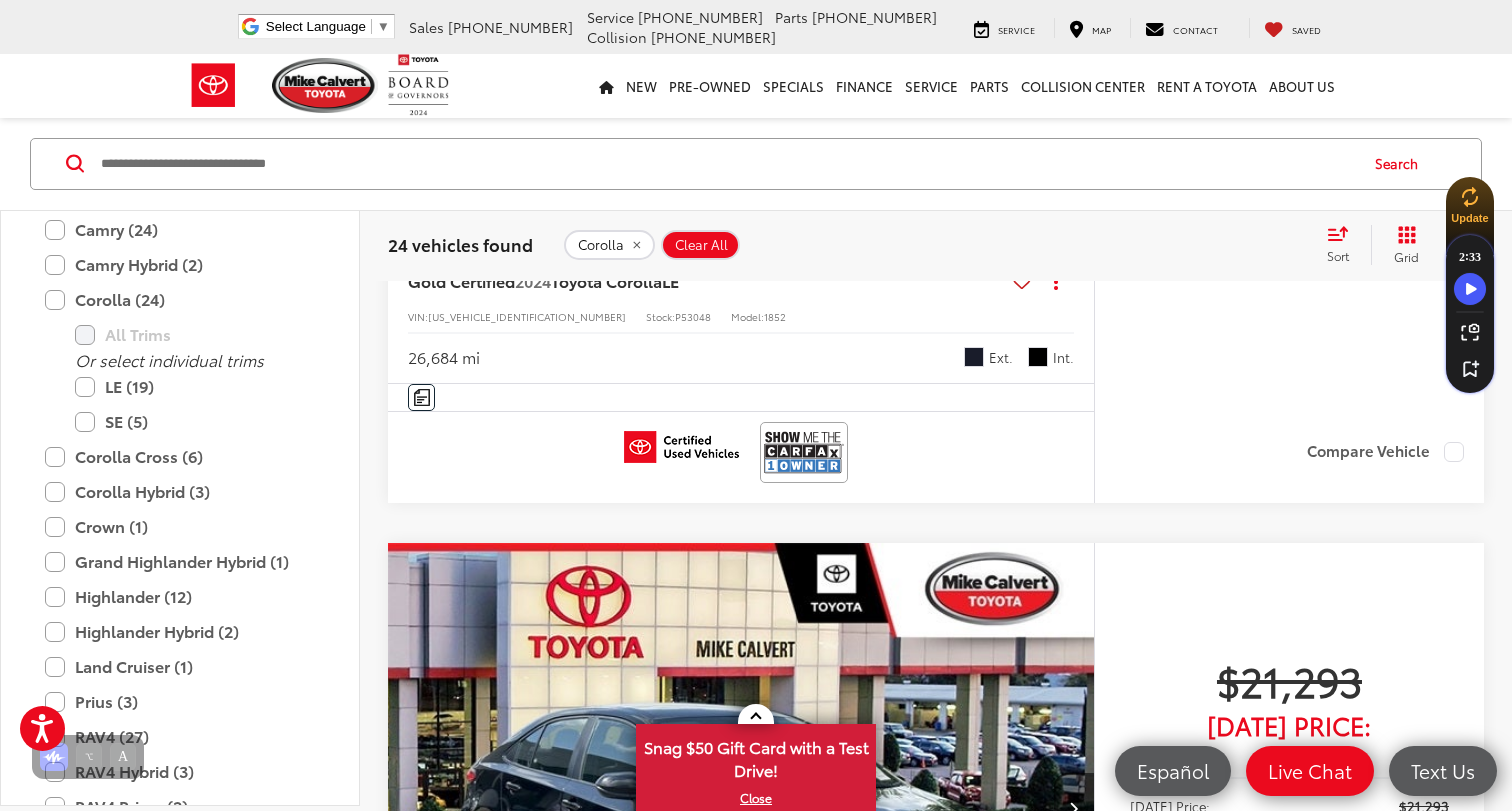 scroll, scrollTop: 5577, scrollLeft: 0, axis: vertical 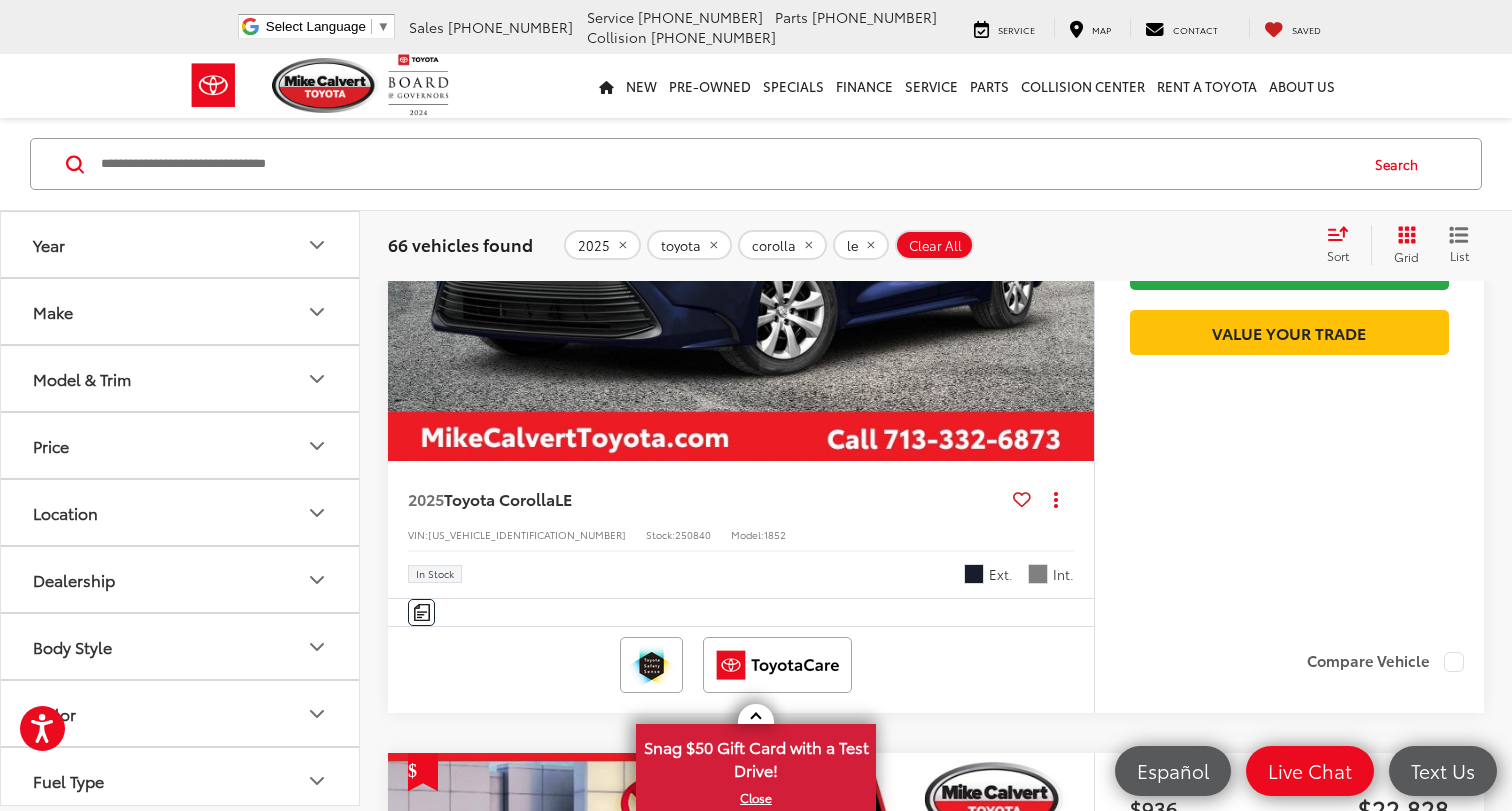 click at bounding box center [741, 197] 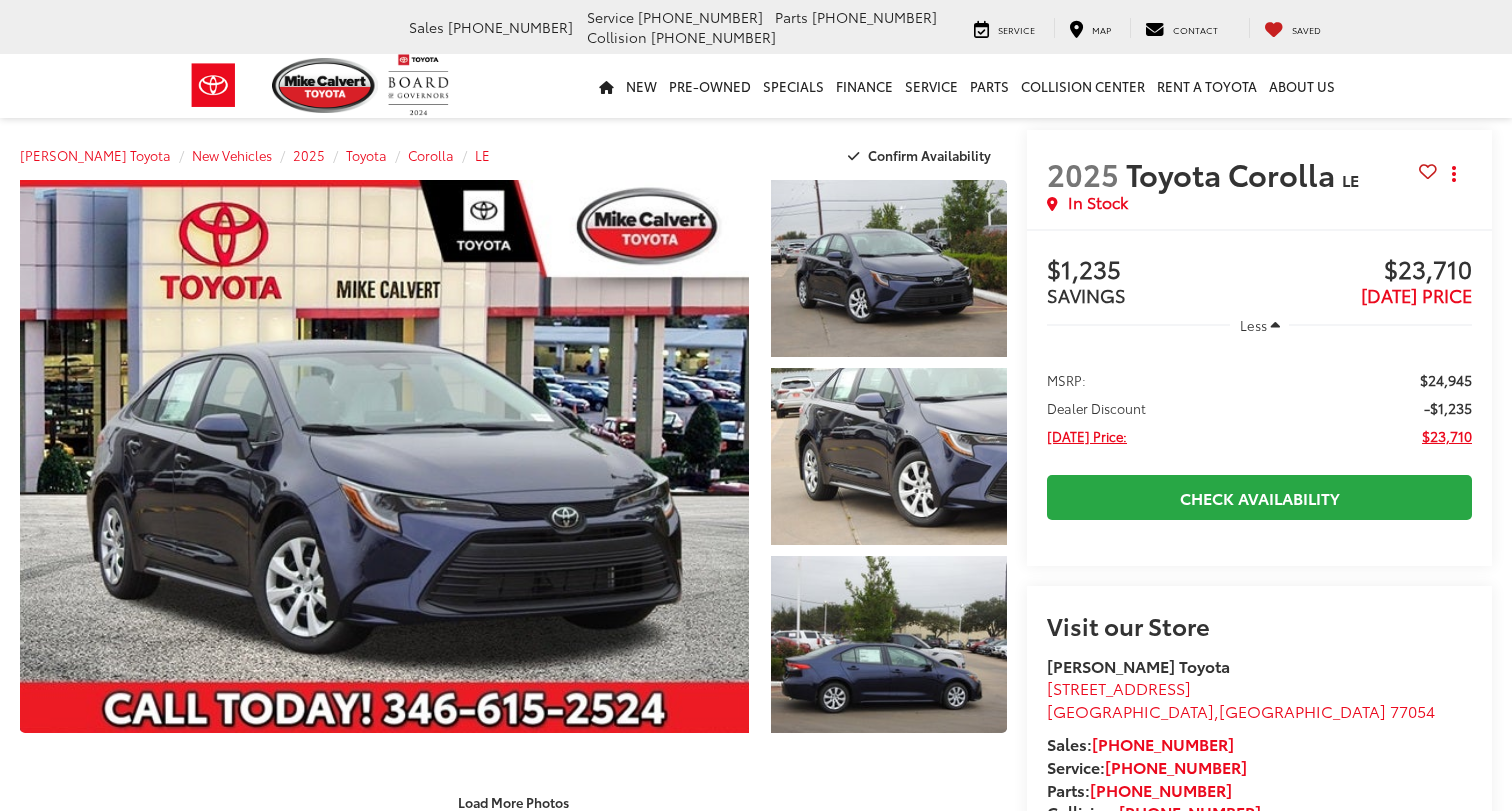 scroll, scrollTop: 0, scrollLeft: 0, axis: both 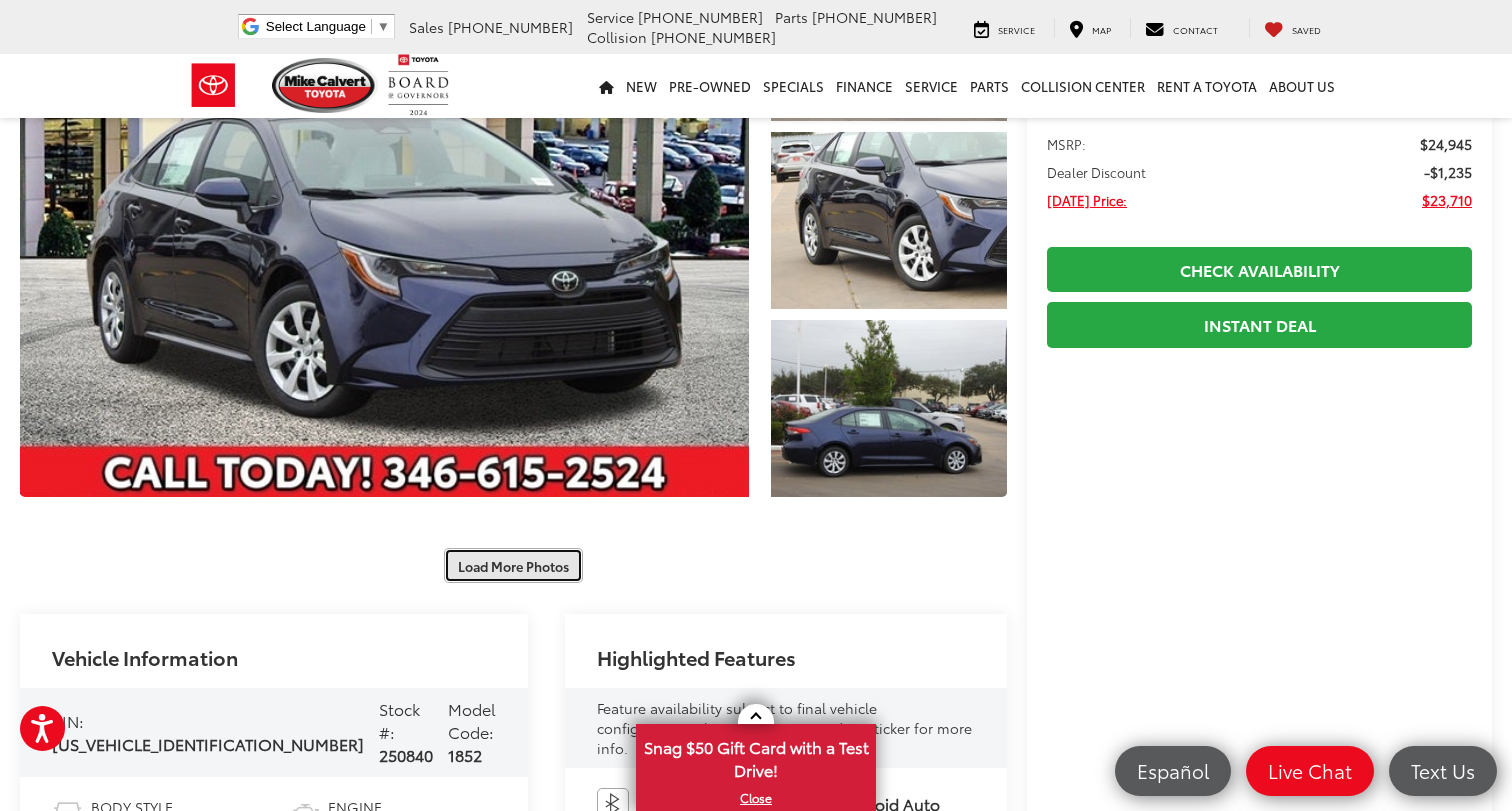 click on "Load More Photos" at bounding box center [513, 565] 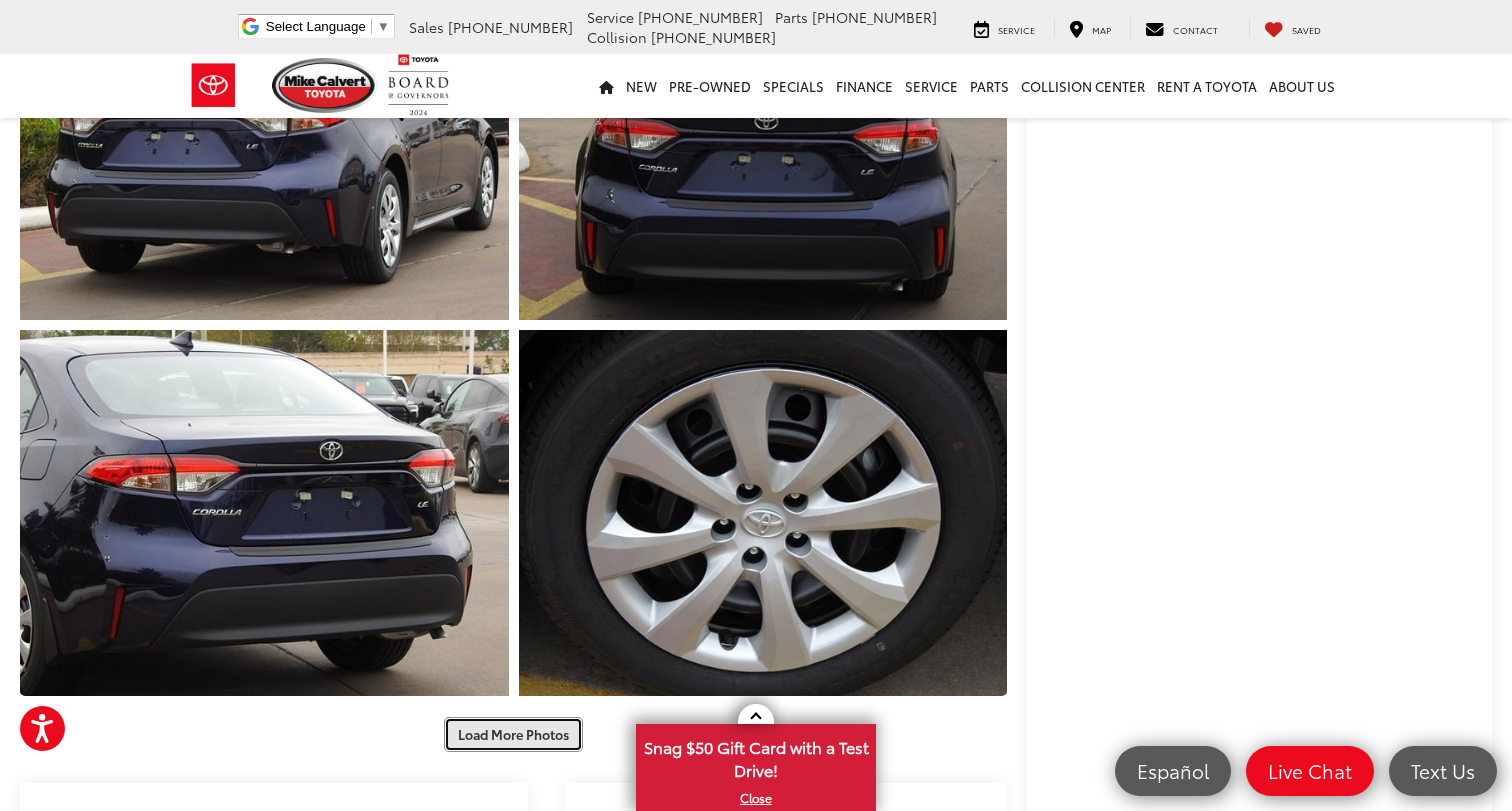 scroll, scrollTop: 384, scrollLeft: 0, axis: vertical 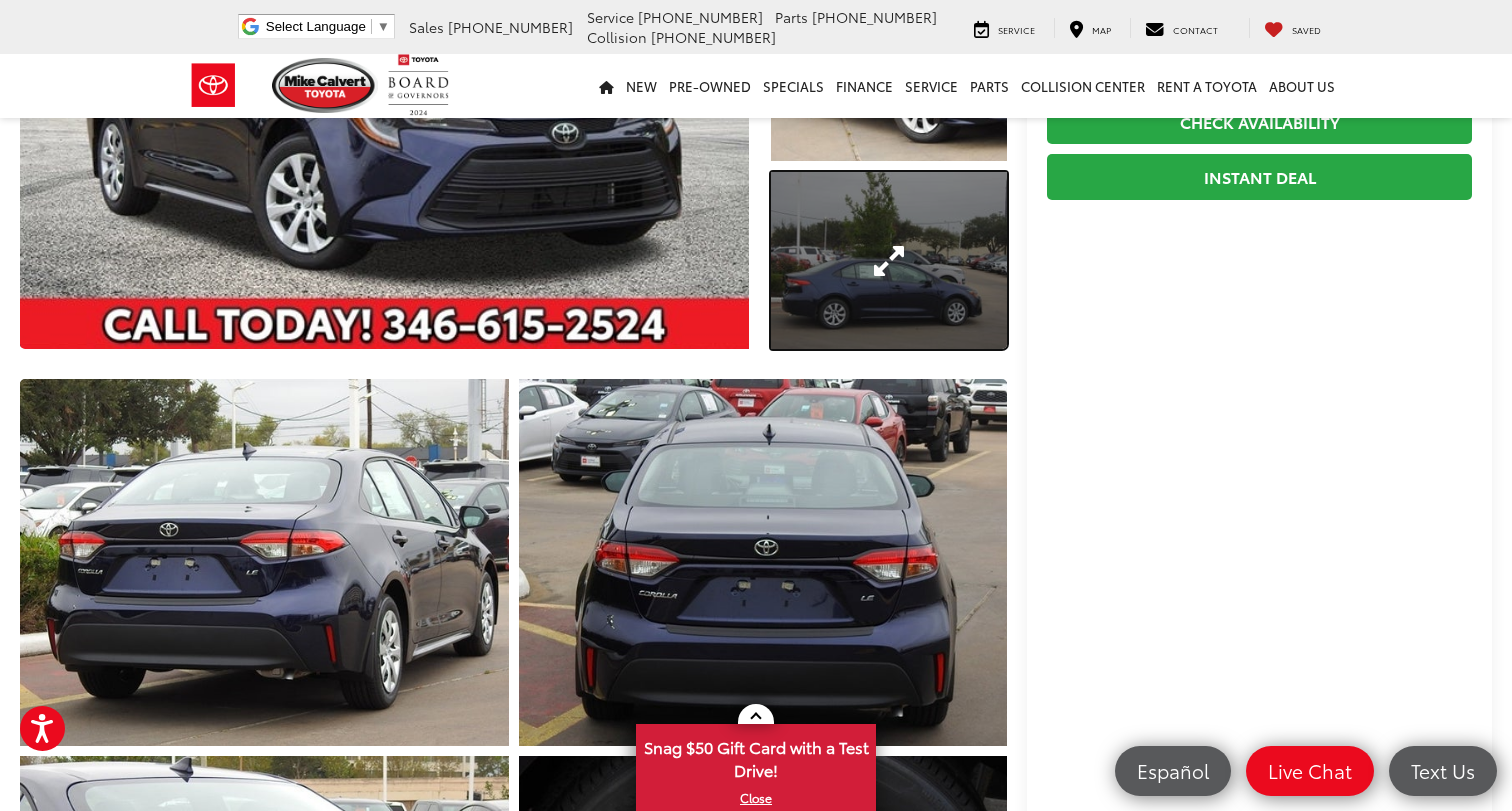 click at bounding box center [889, 260] 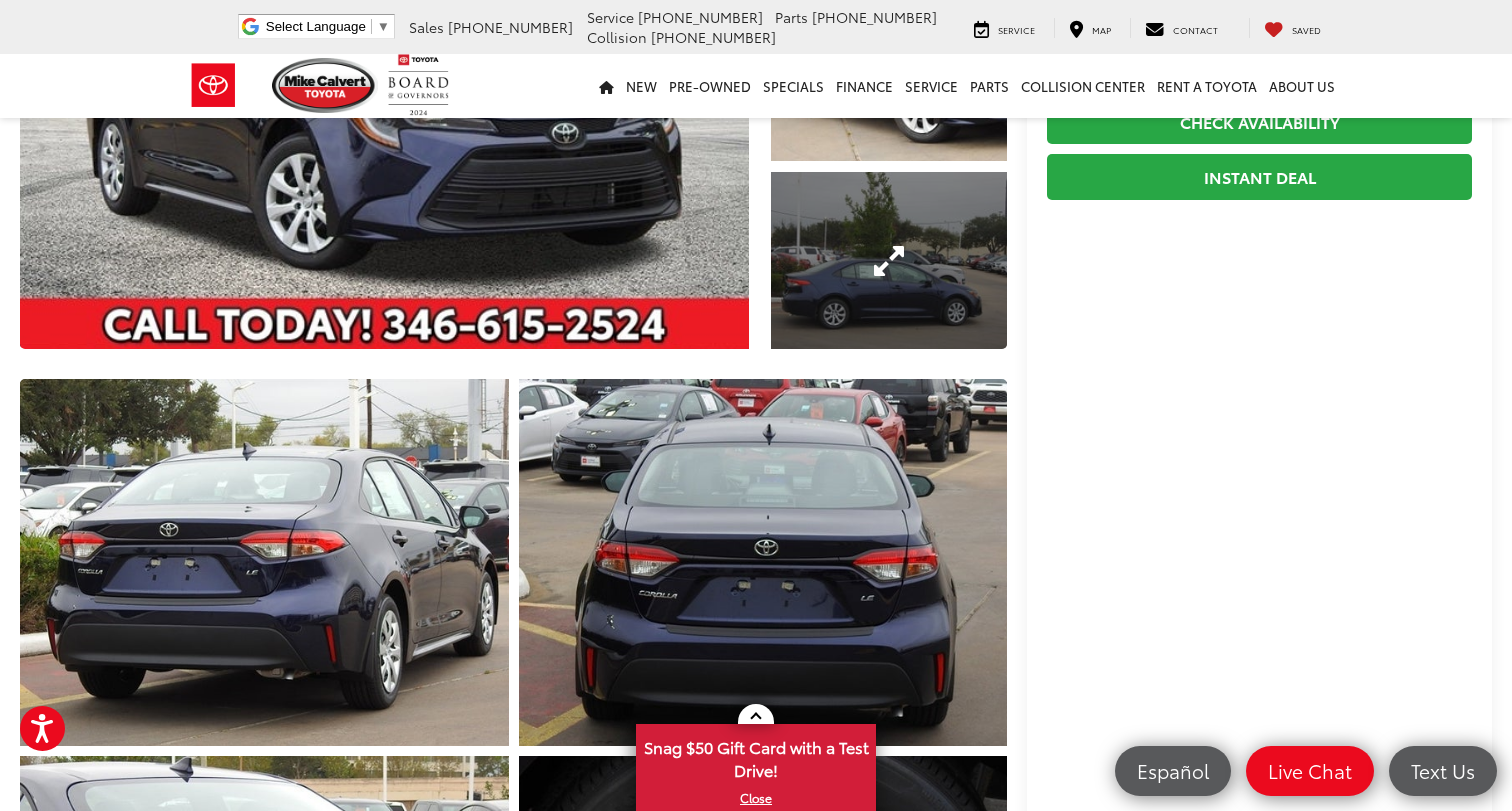 scroll, scrollTop: 193, scrollLeft: 0, axis: vertical 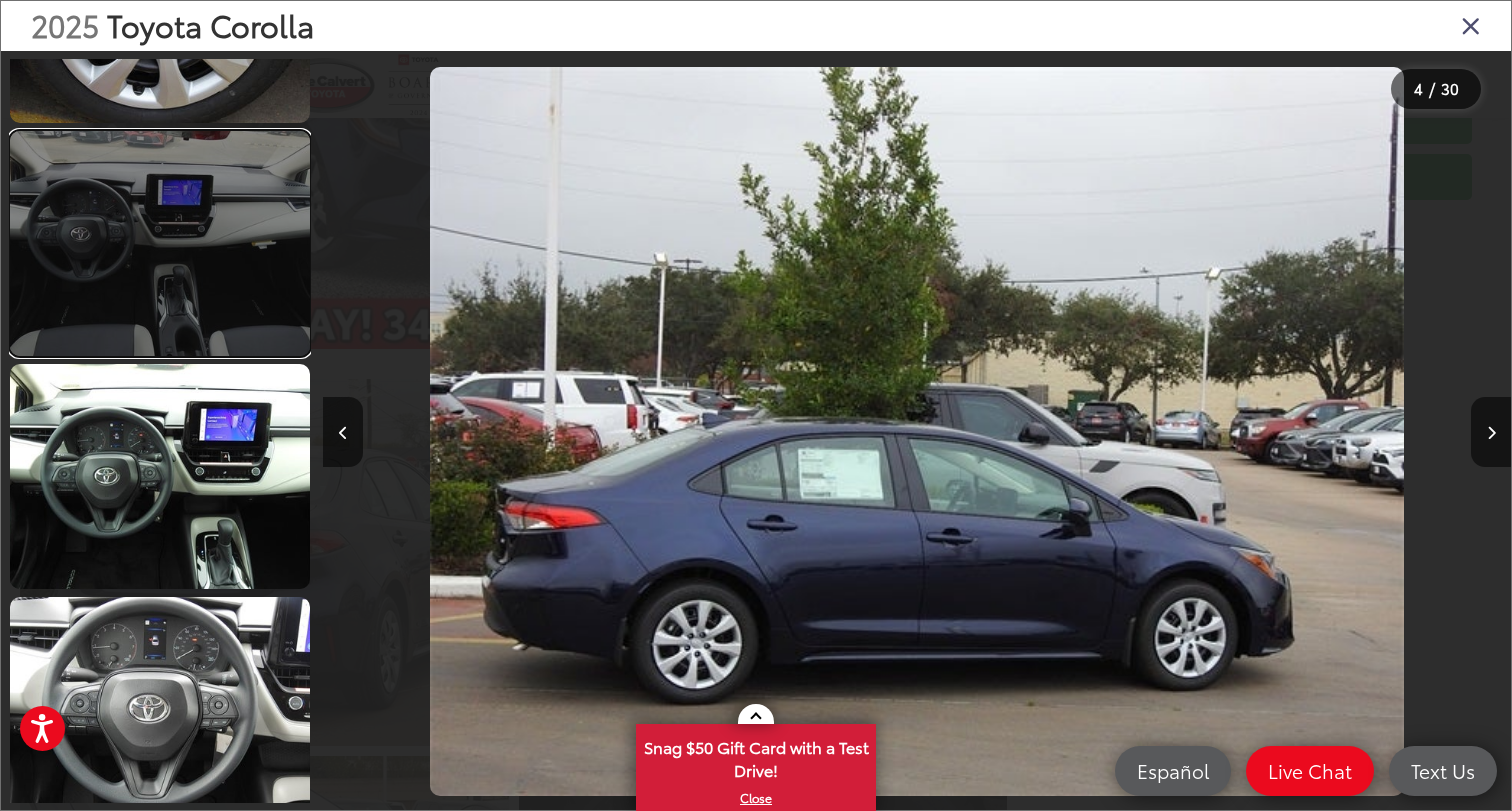 click at bounding box center [160, 243] 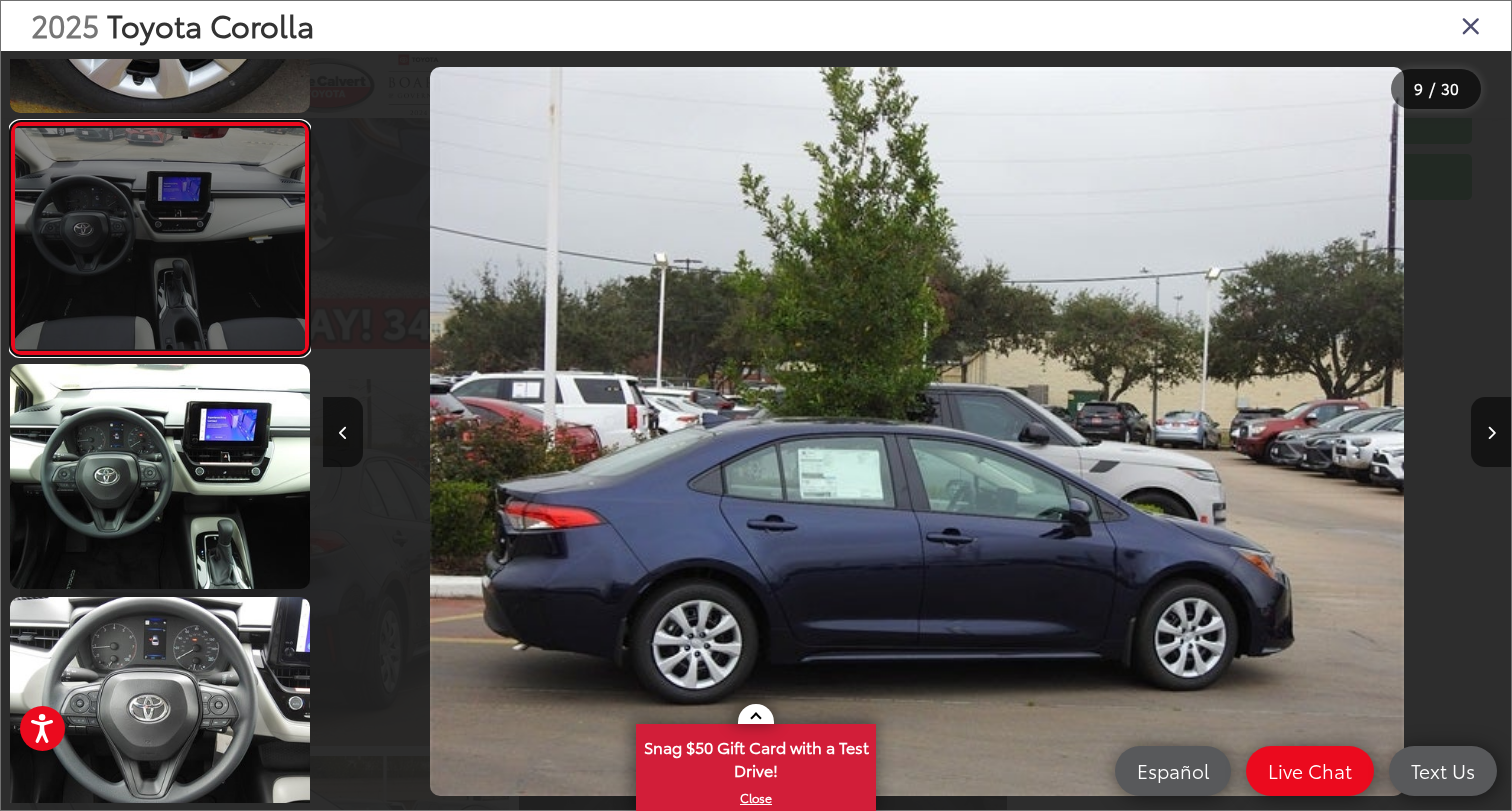 scroll, scrollTop: 1716, scrollLeft: 0, axis: vertical 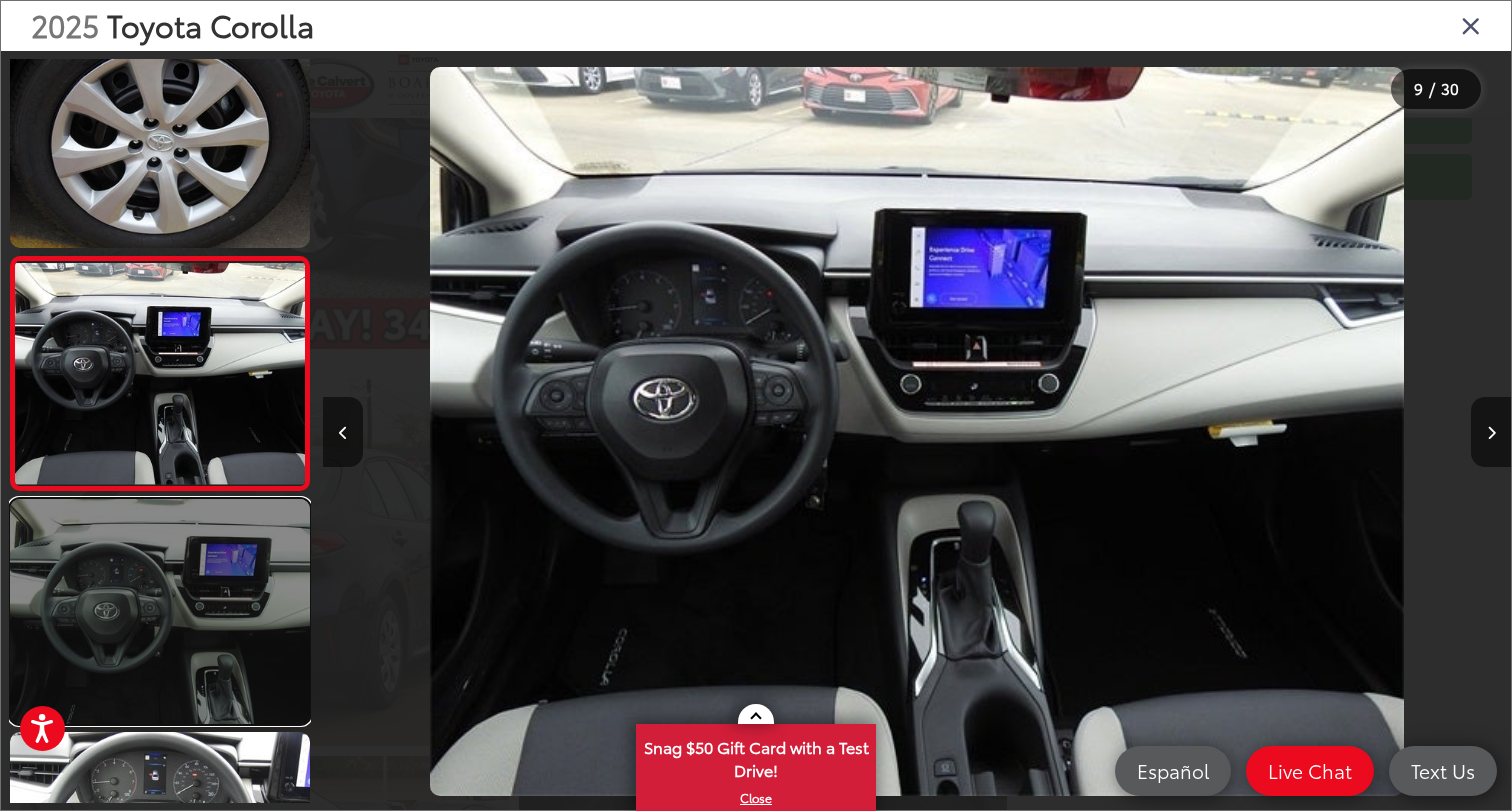 click at bounding box center [160, 611] 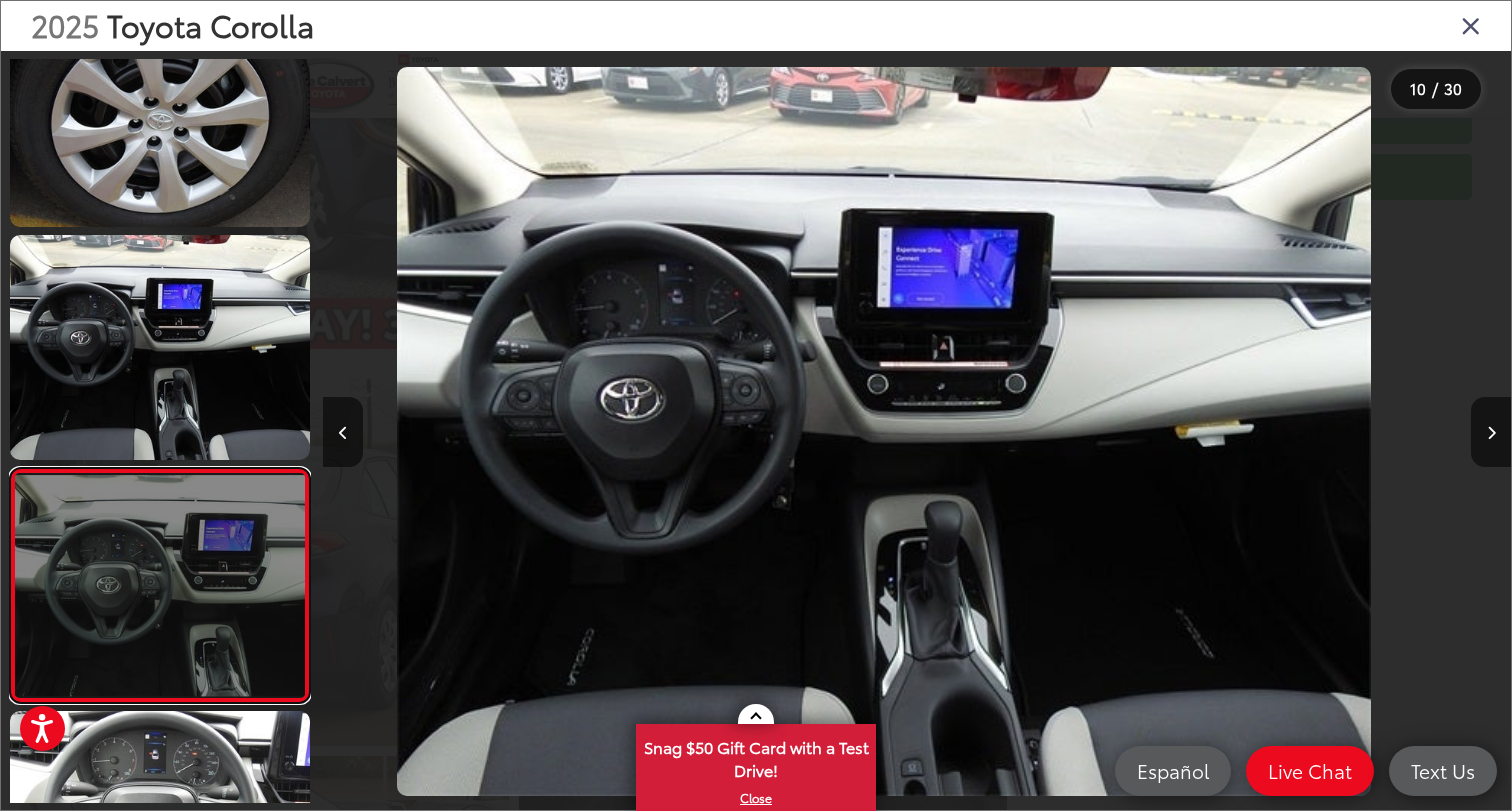 scroll, scrollTop: 1761, scrollLeft: 0, axis: vertical 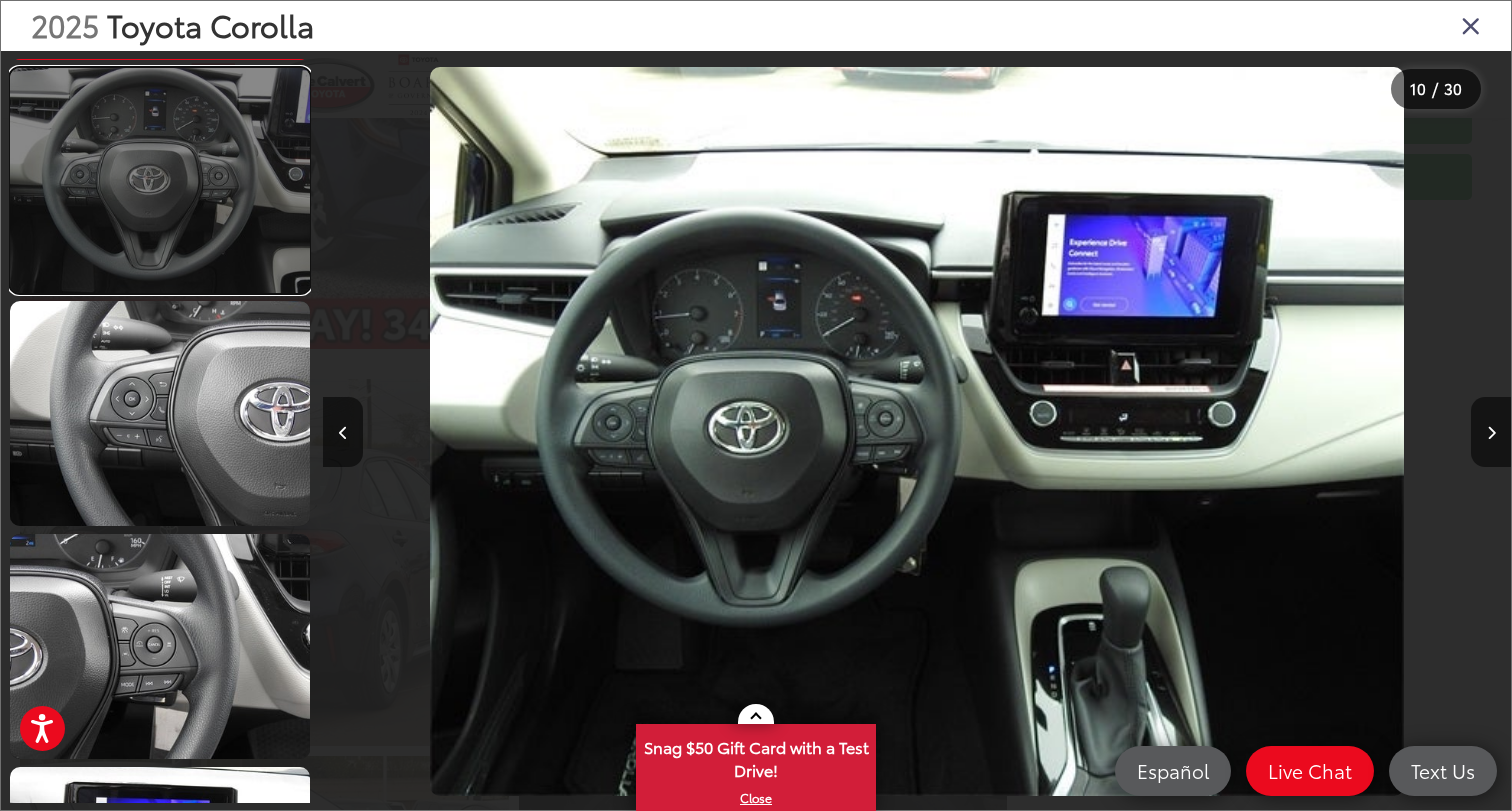 click at bounding box center [160, 180] 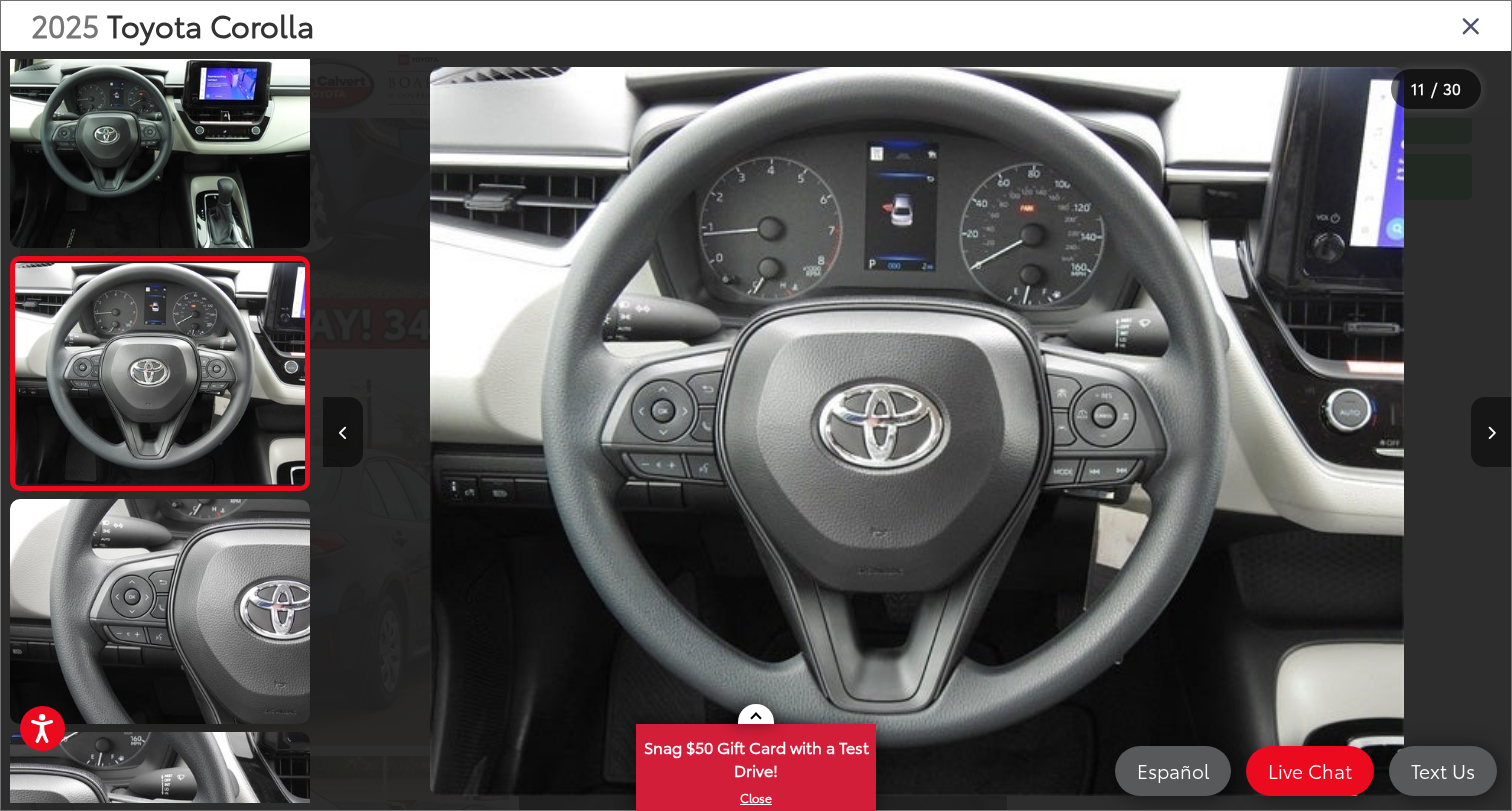 click at bounding box center [1491, 432] 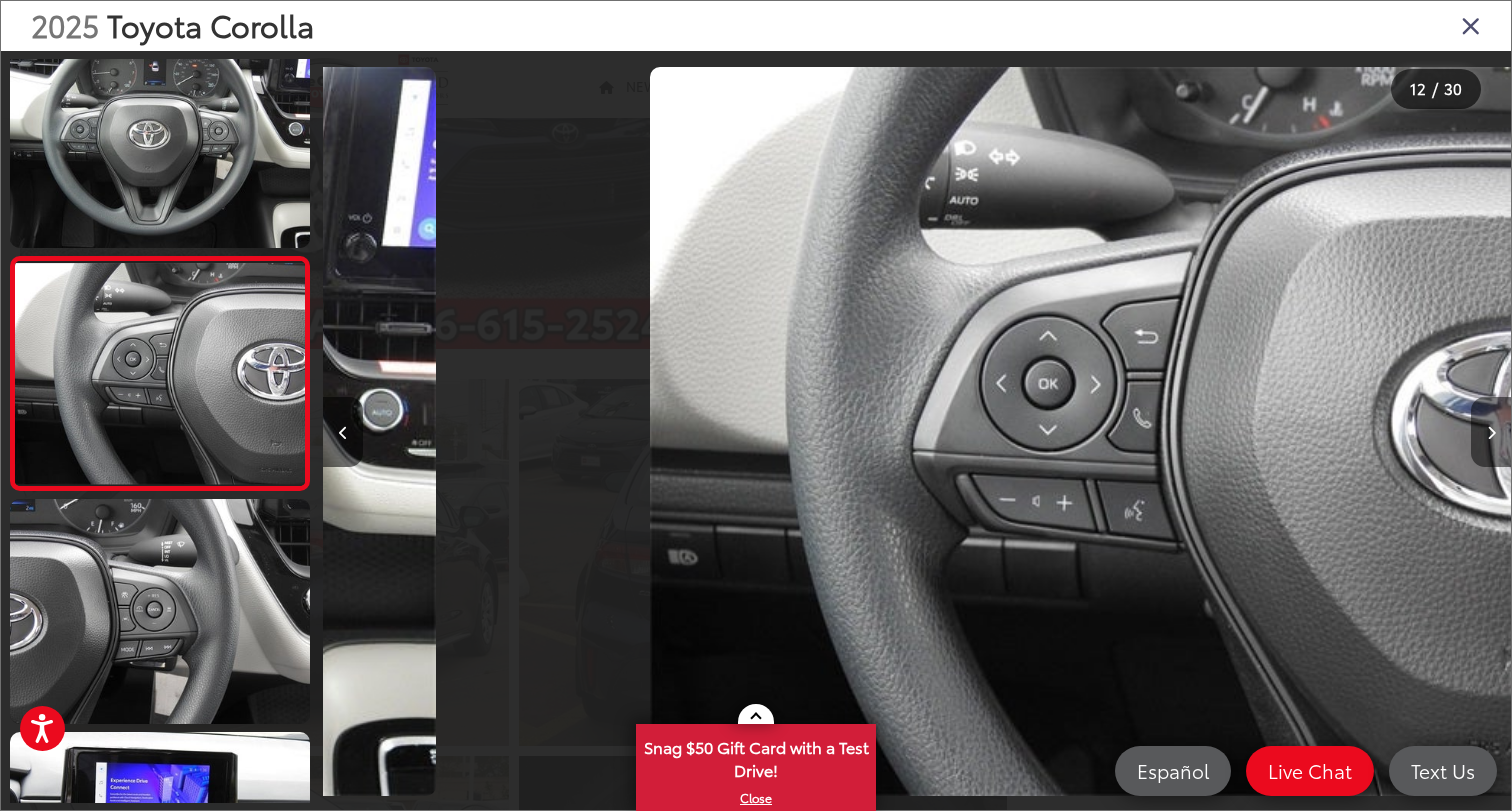 click at bounding box center (1491, 432) 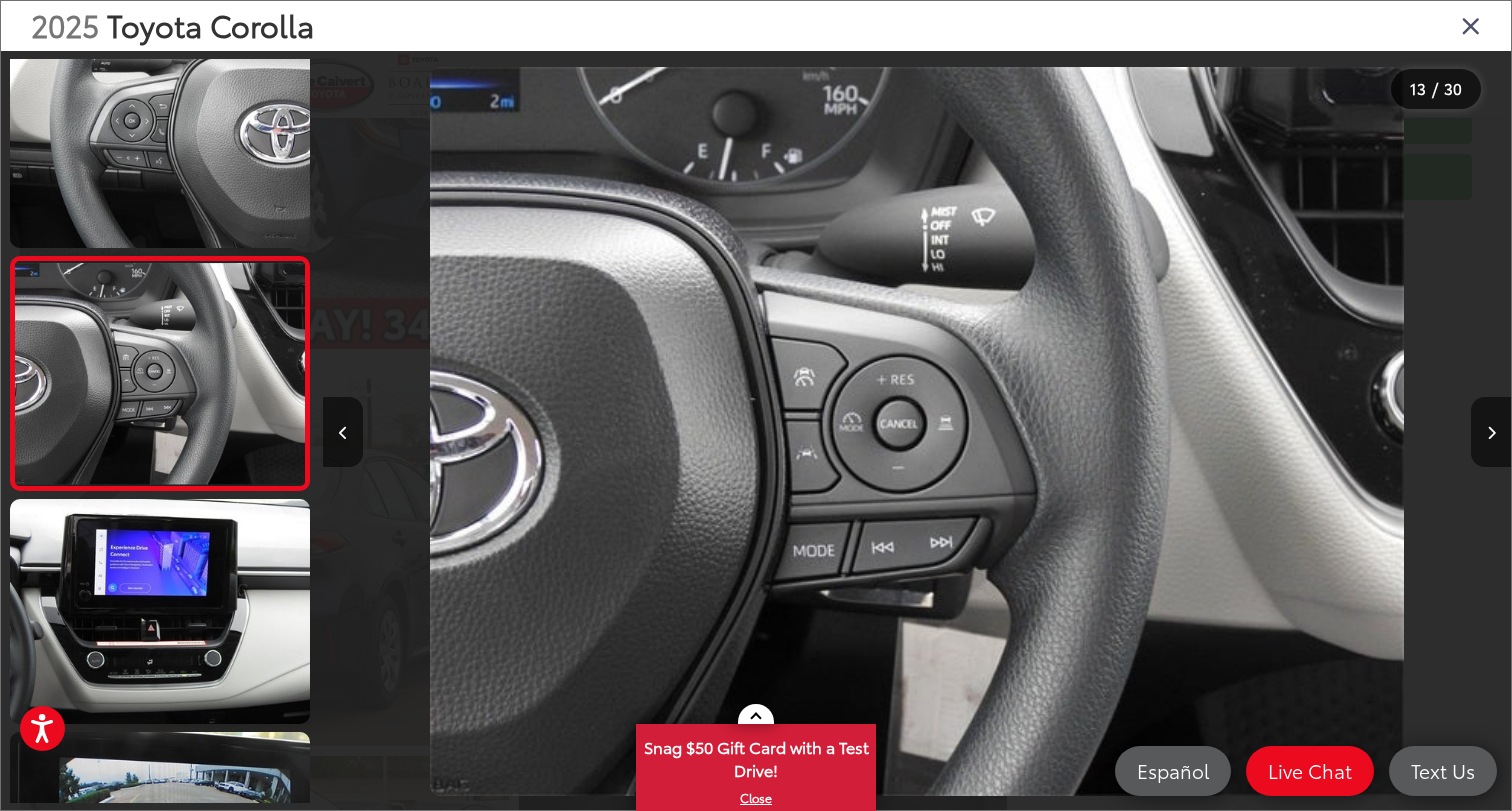 click on "2025   Toyota Corolla" at bounding box center (756, 26) 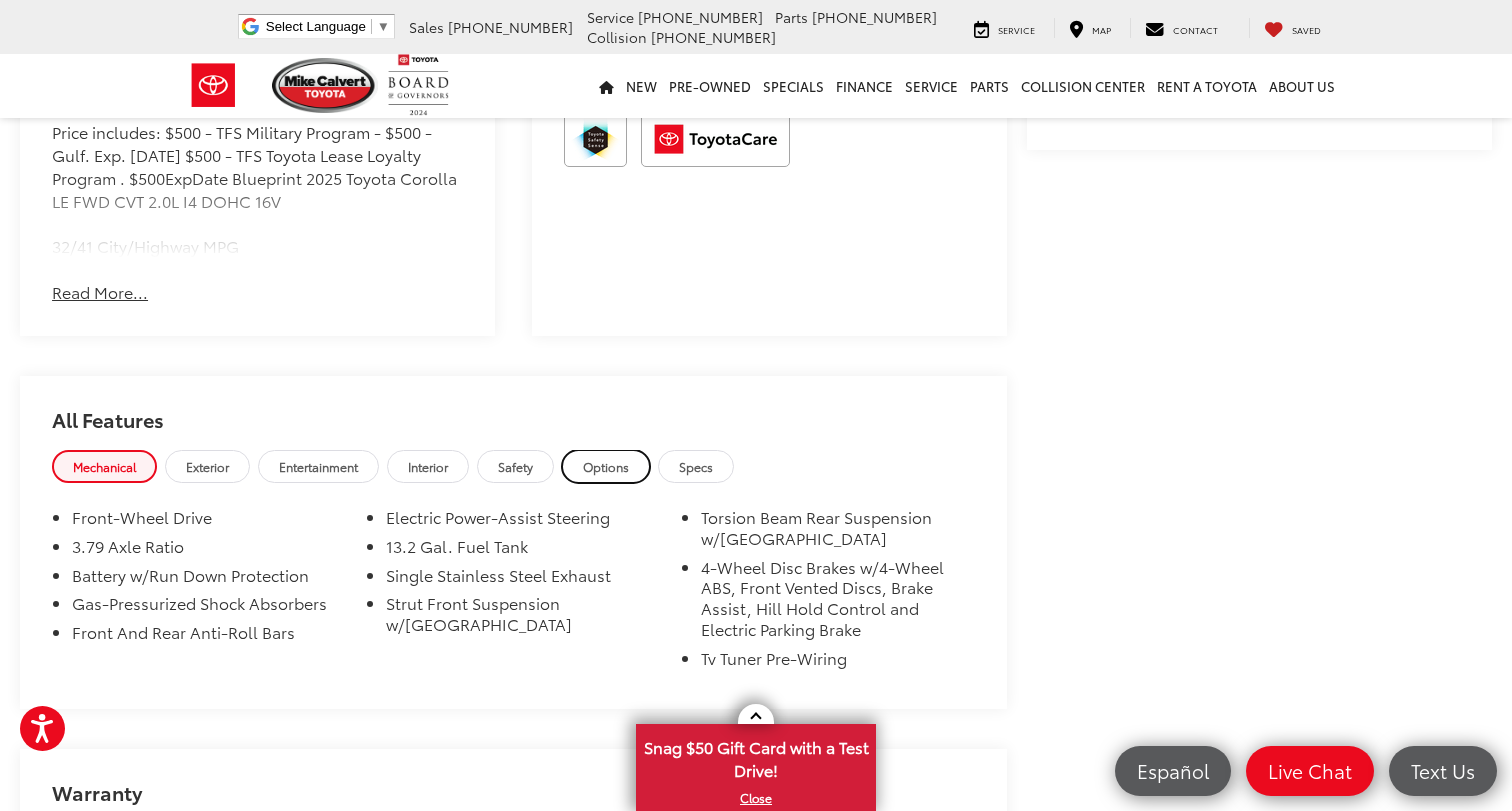 click on "Options" at bounding box center [606, 466] 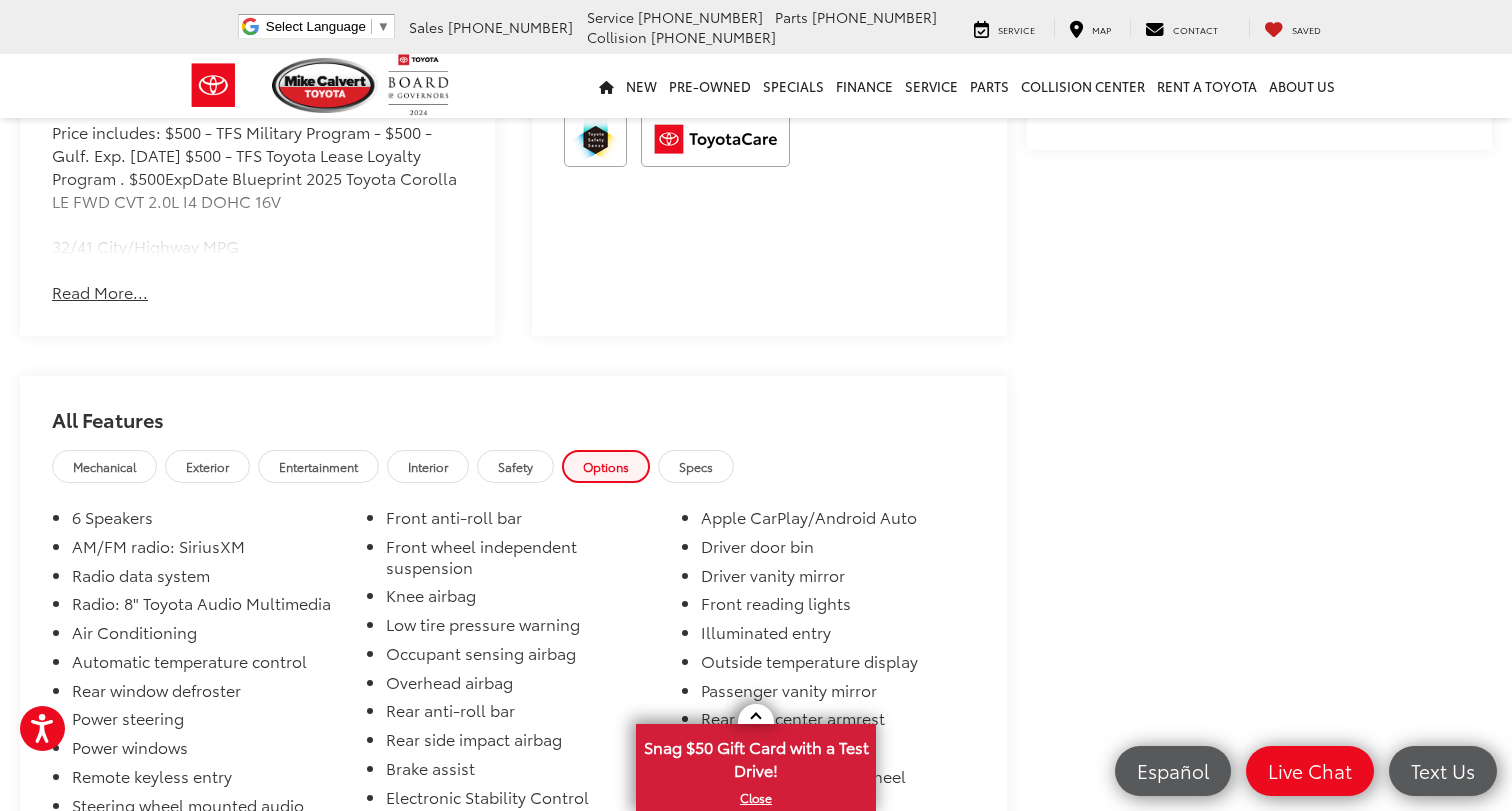 click on "Mechanical
Exterior
Entertainment
Interior
Safety
Options
Specs" at bounding box center [513, 469] 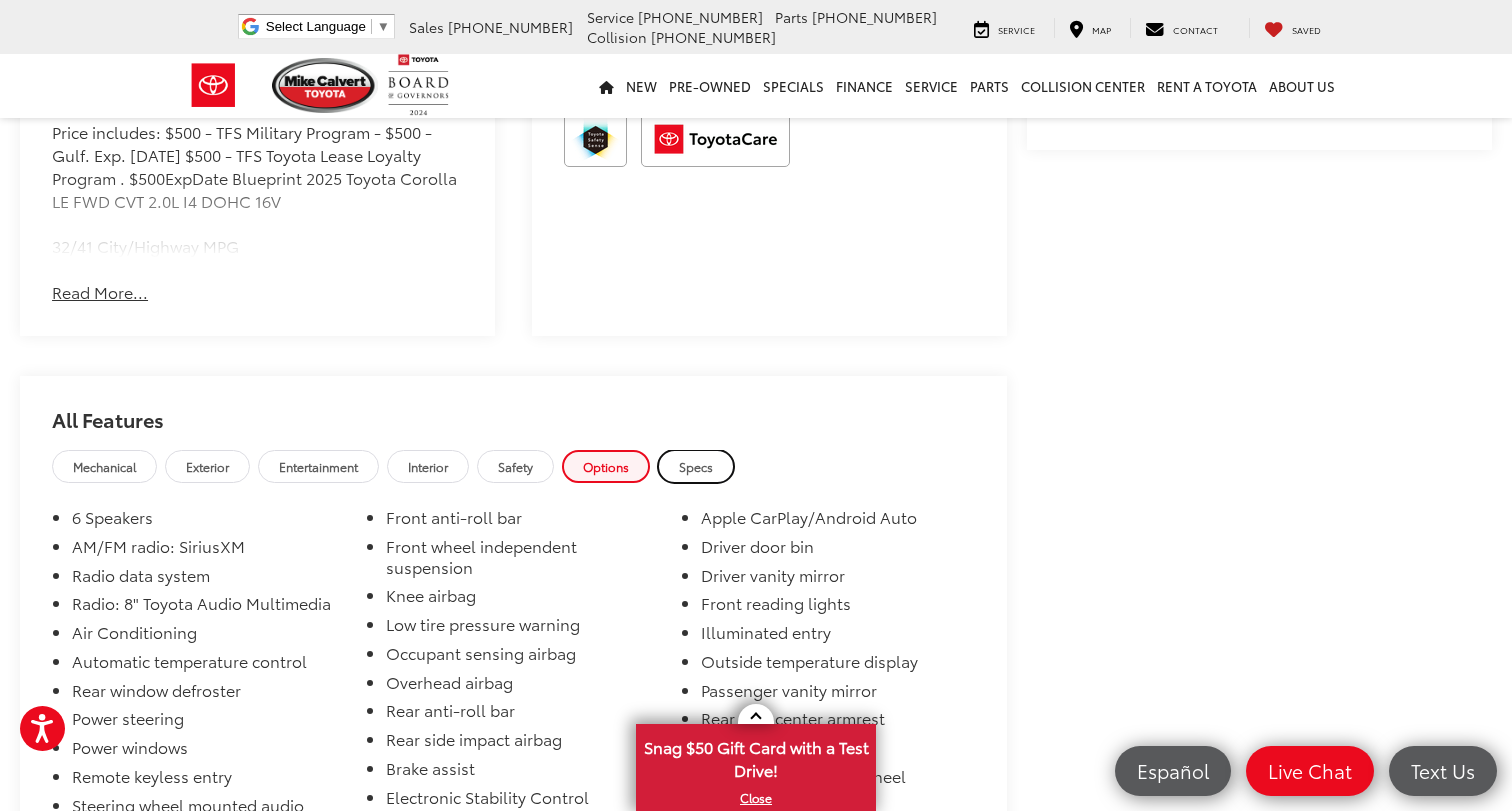 click on "Specs" at bounding box center [696, 466] 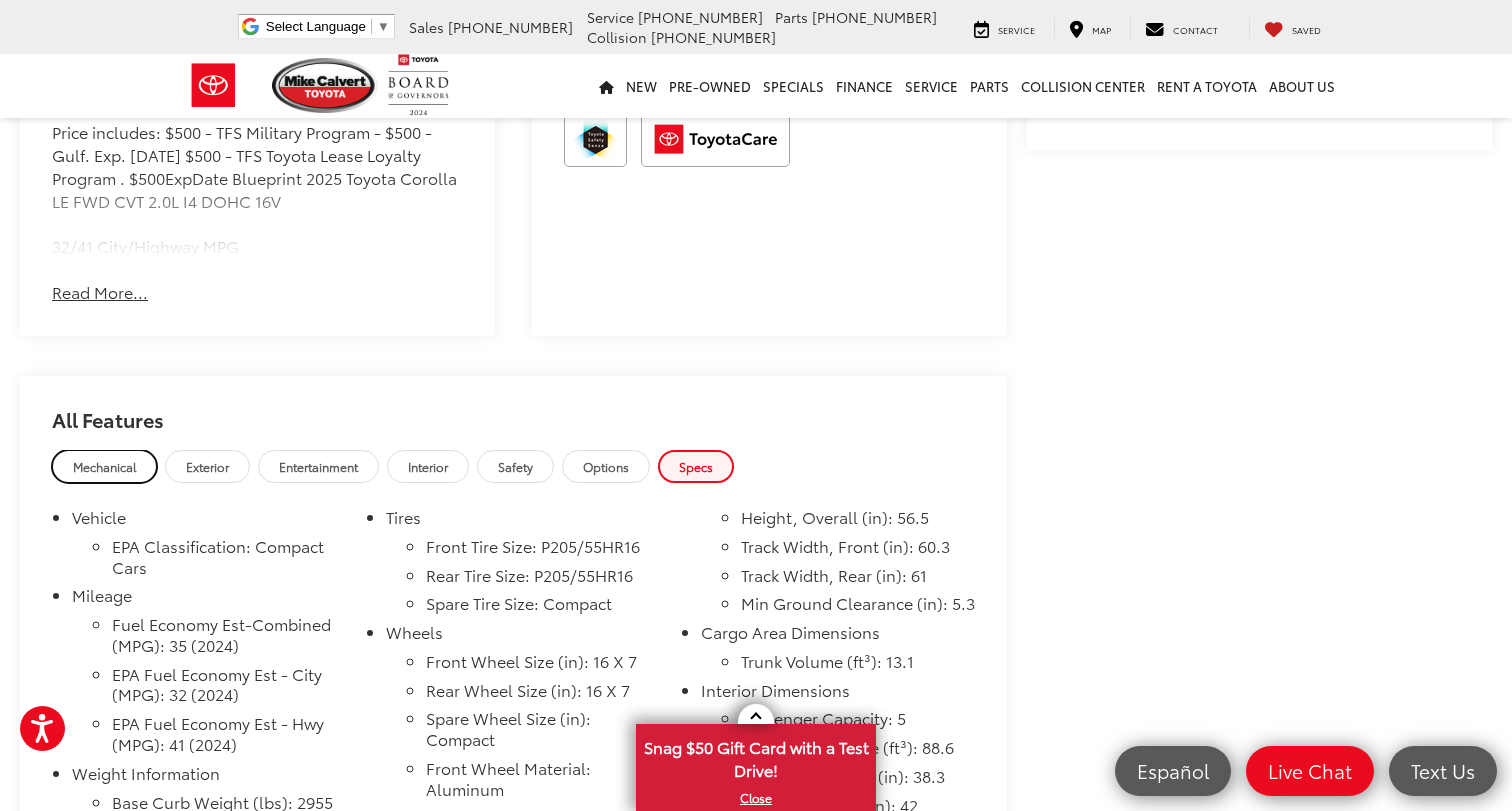click on "Mechanical" at bounding box center (104, 466) 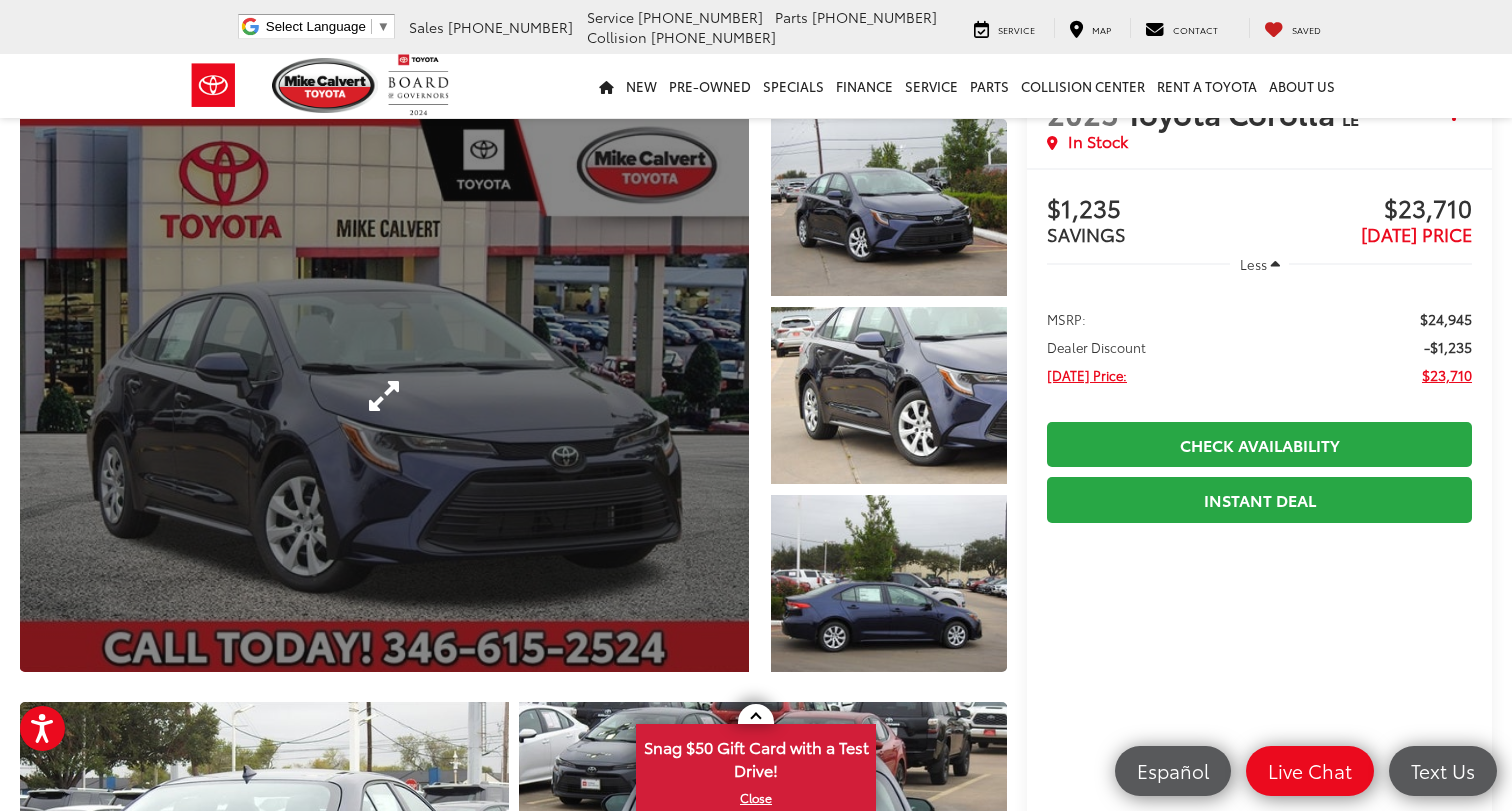 scroll, scrollTop: 0, scrollLeft: 0, axis: both 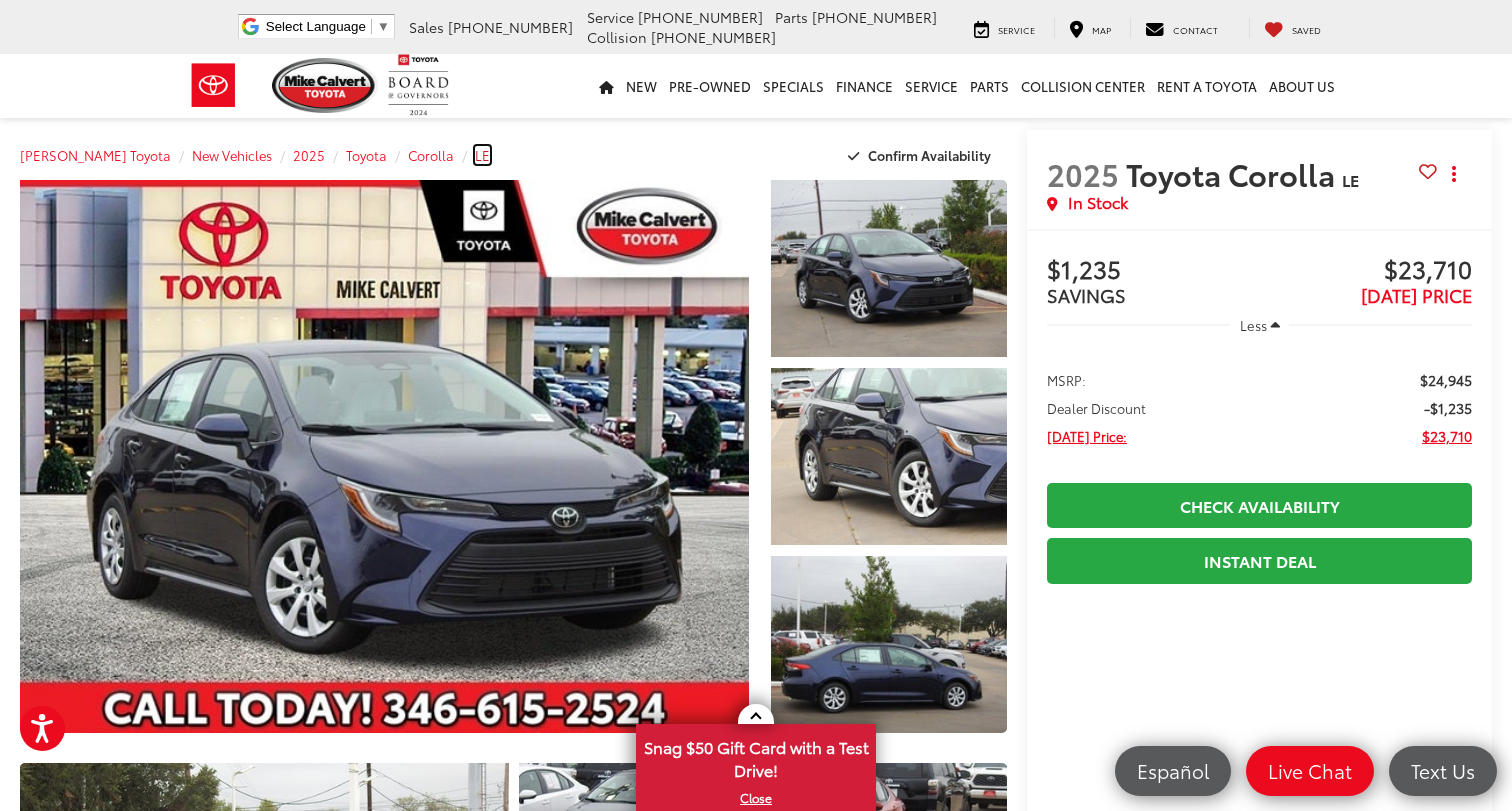 click on "LE" at bounding box center (482, 155) 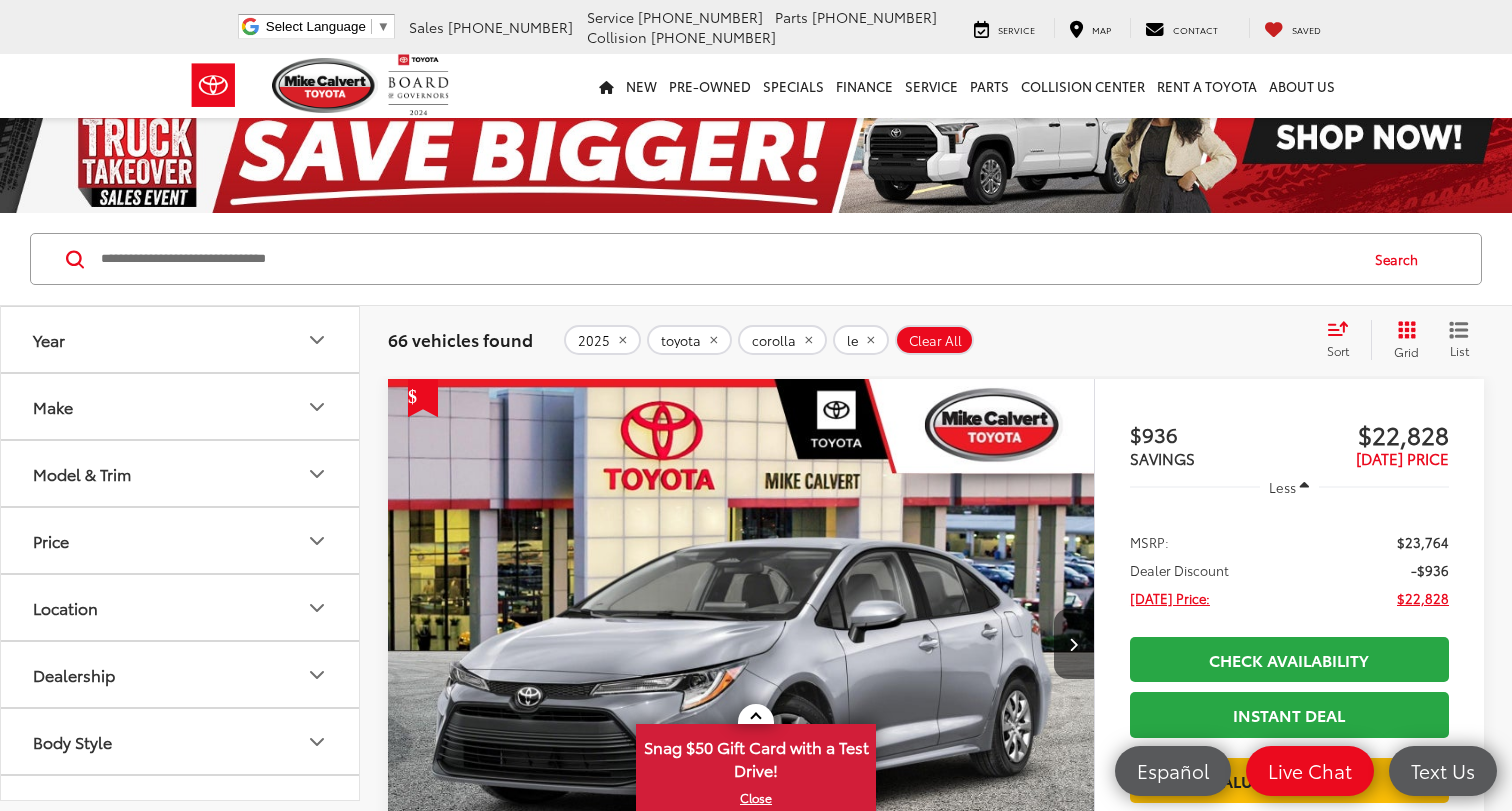 scroll, scrollTop: 33, scrollLeft: 0, axis: vertical 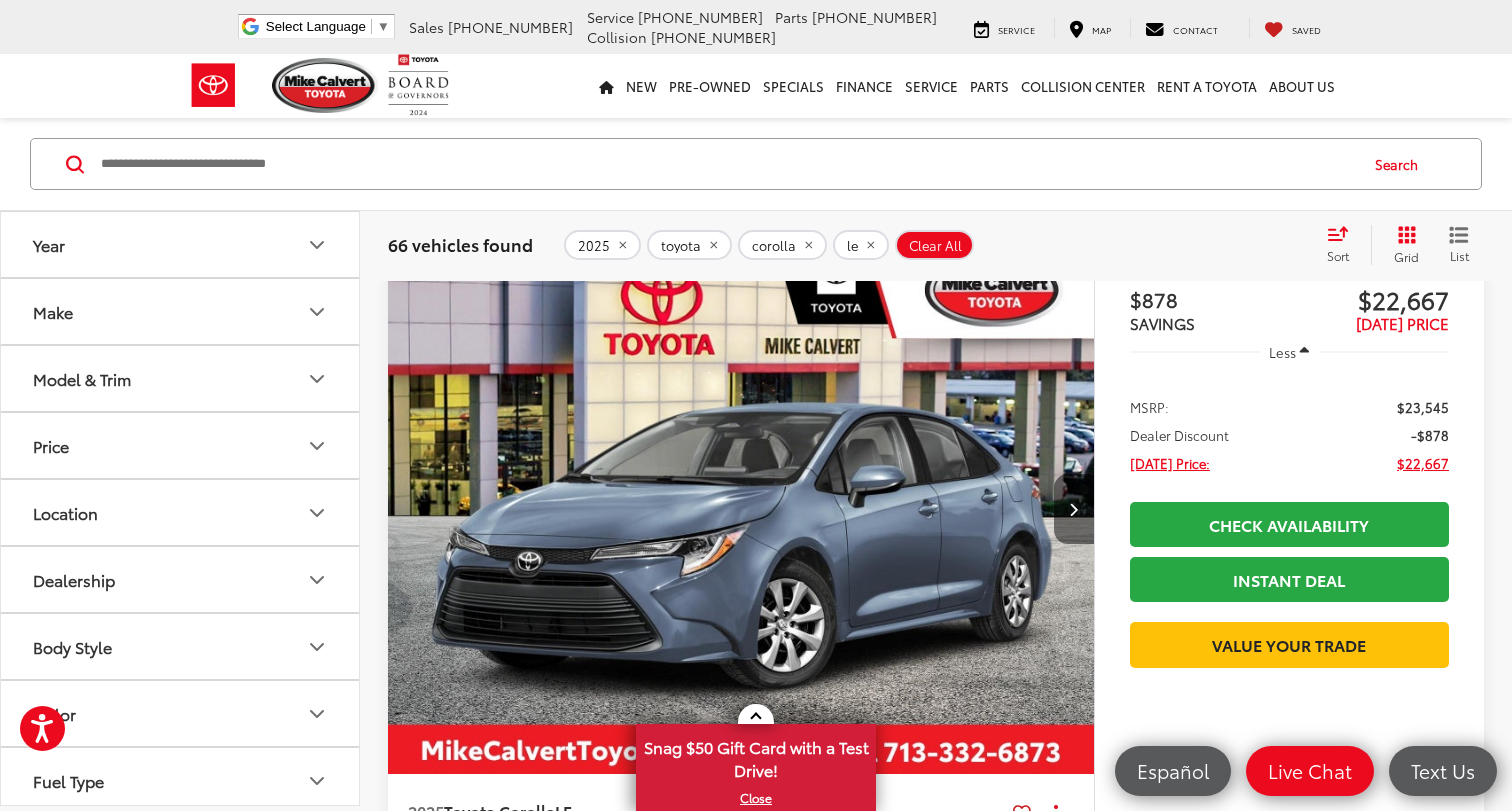 click at bounding box center [1074, 509] 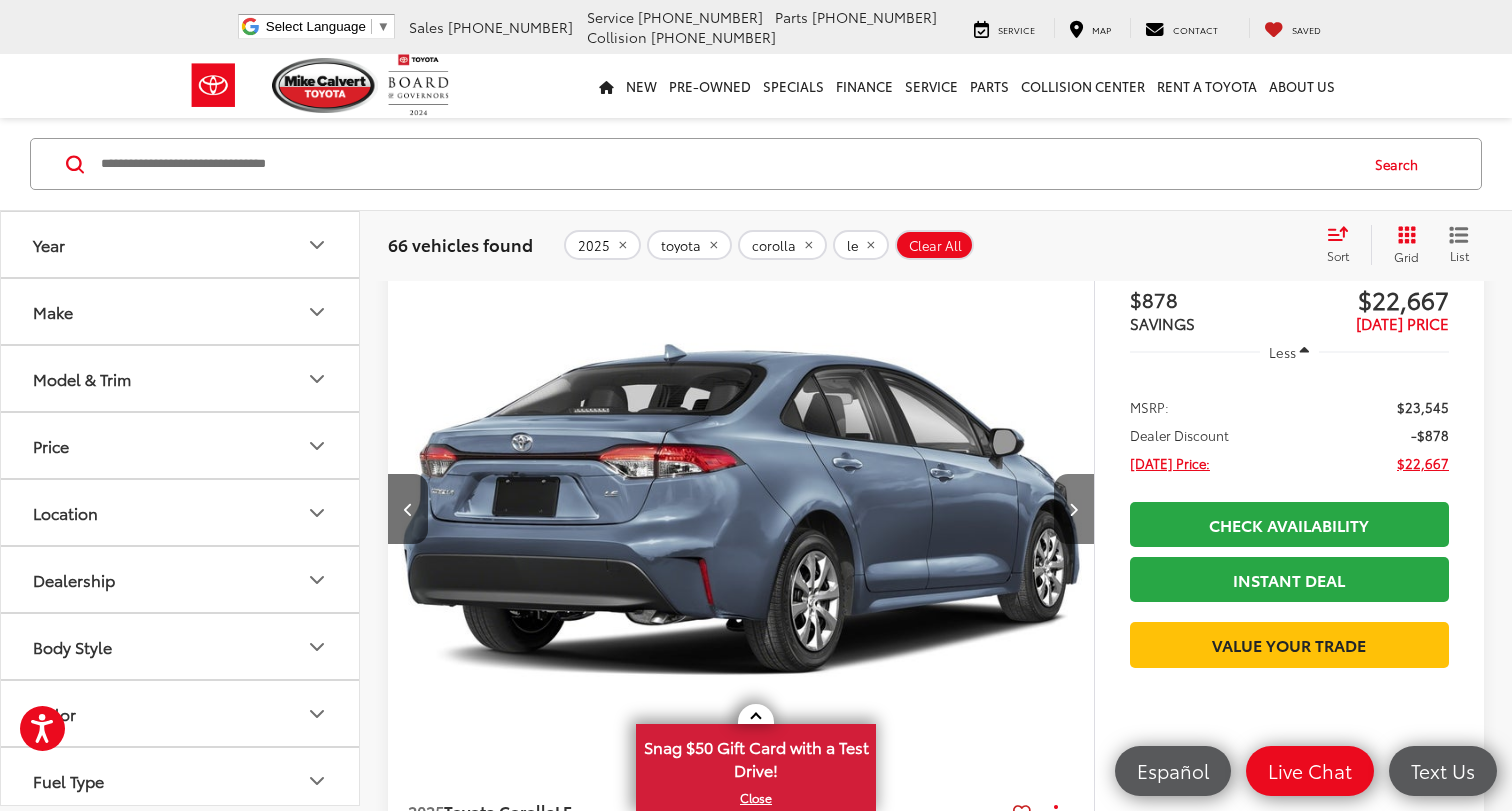 click at bounding box center [1074, 509] 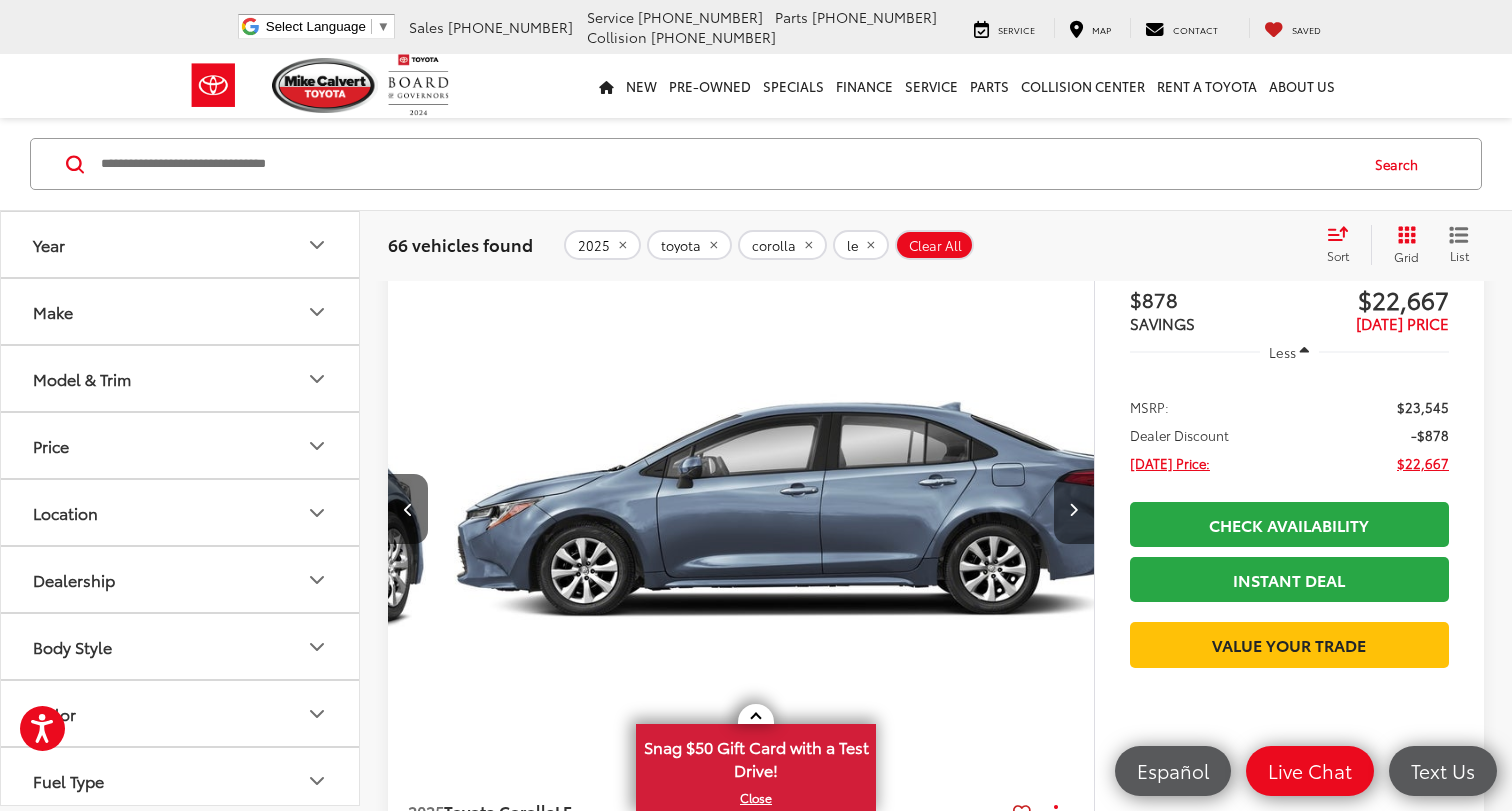 click at bounding box center (1074, 509) 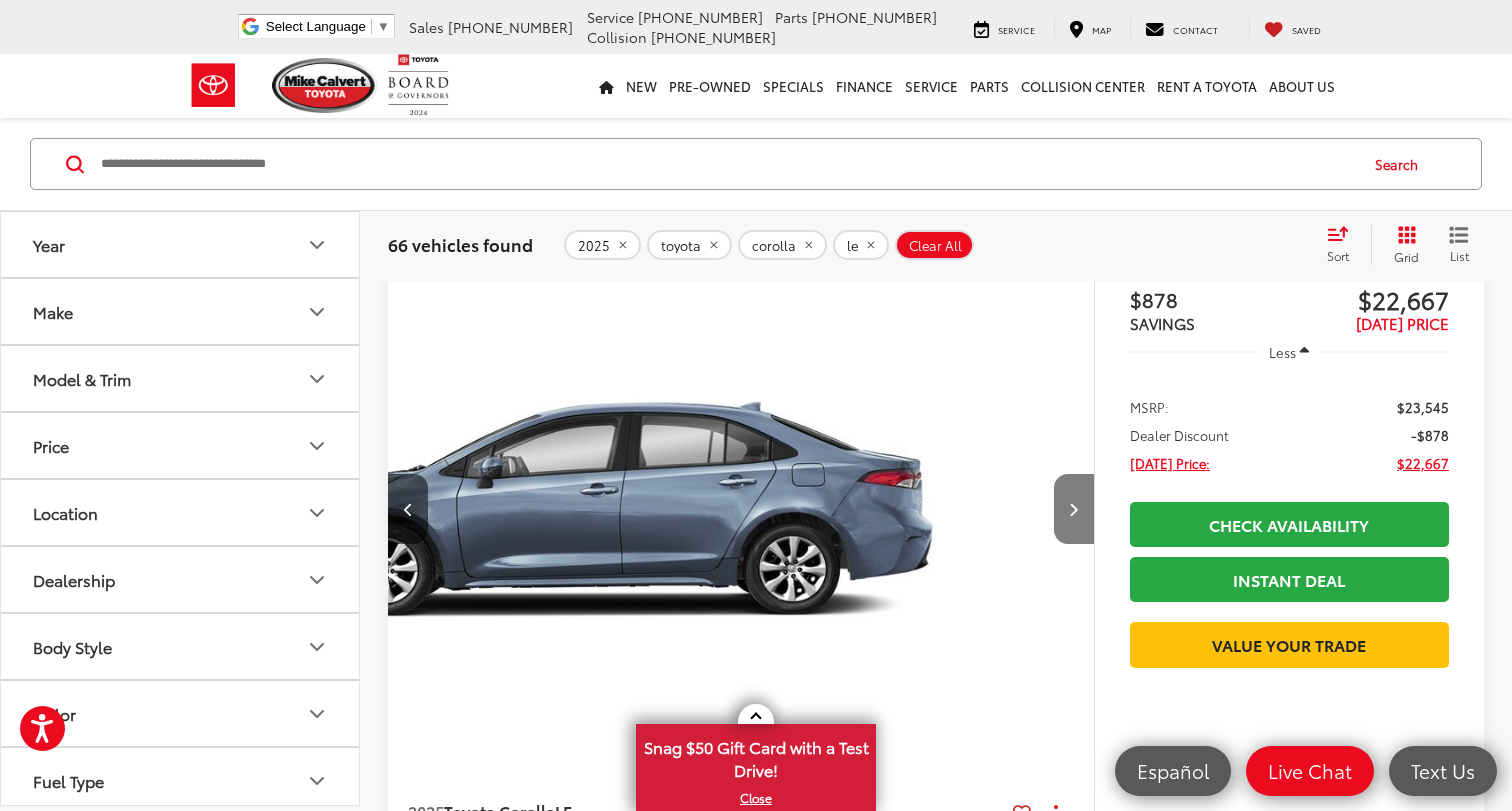 click at bounding box center [1074, 509] 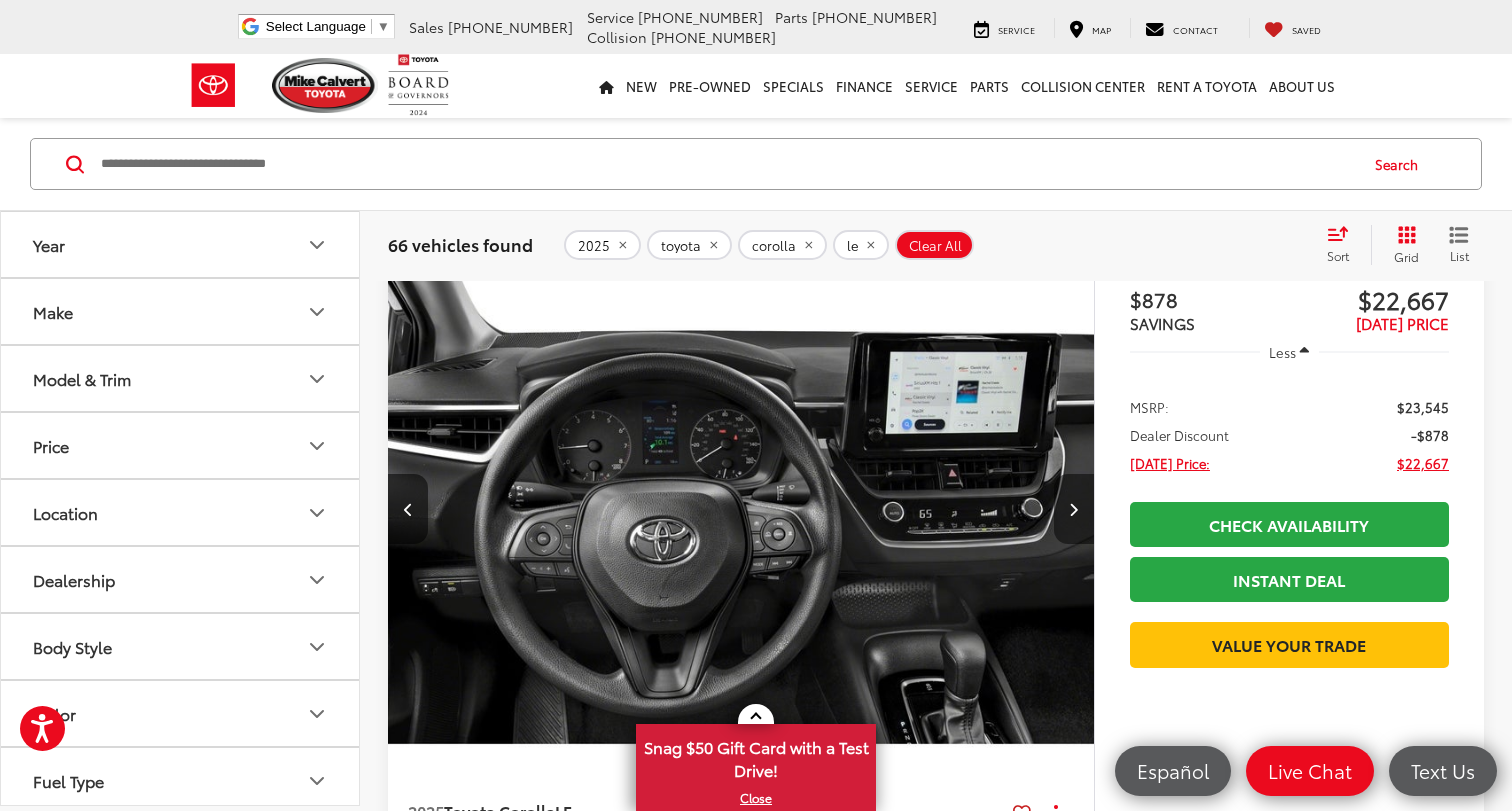 click at bounding box center [1074, 509] 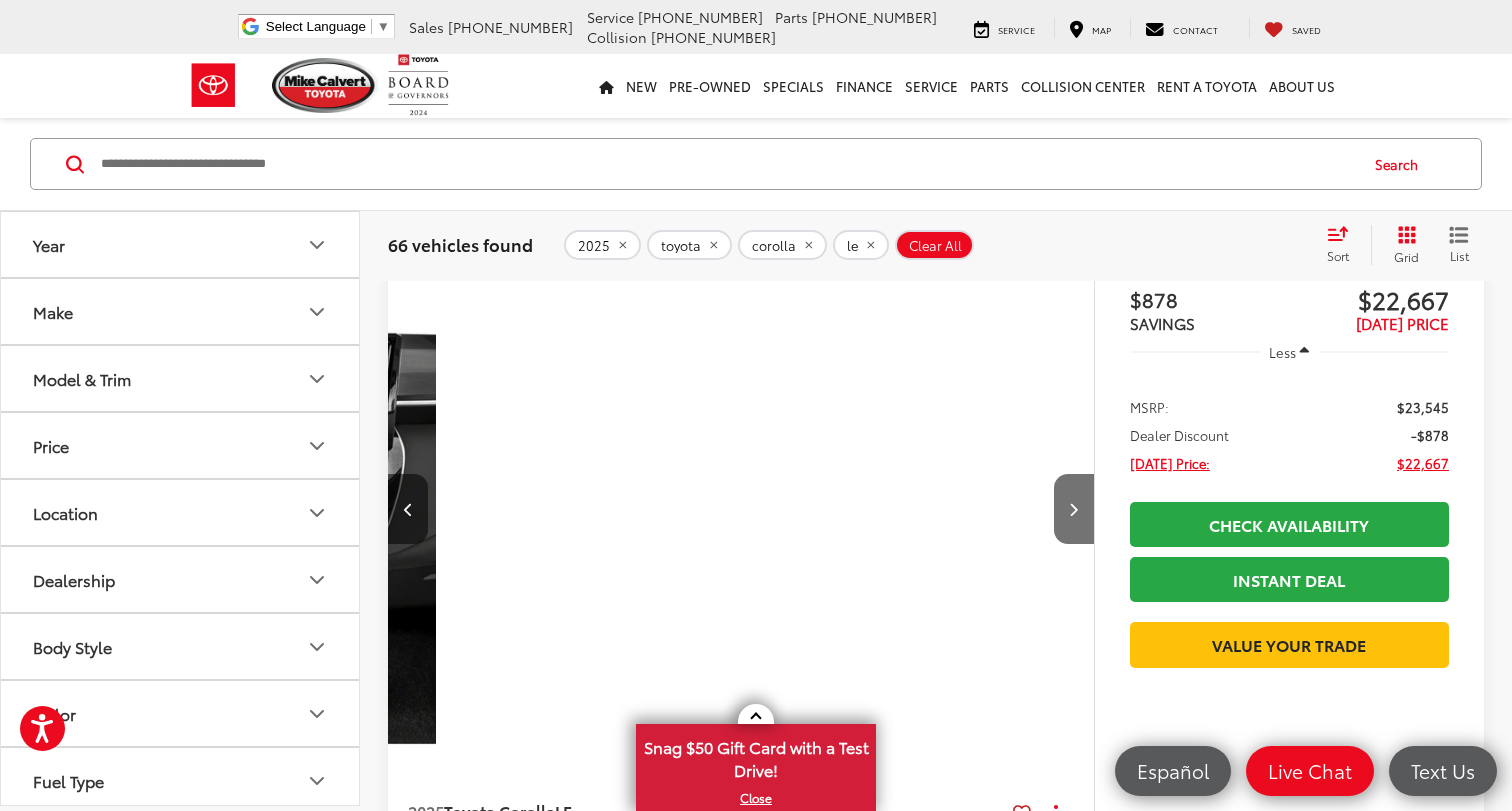 scroll, scrollTop: 0, scrollLeft: 2836, axis: horizontal 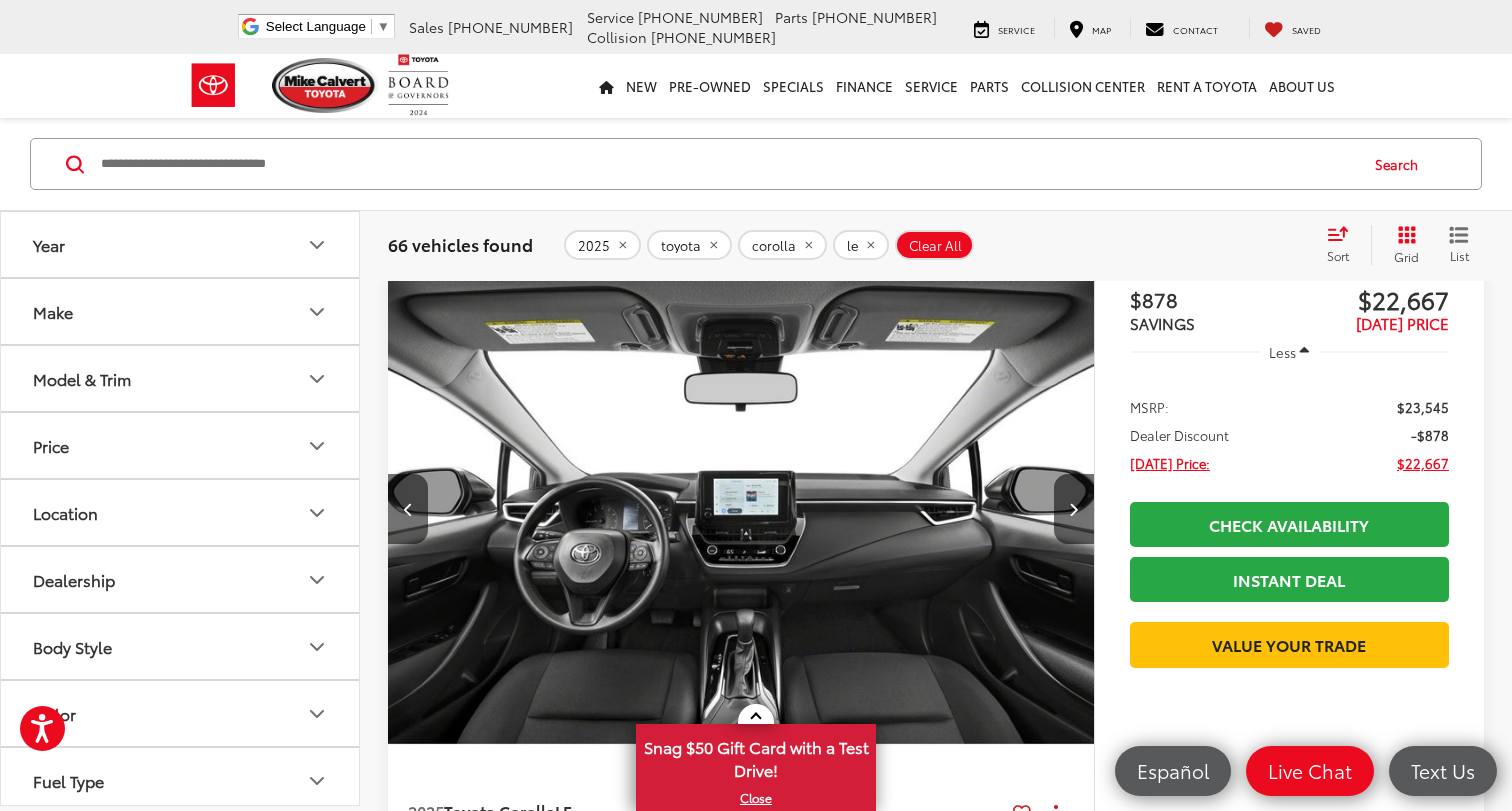 click at bounding box center [741, 510] 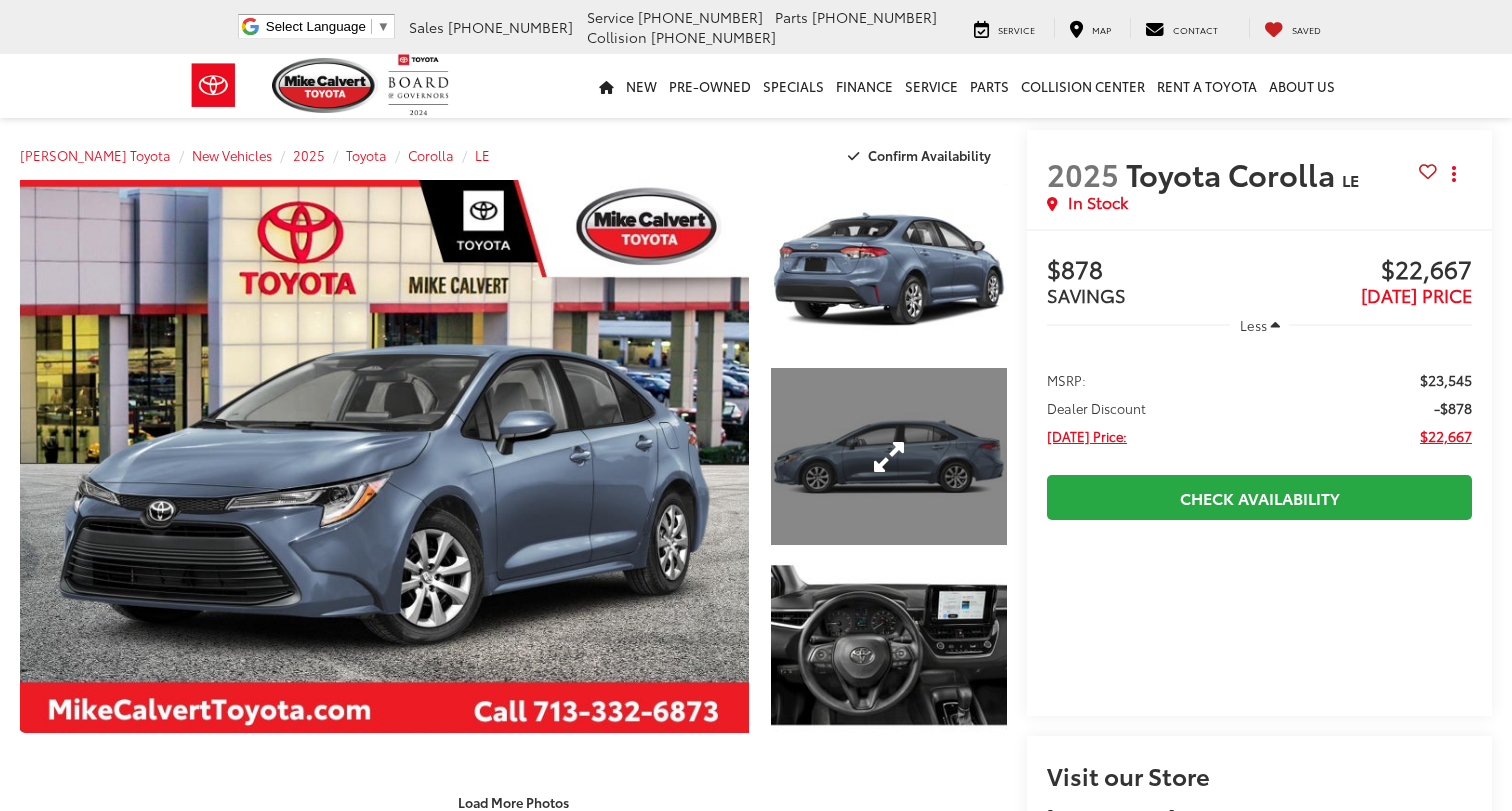 scroll, scrollTop: 811, scrollLeft: 0, axis: vertical 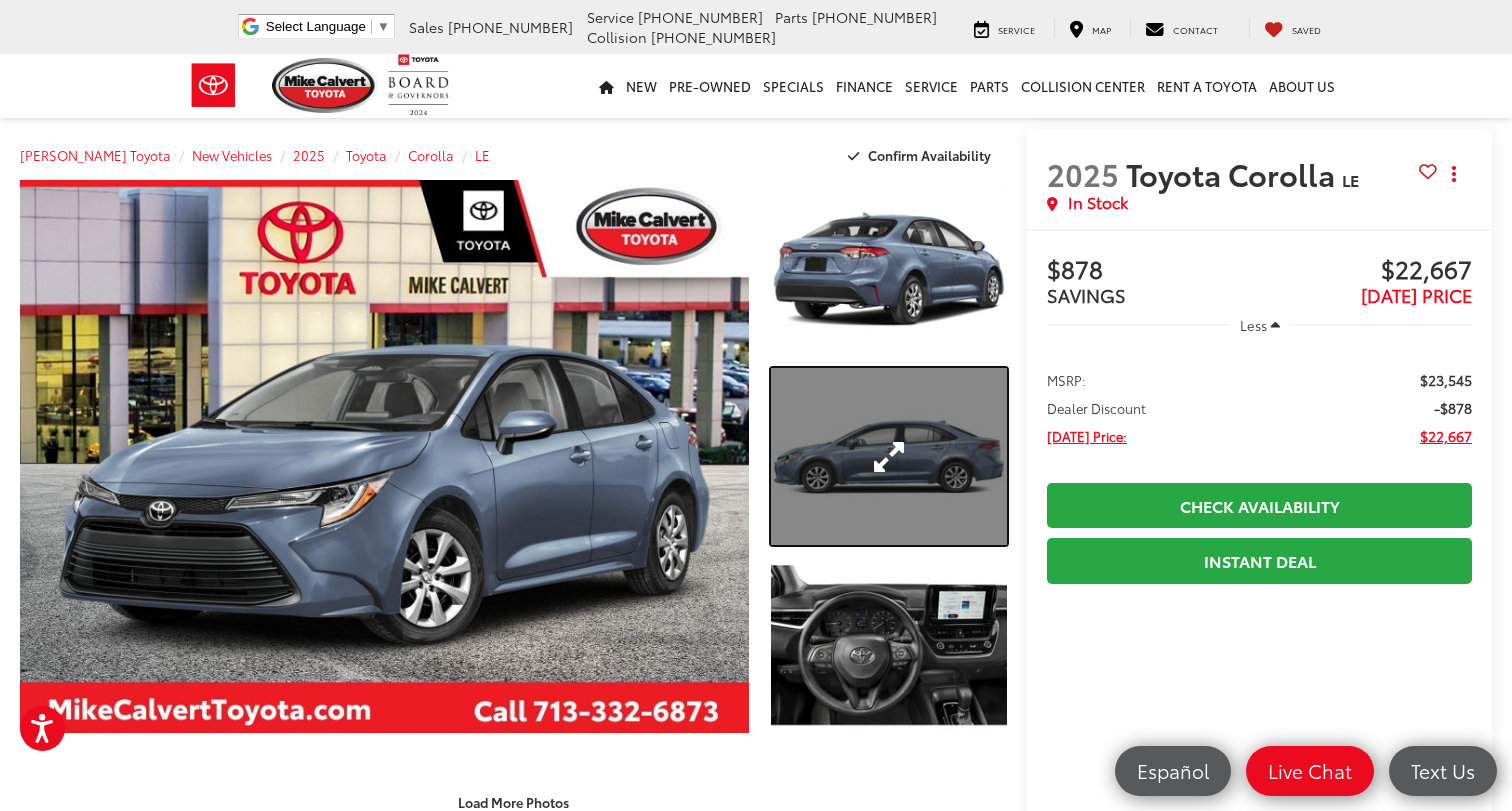 click at bounding box center [889, 456] 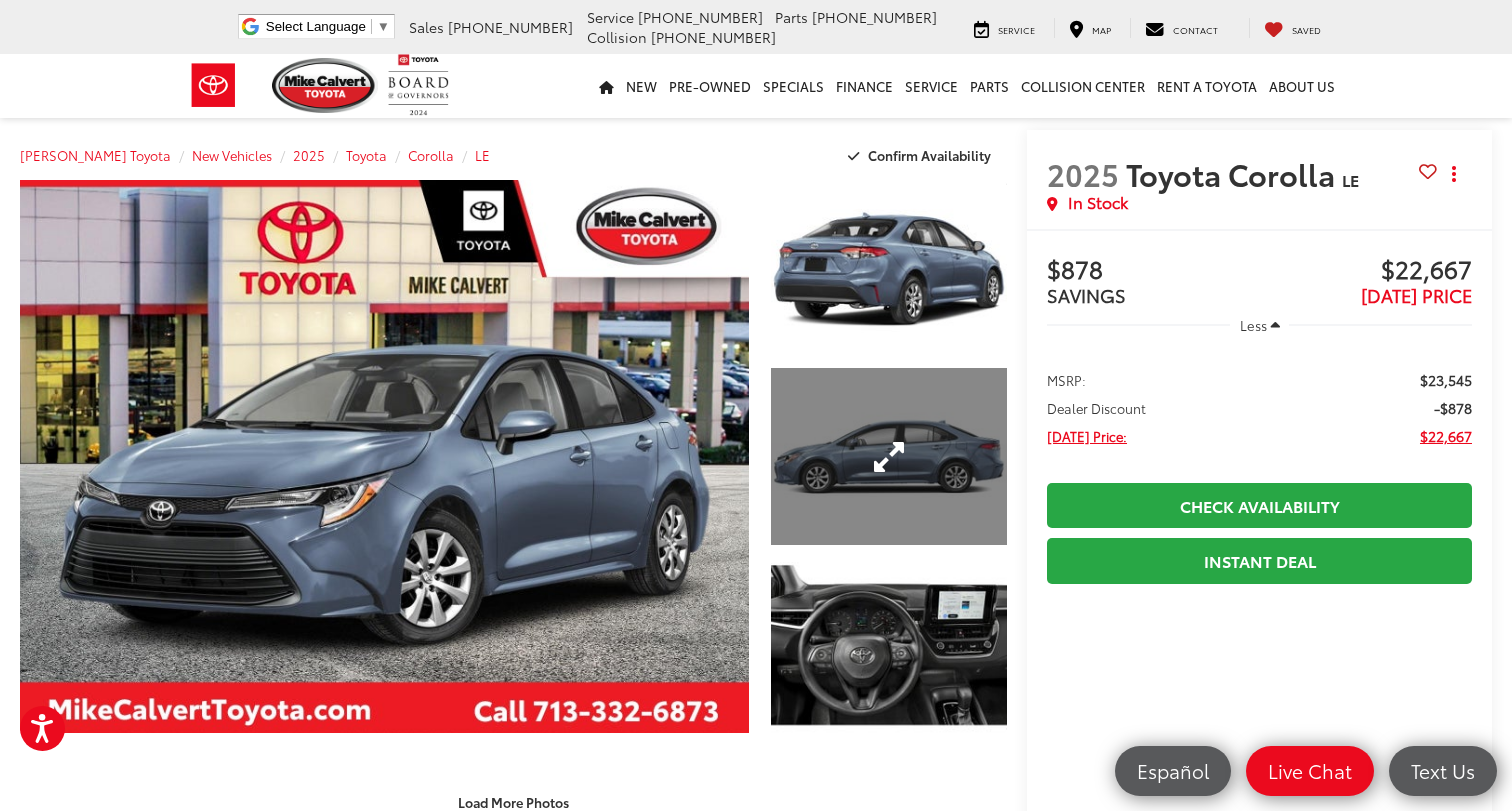 scroll, scrollTop: 0, scrollLeft: 81, axis: horizontal 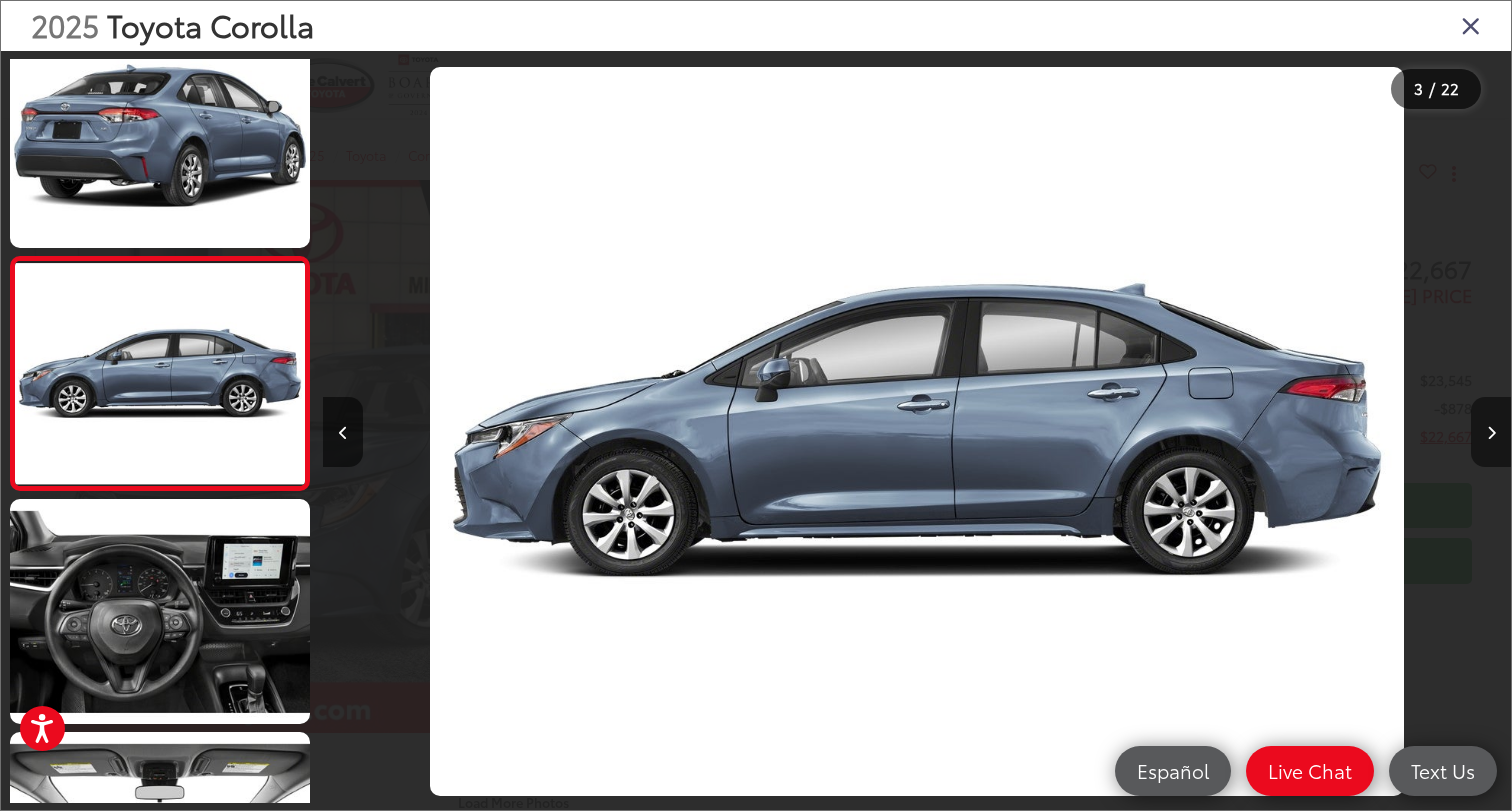 click at bounding box center [1491, 432] 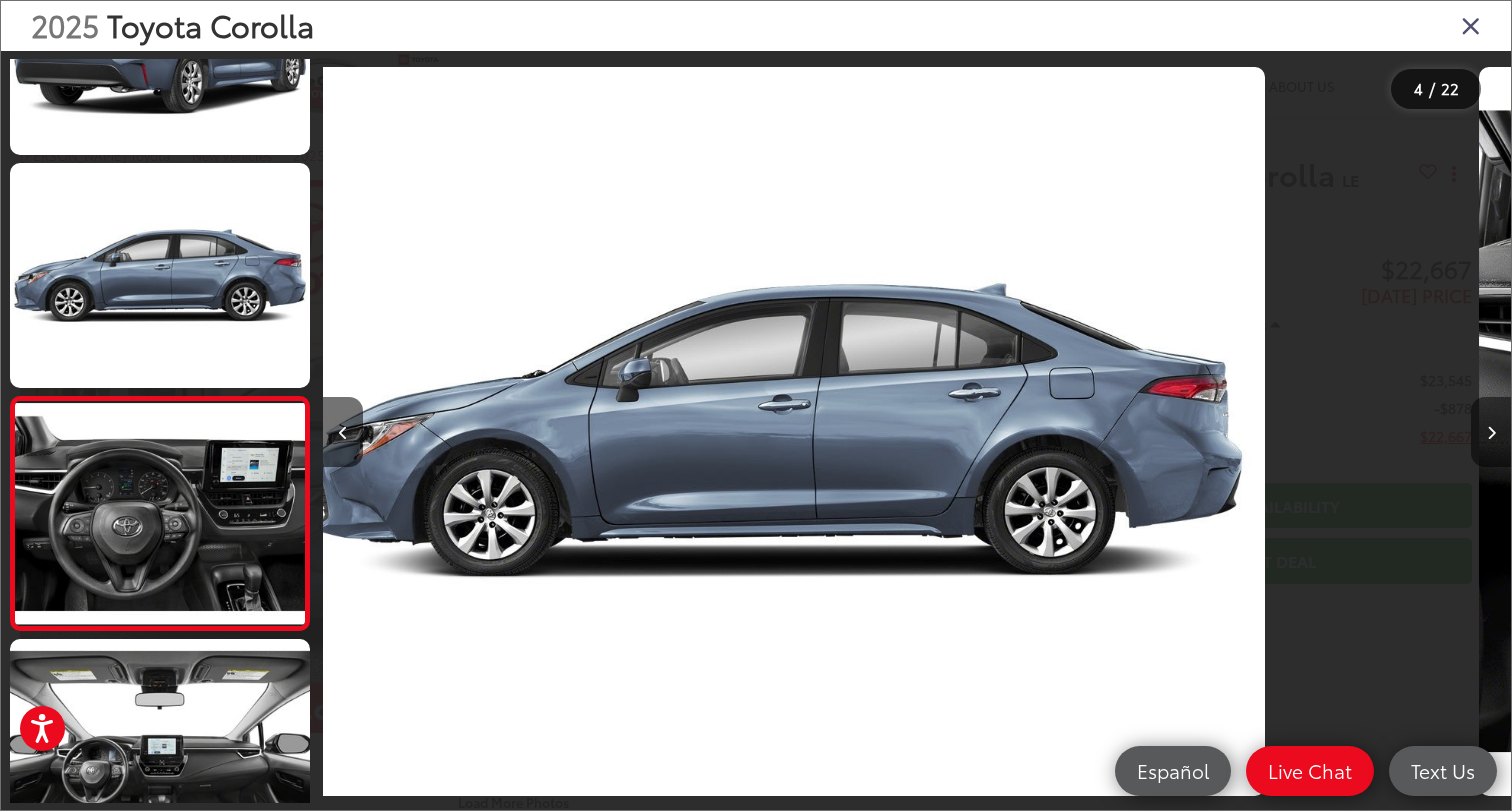scroll, scrollTop: 499, scrollLeft: 0, axis: vertical 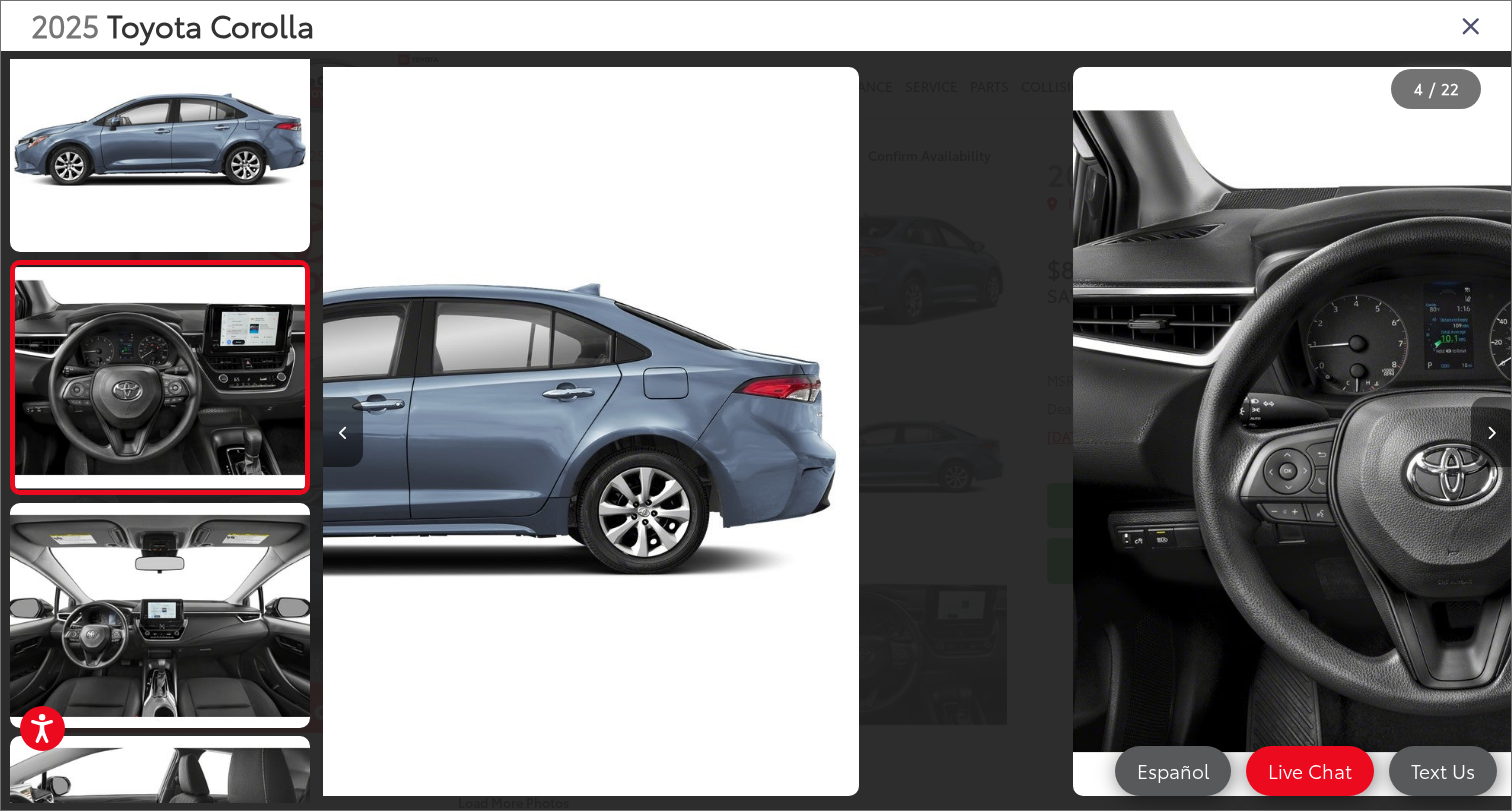 click at bounding box center [1491, 433] 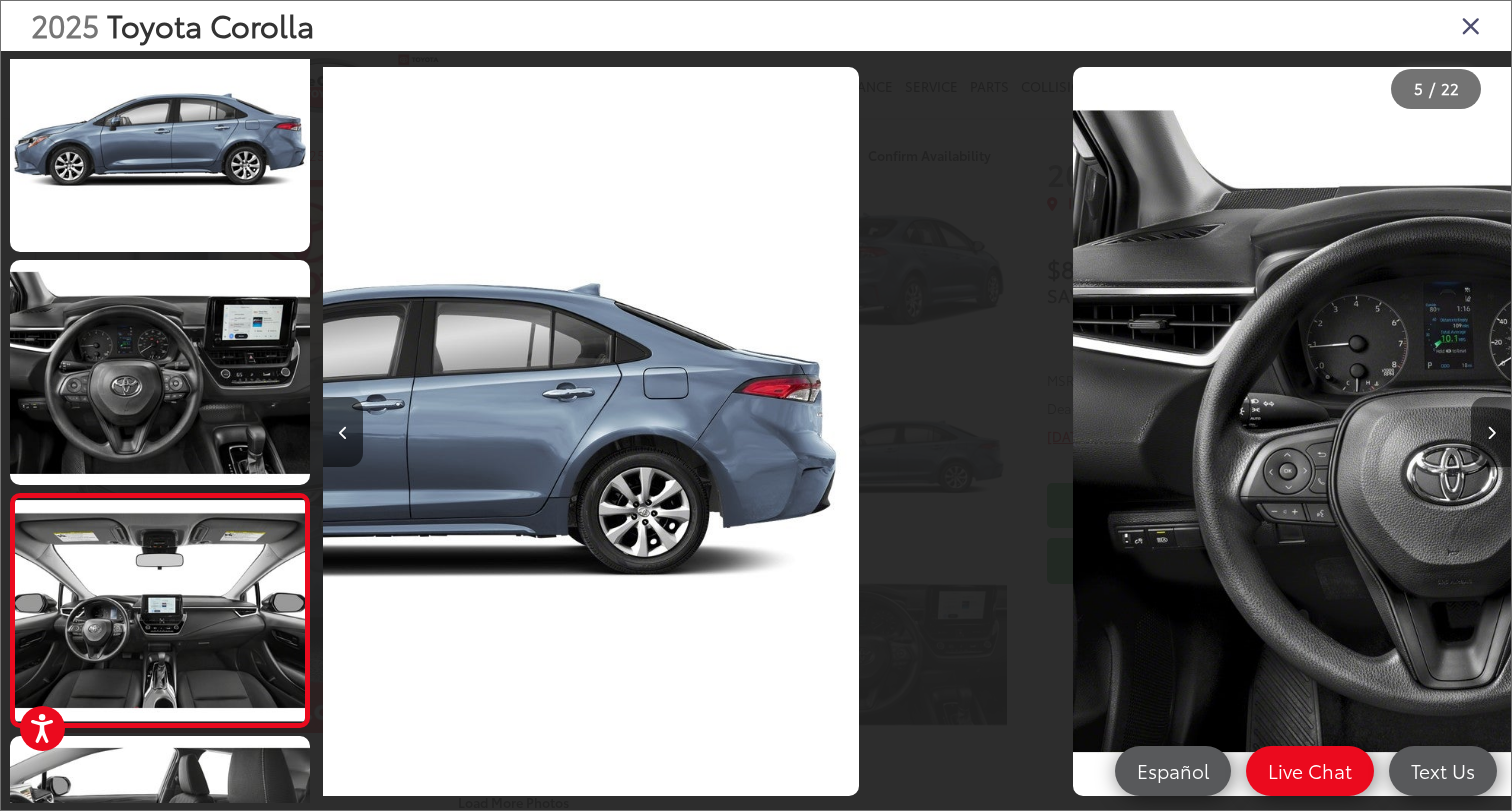 scroll, scrollTop: 530, scrollLeft: 0, axis: vertical 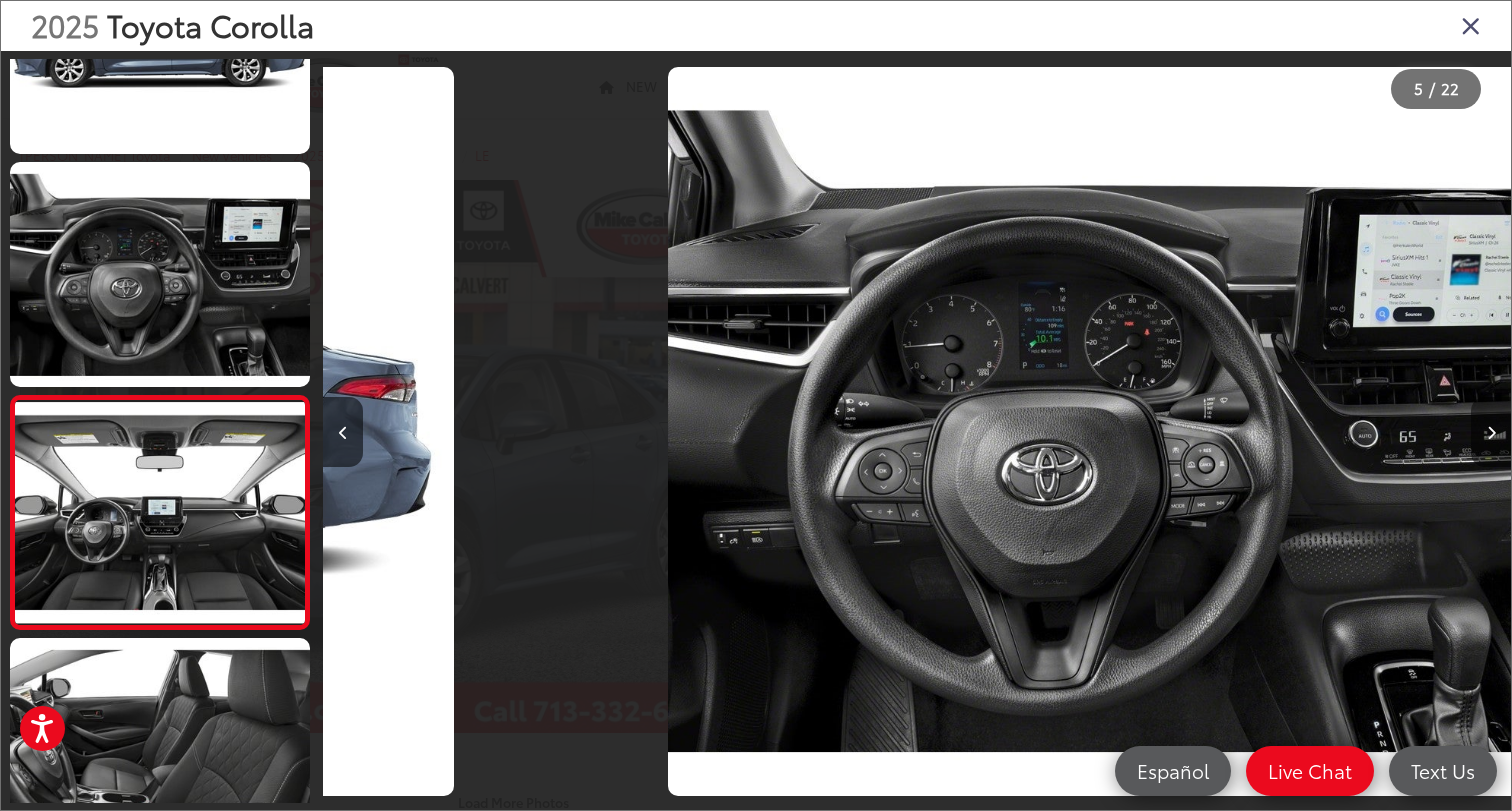 click at bounding box center [1491, 433] 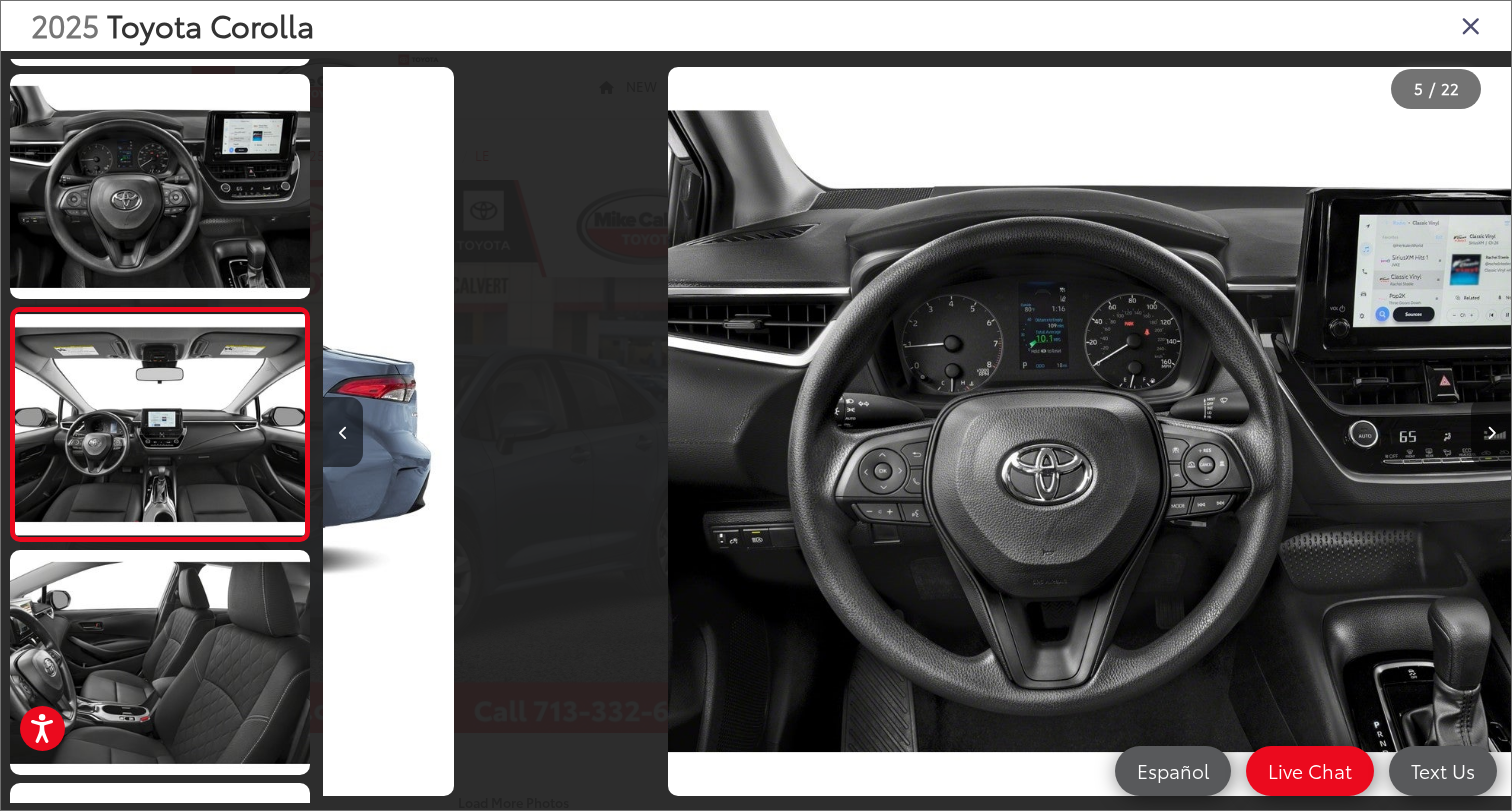 scroll, scrollTop: 0, scrollLeft: 3567, axis: horizontal 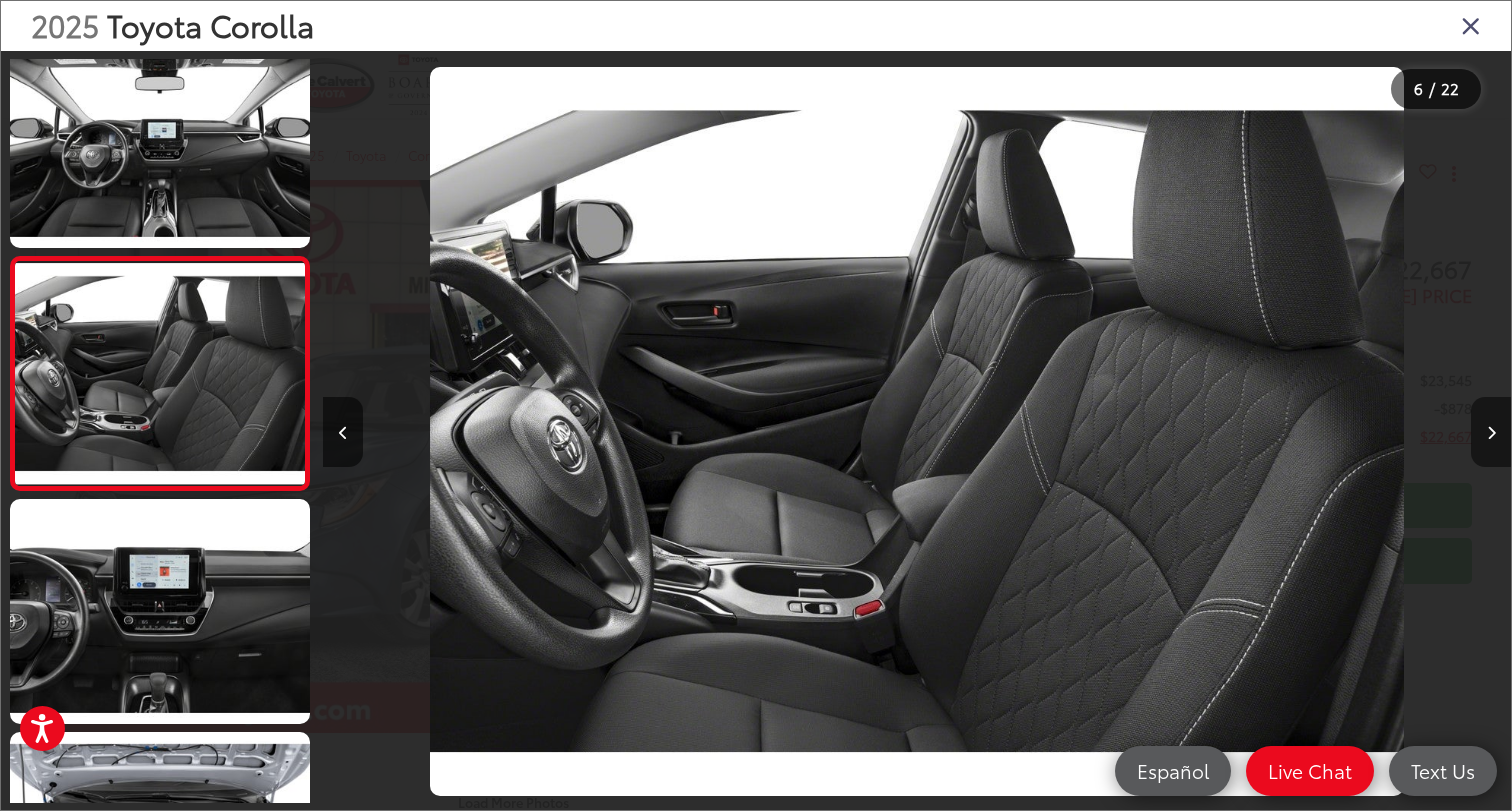 click at bounding box center (1491, 433) 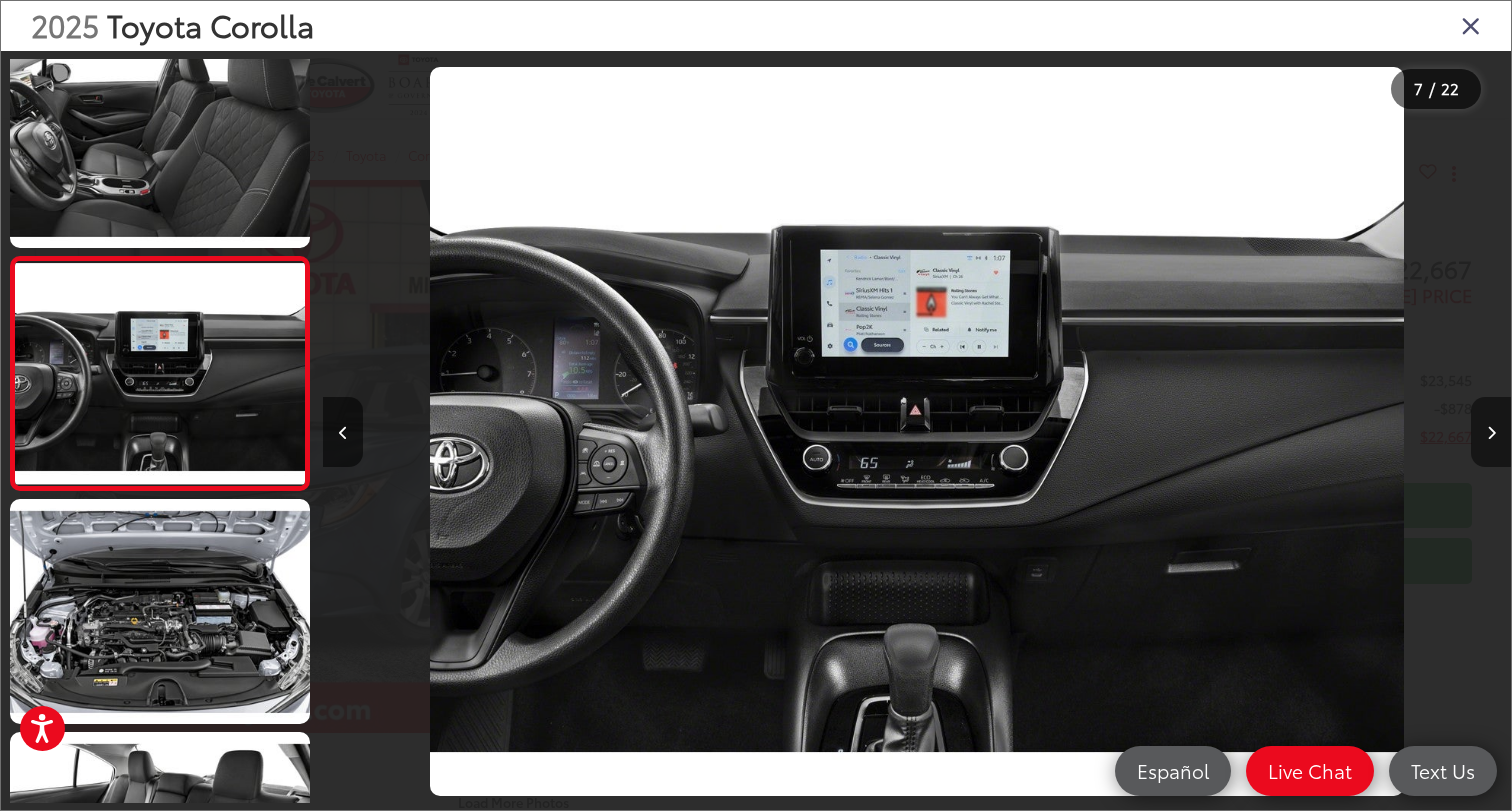 click at bounding box center [1491, 433] 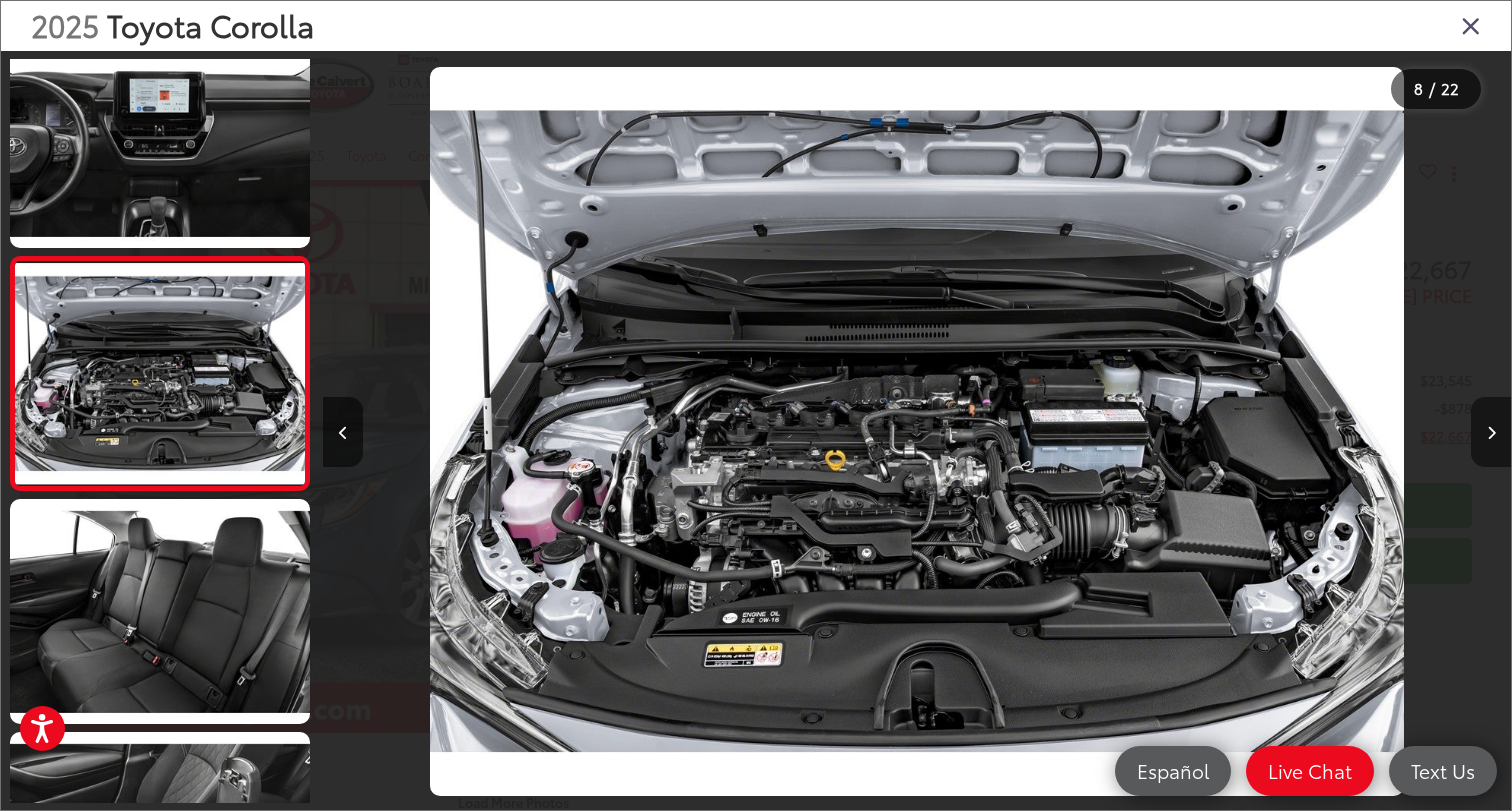 click at bounding box center (1491, 433) 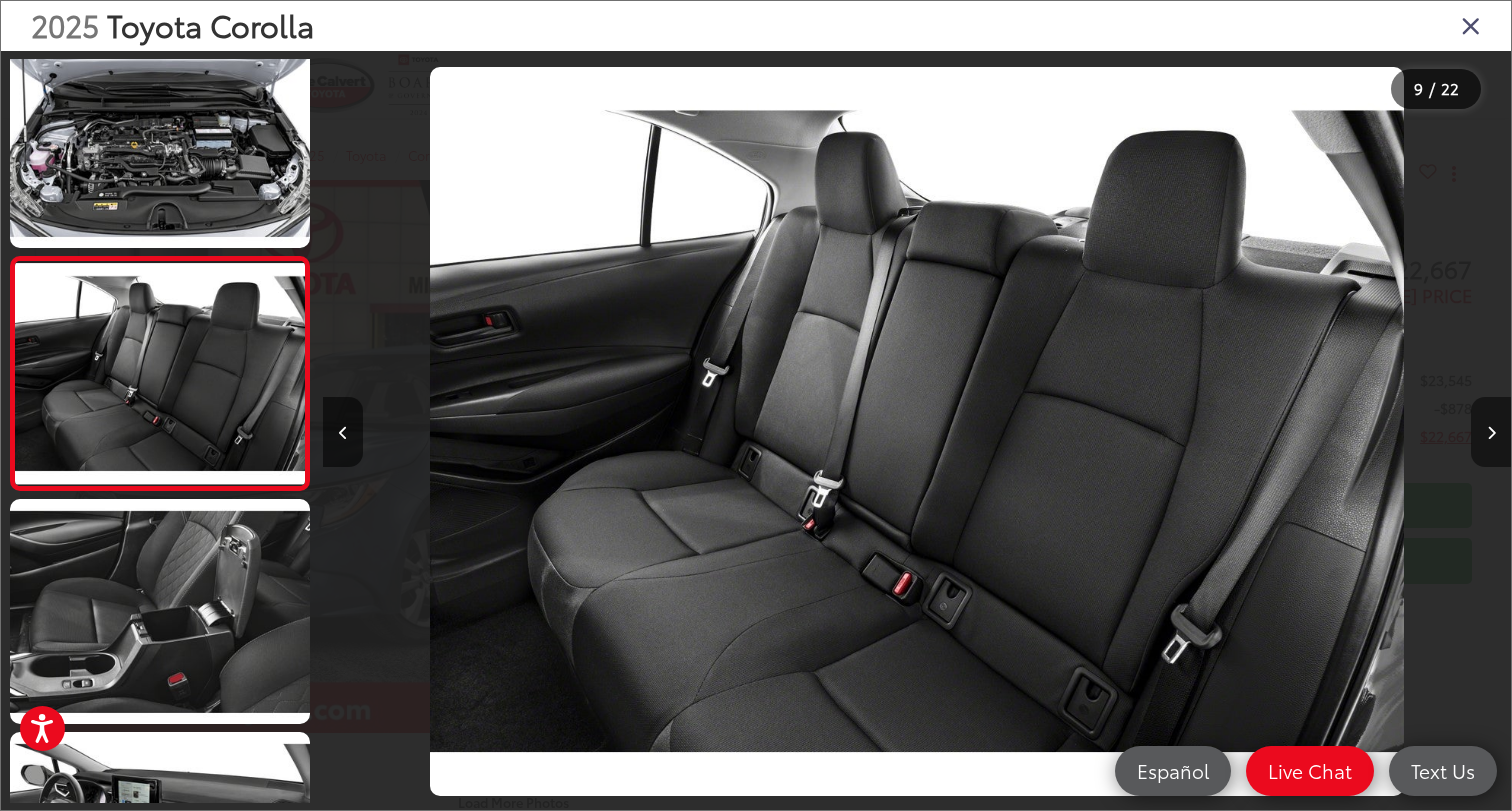 click at bounding box center [1491, 433] 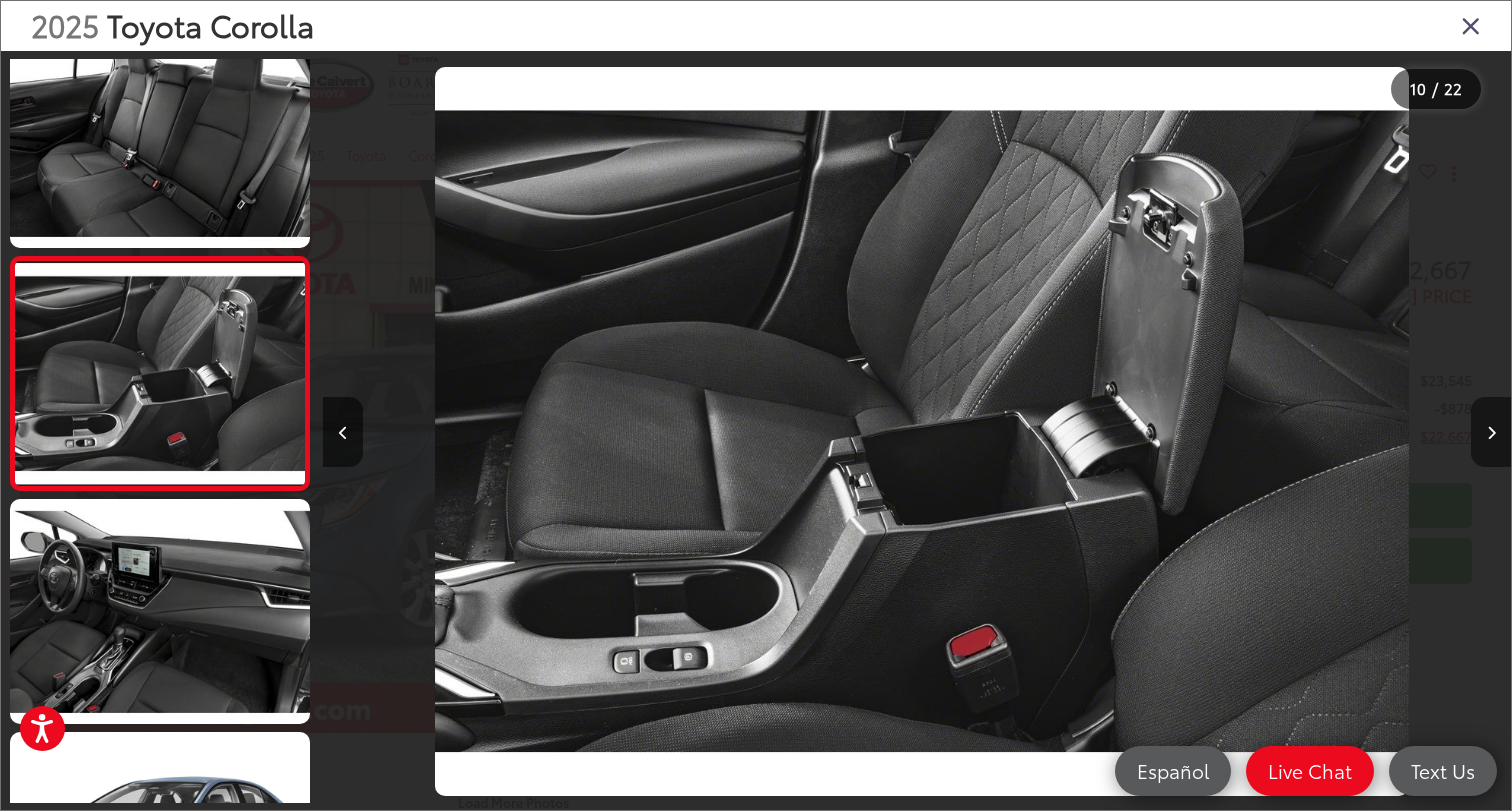 click at bounding box center [1491, 433] 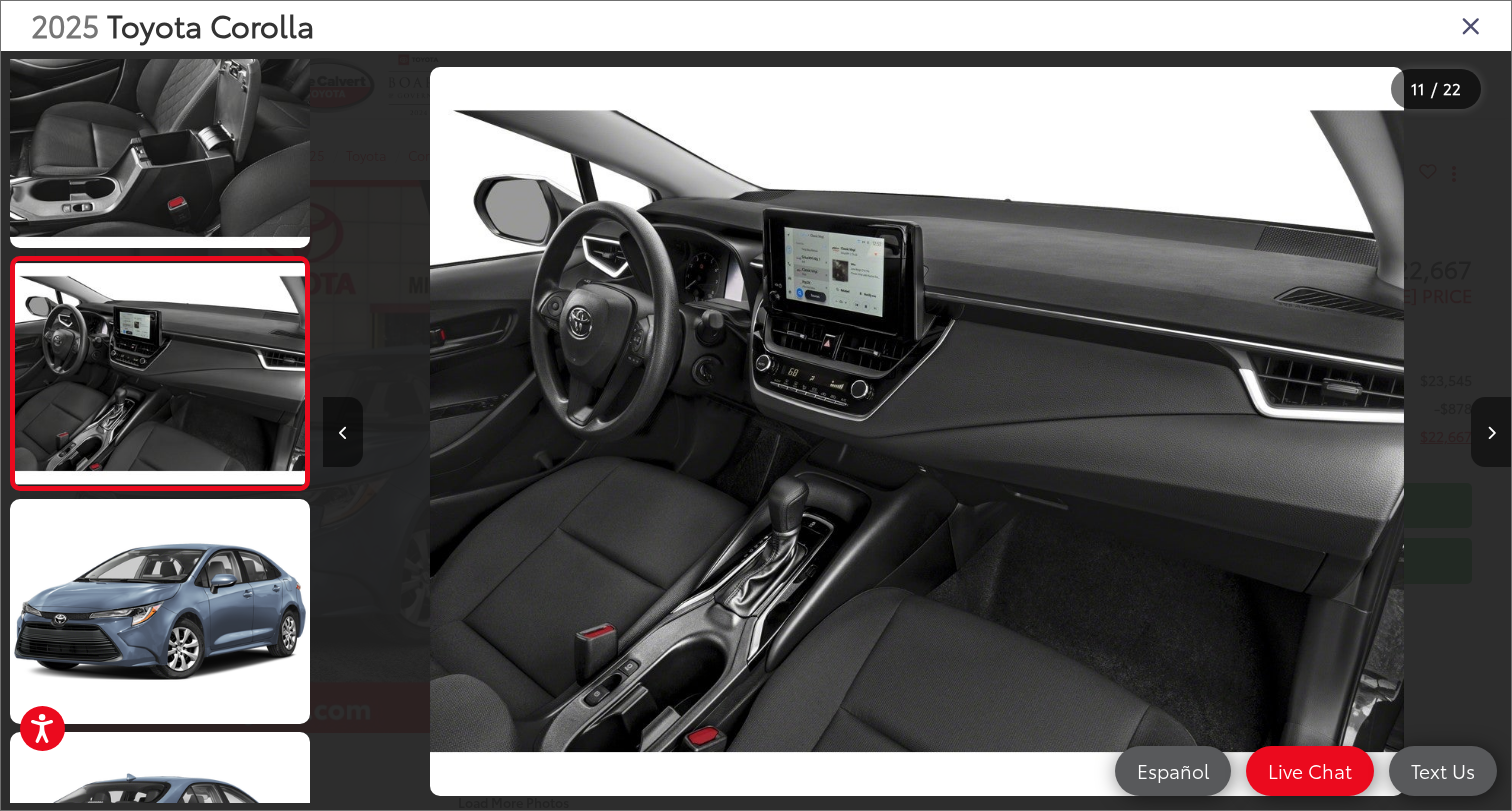 click at bounding box center (1491, 433) 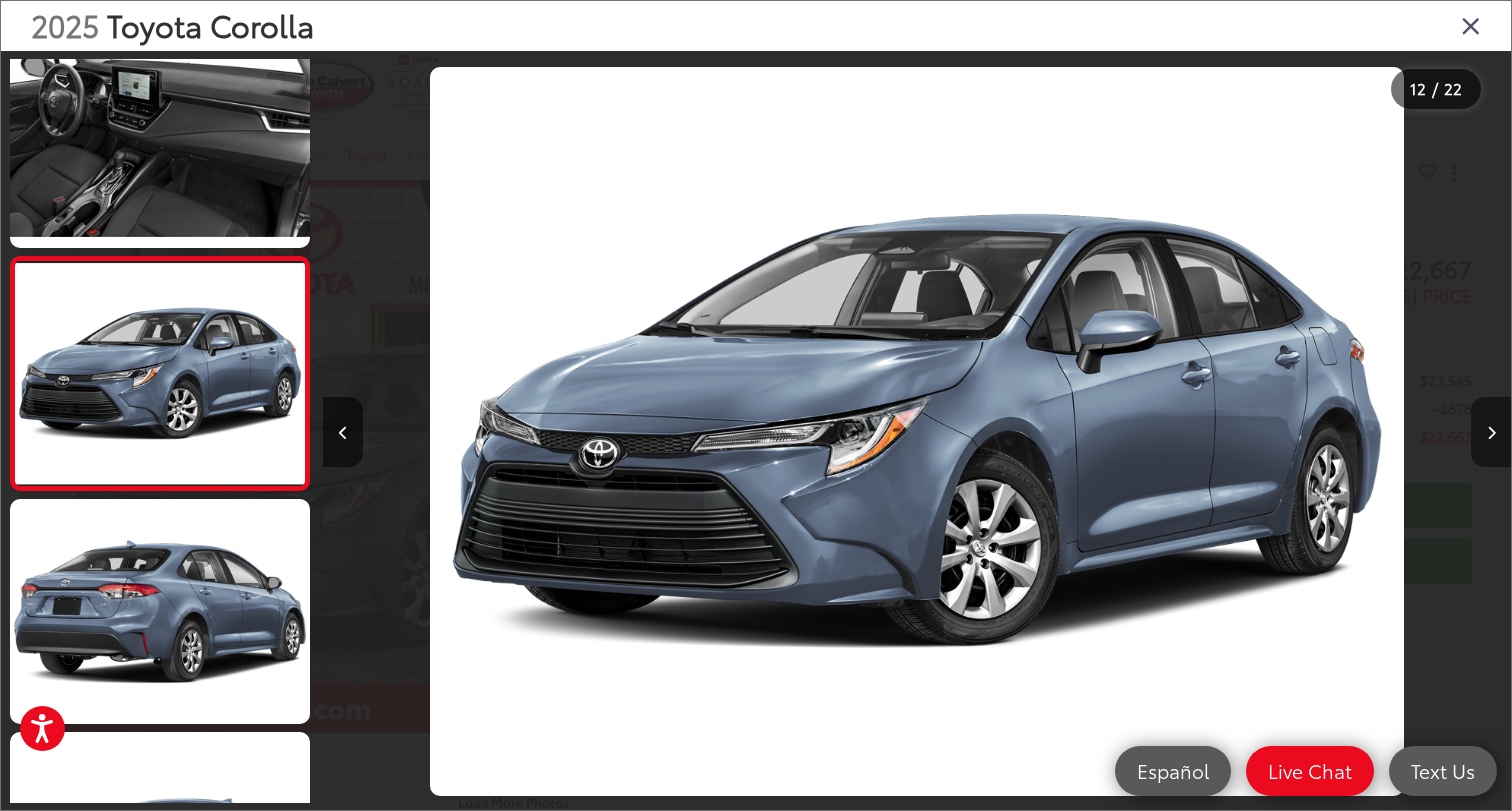 click at bounding box center [1491, 433] 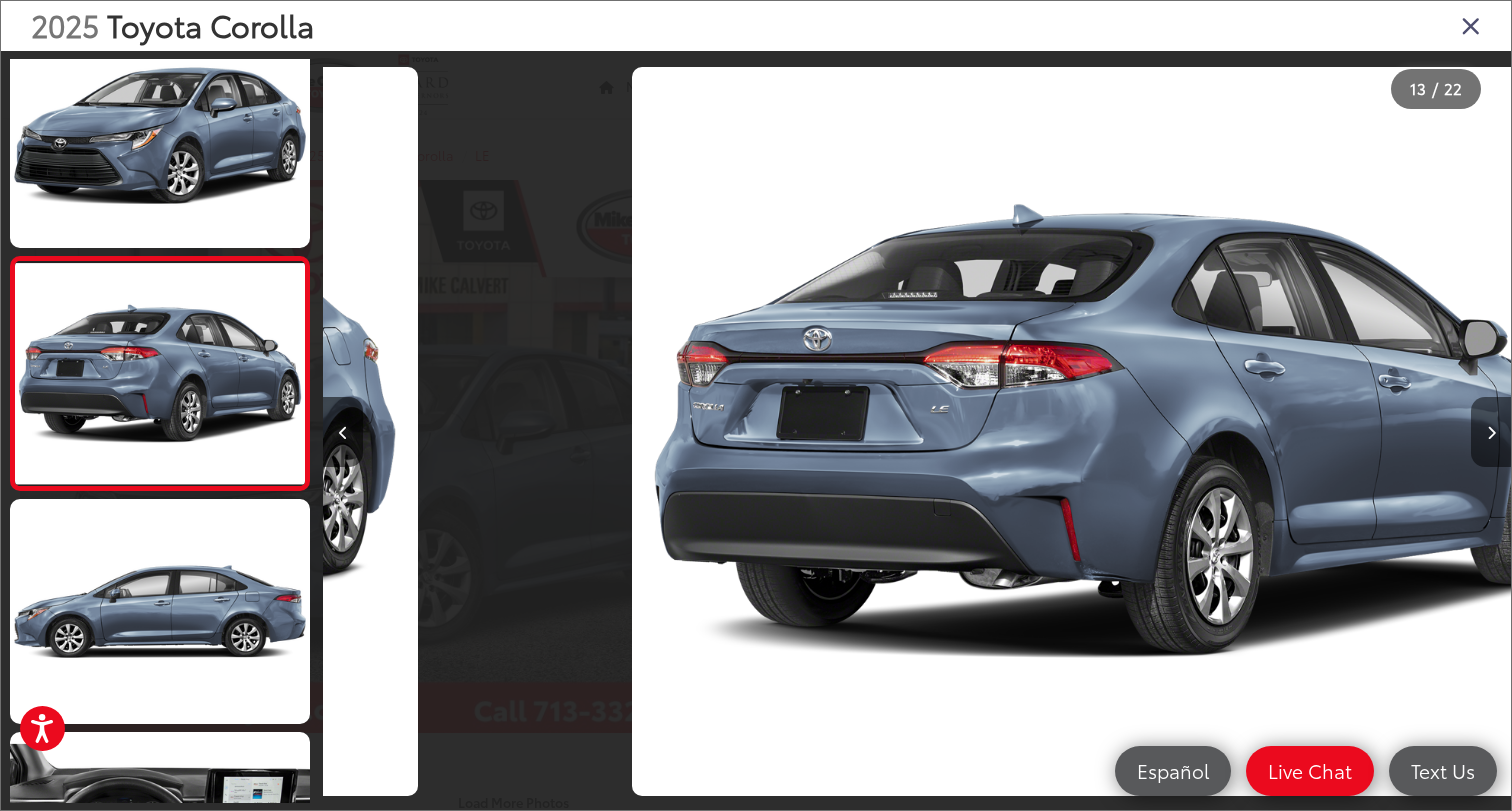click at bounding box center [1491, 433] 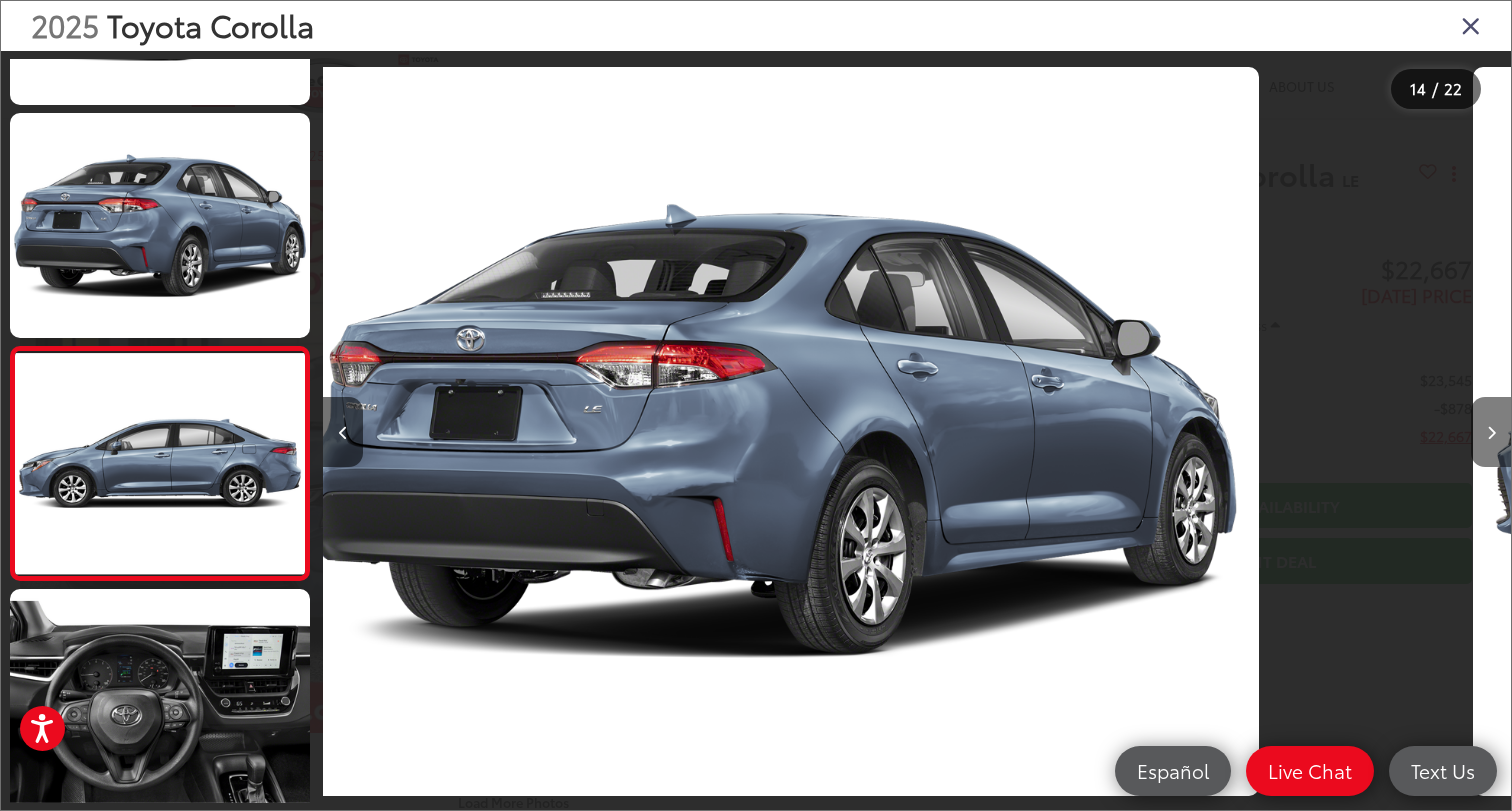 click at bounding box center [1491, 433] 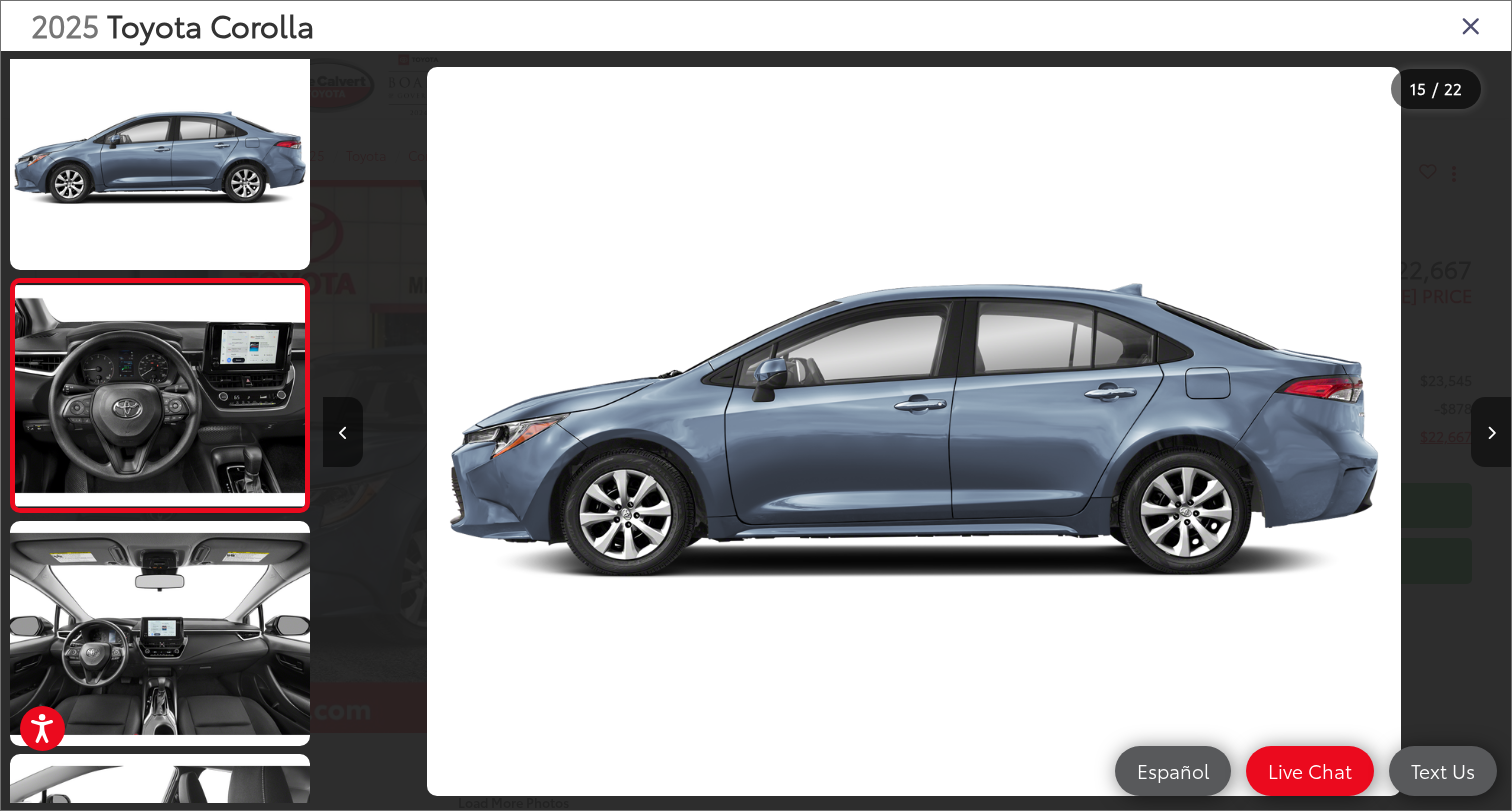 click at bounding box center (1491, 433) 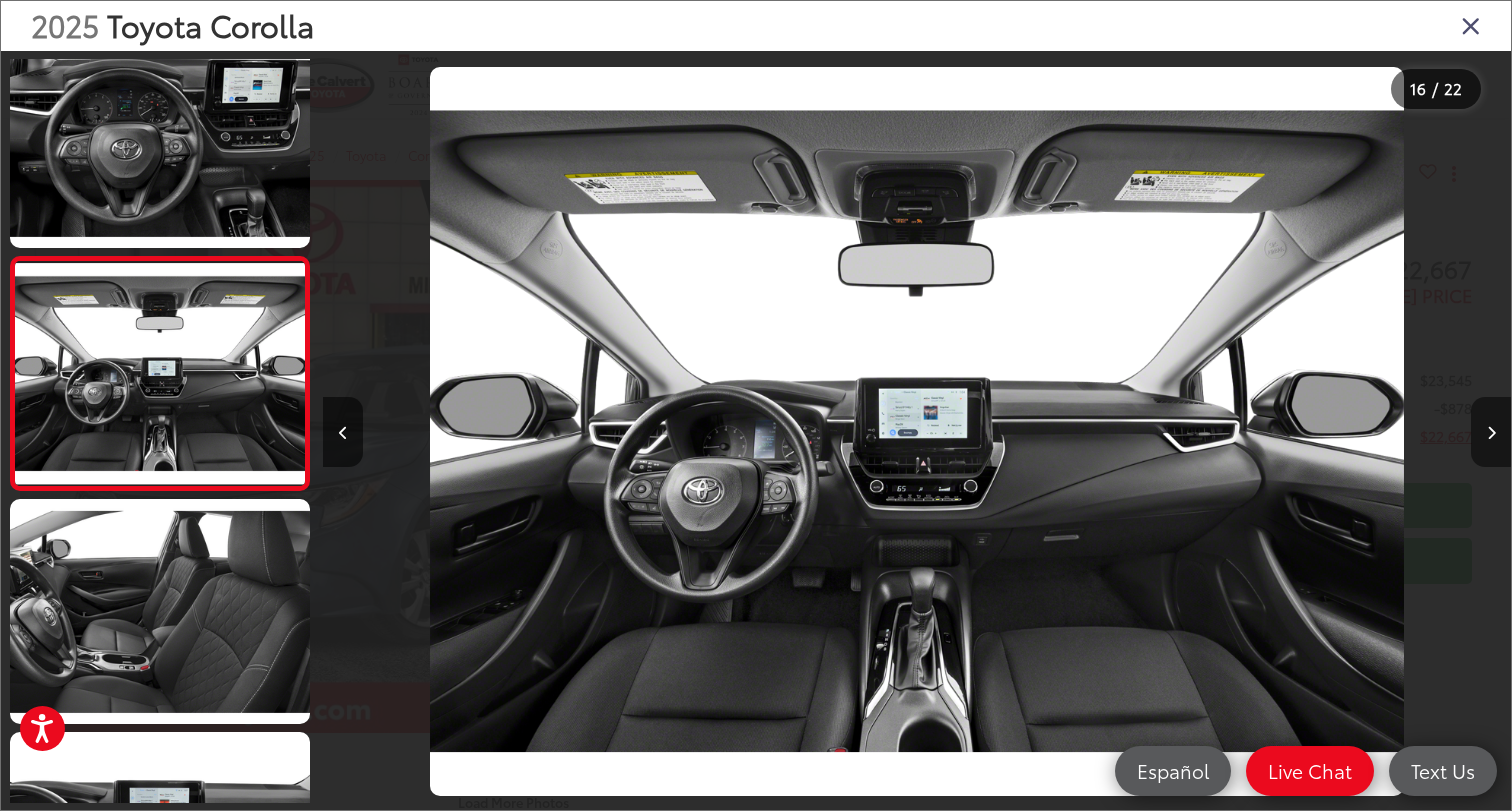 click at bounding box center (1491, 433) 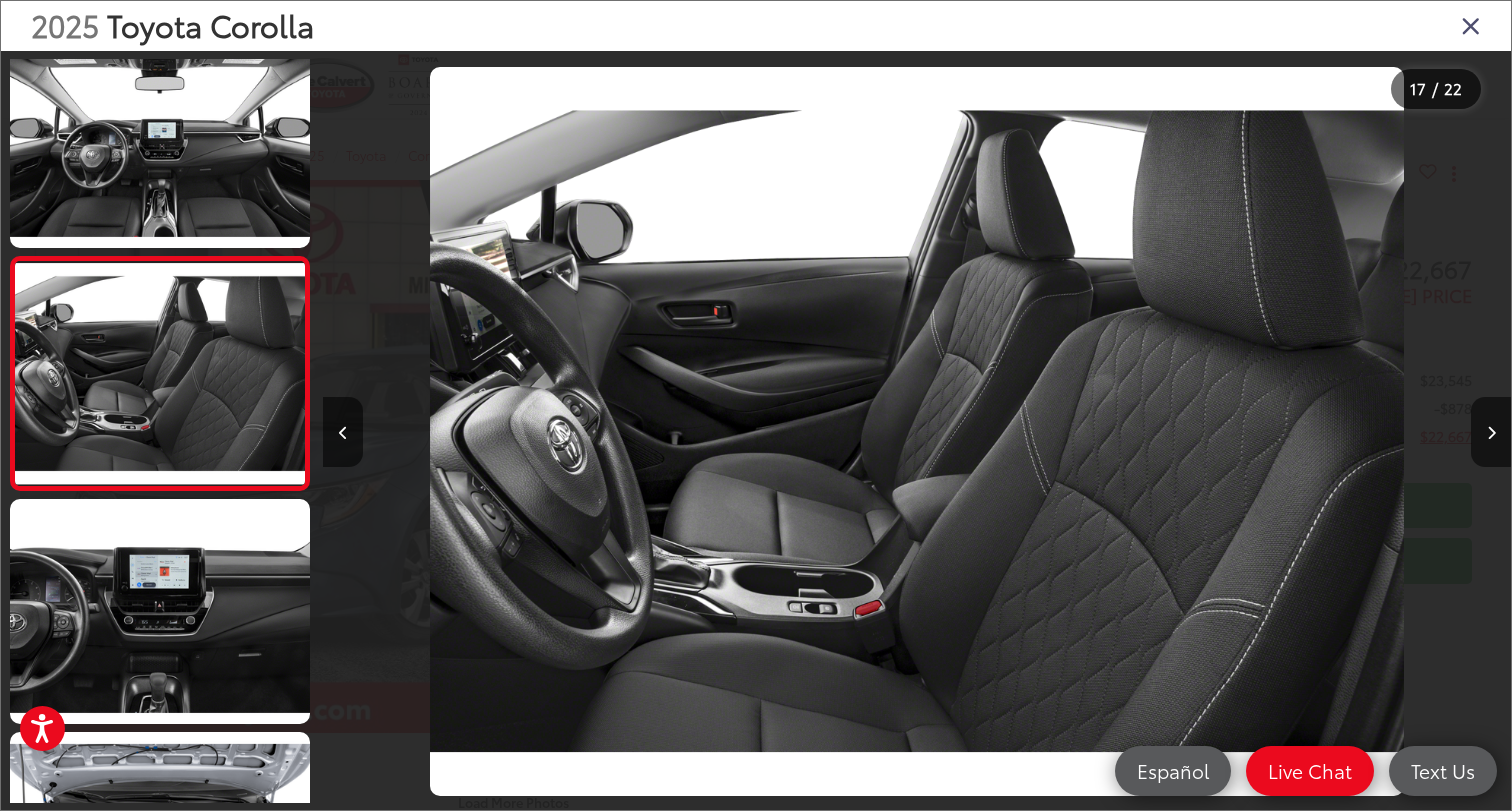 click at bounding box center (1471, 25) 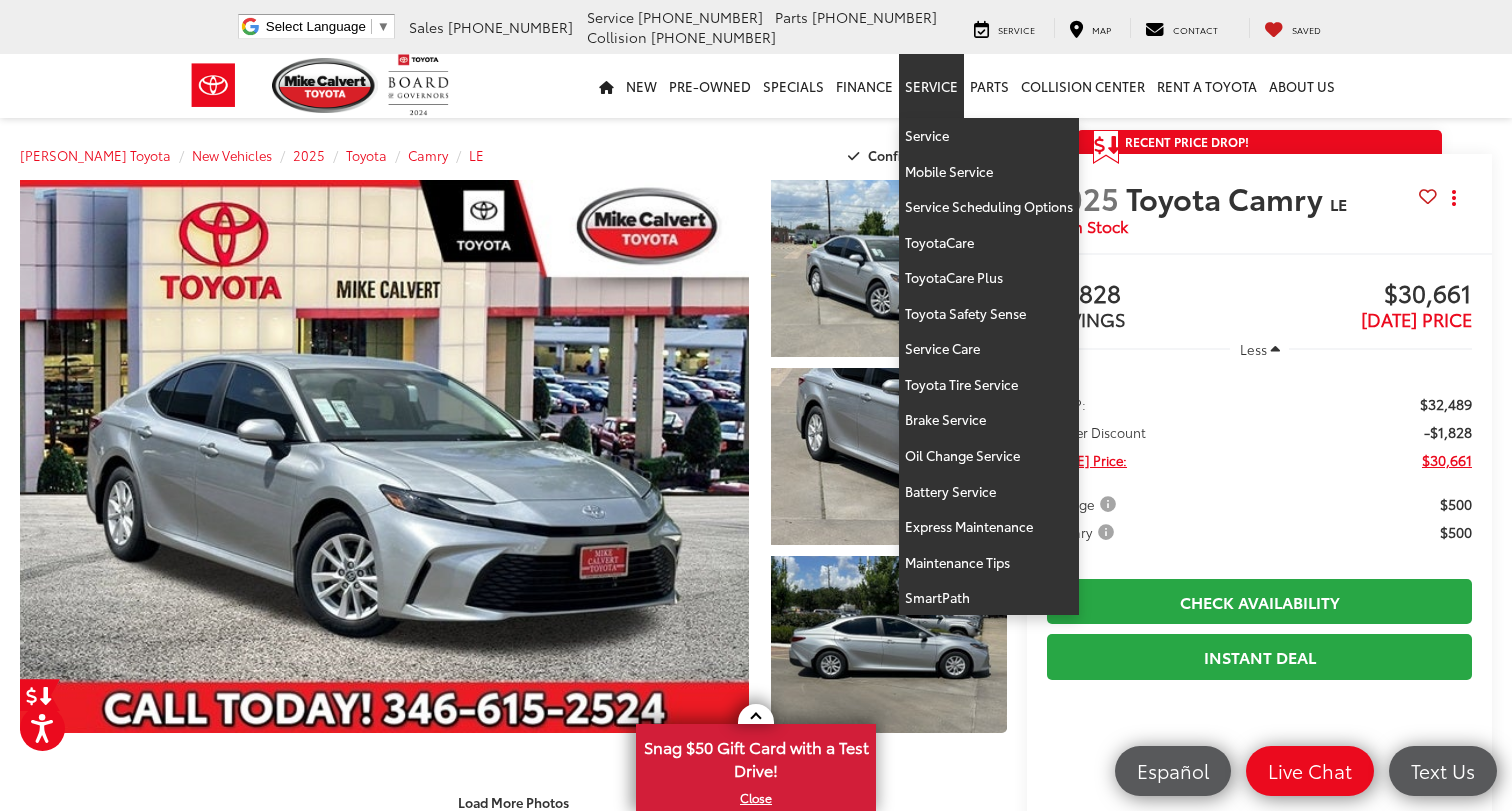 scroll, scrollTop: 44, scrollLeft: 0, axis: vertical 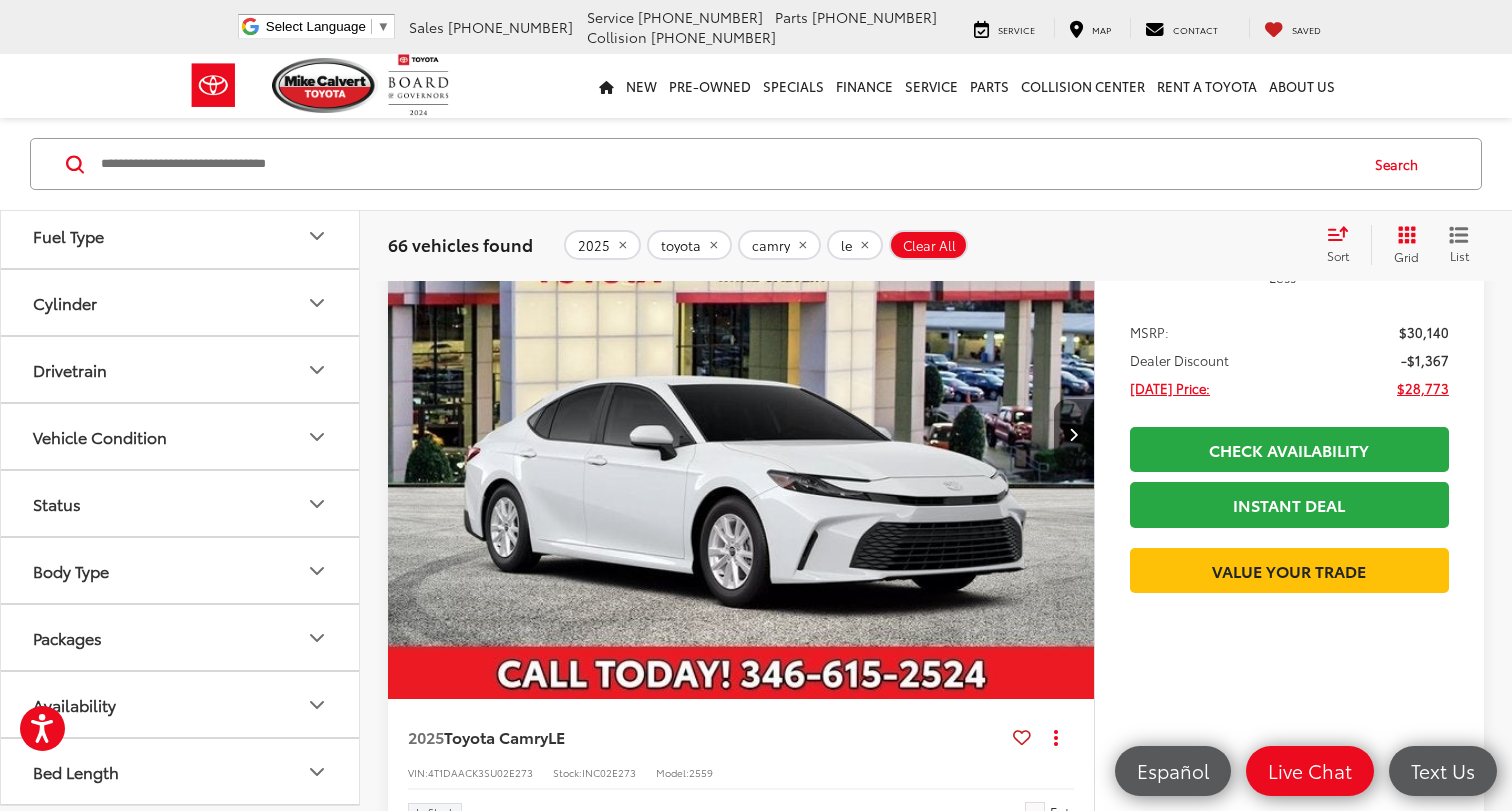 click on "Availability" at bounding box center [181, 704] 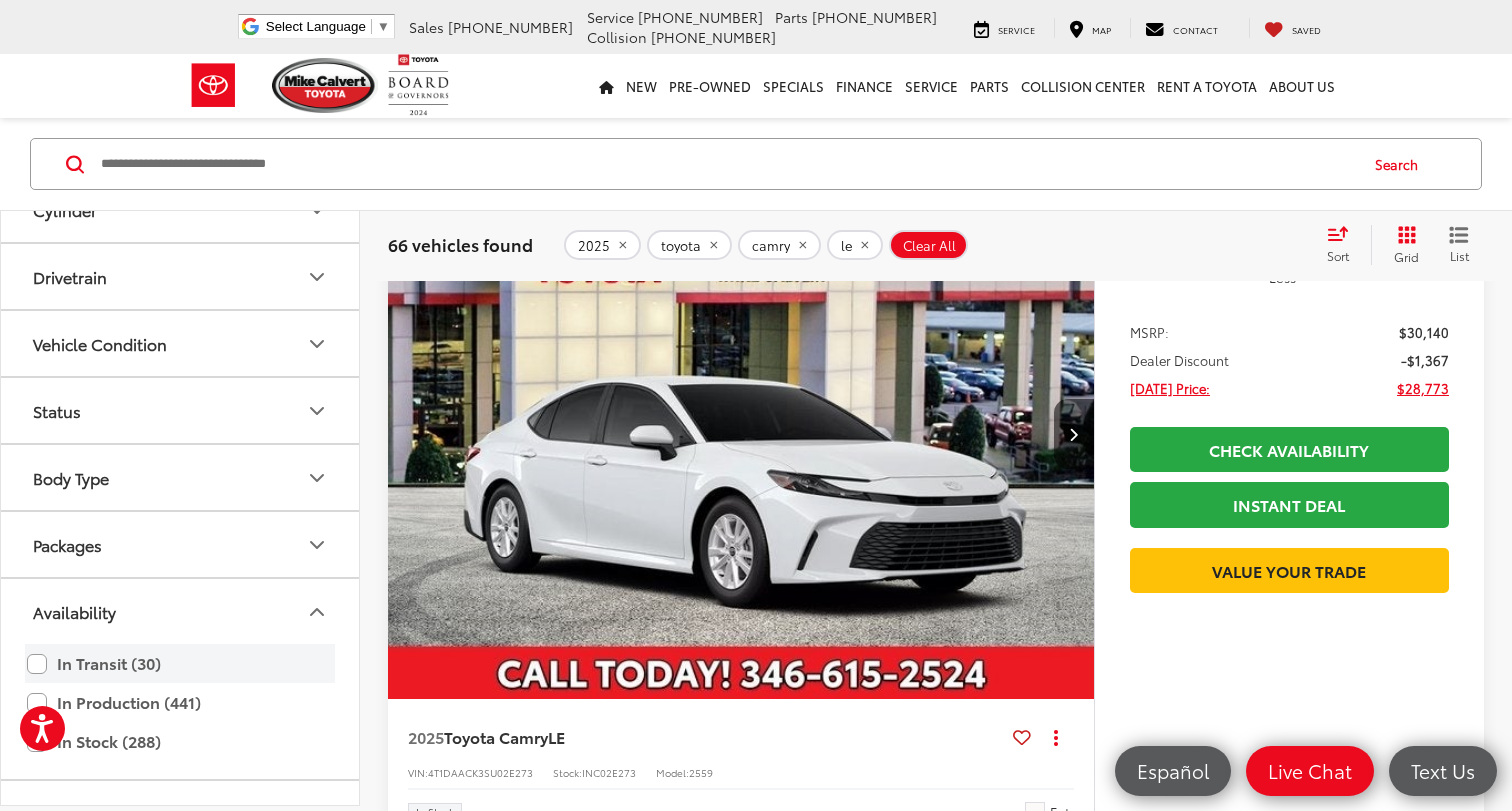 scroll, scrollTop: 639, scrollLeft: 0, axis: vertical 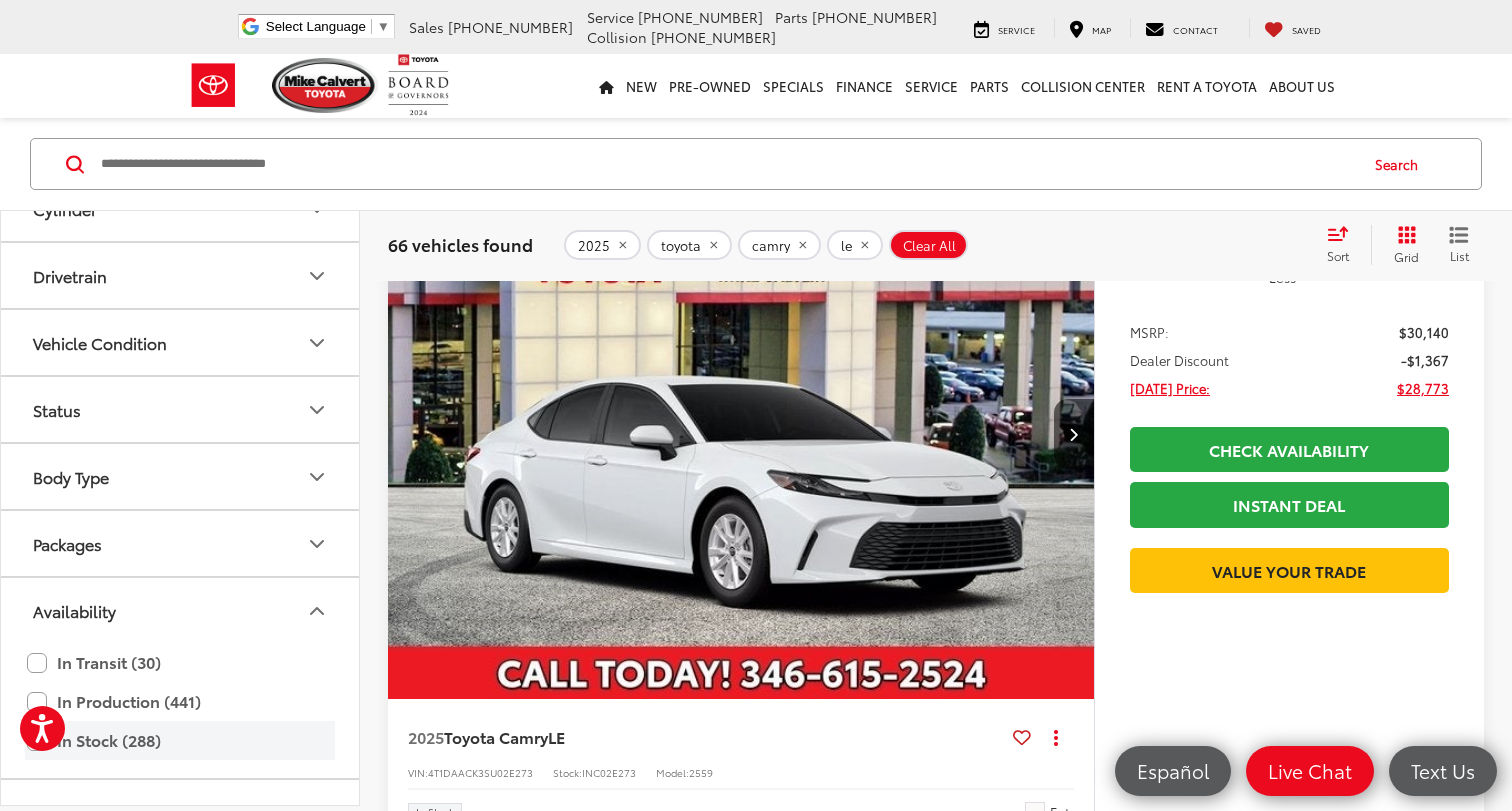 click on "In Stock (288)" at bounding box center (180, 740) 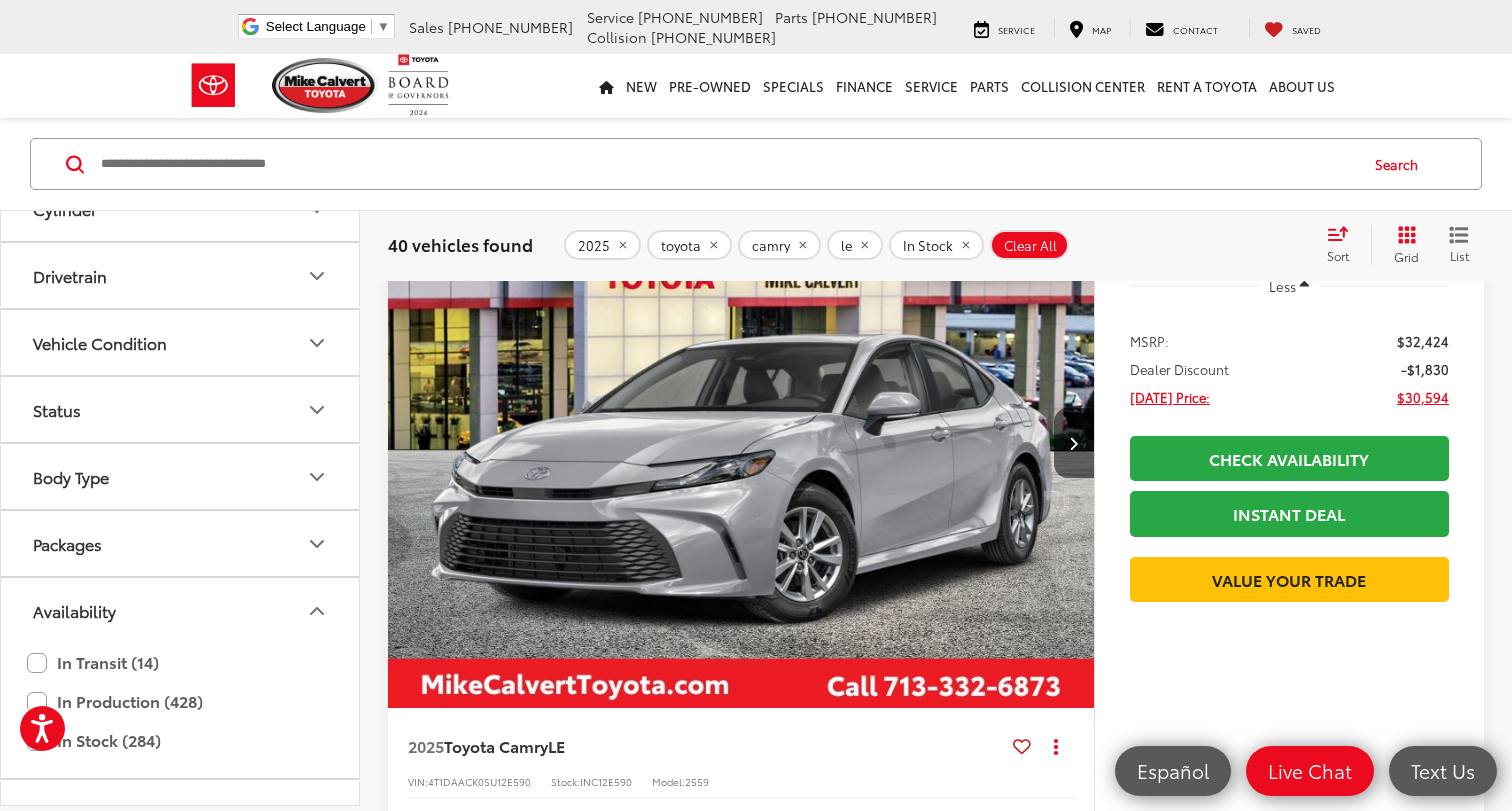 scroll, scrollTop: 1017, scrollLeft: 0, axis: vertical 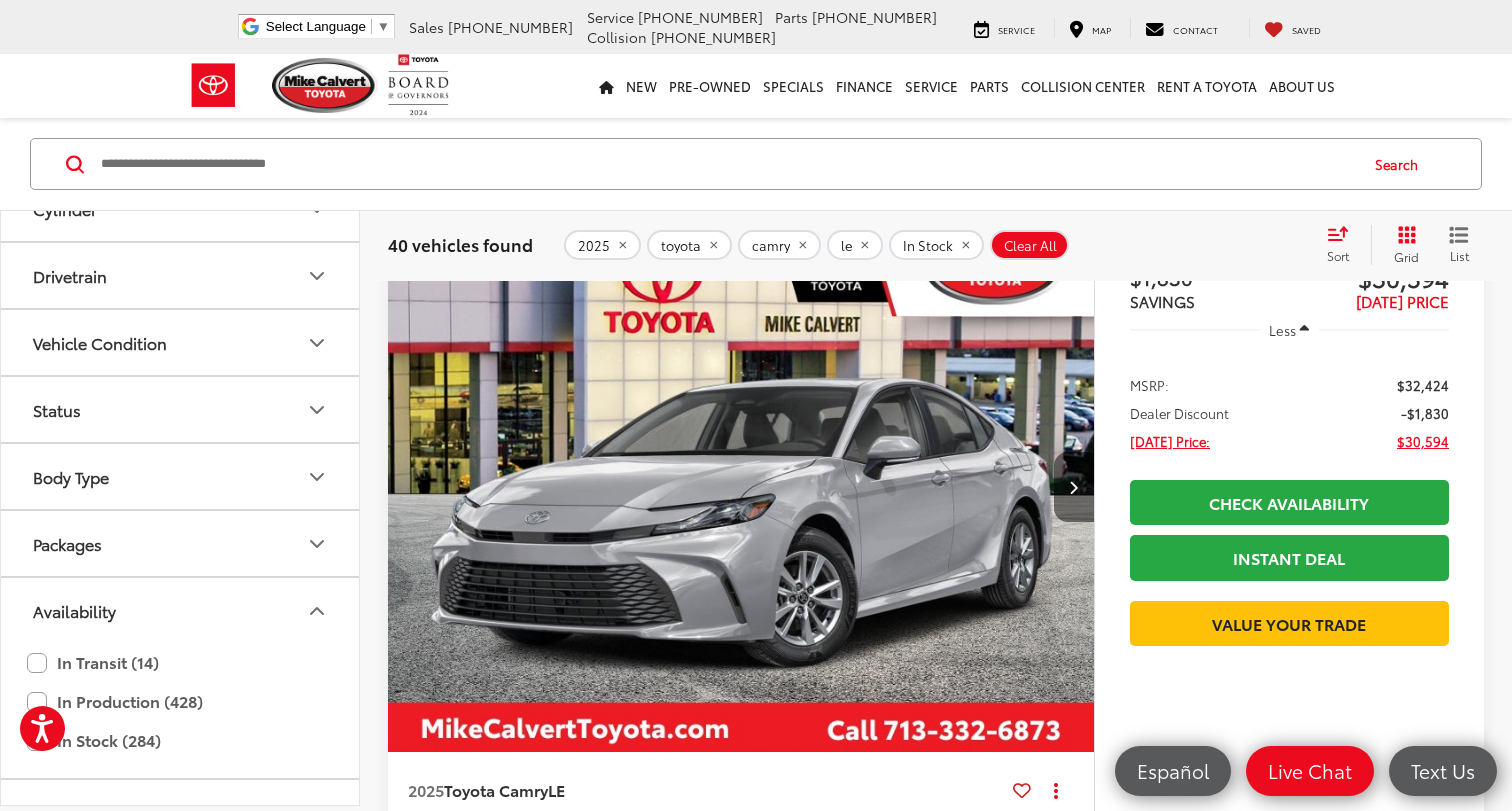 click at bounding box center (1073, 487) 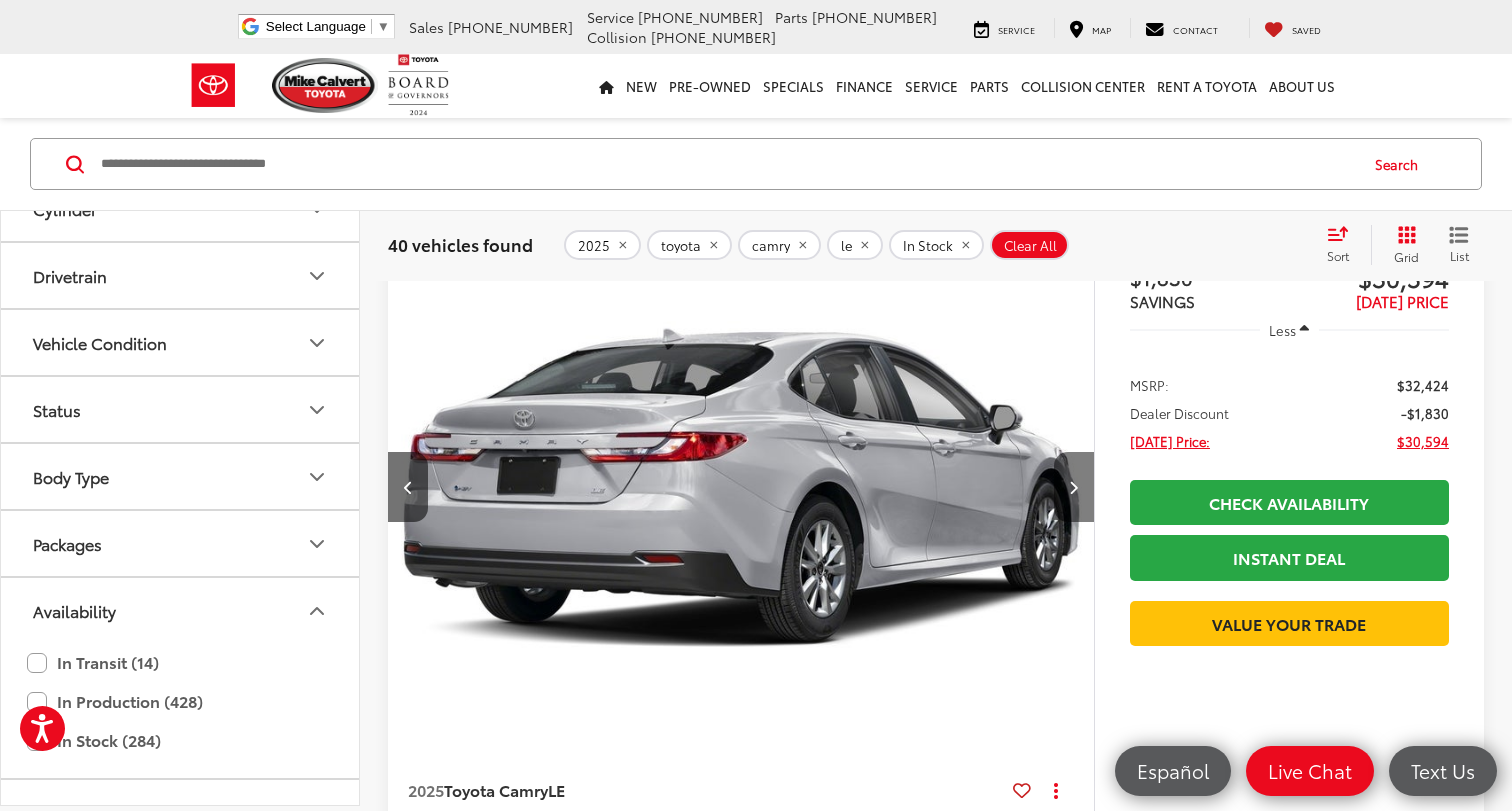 click at bounding box center (1073, 487) 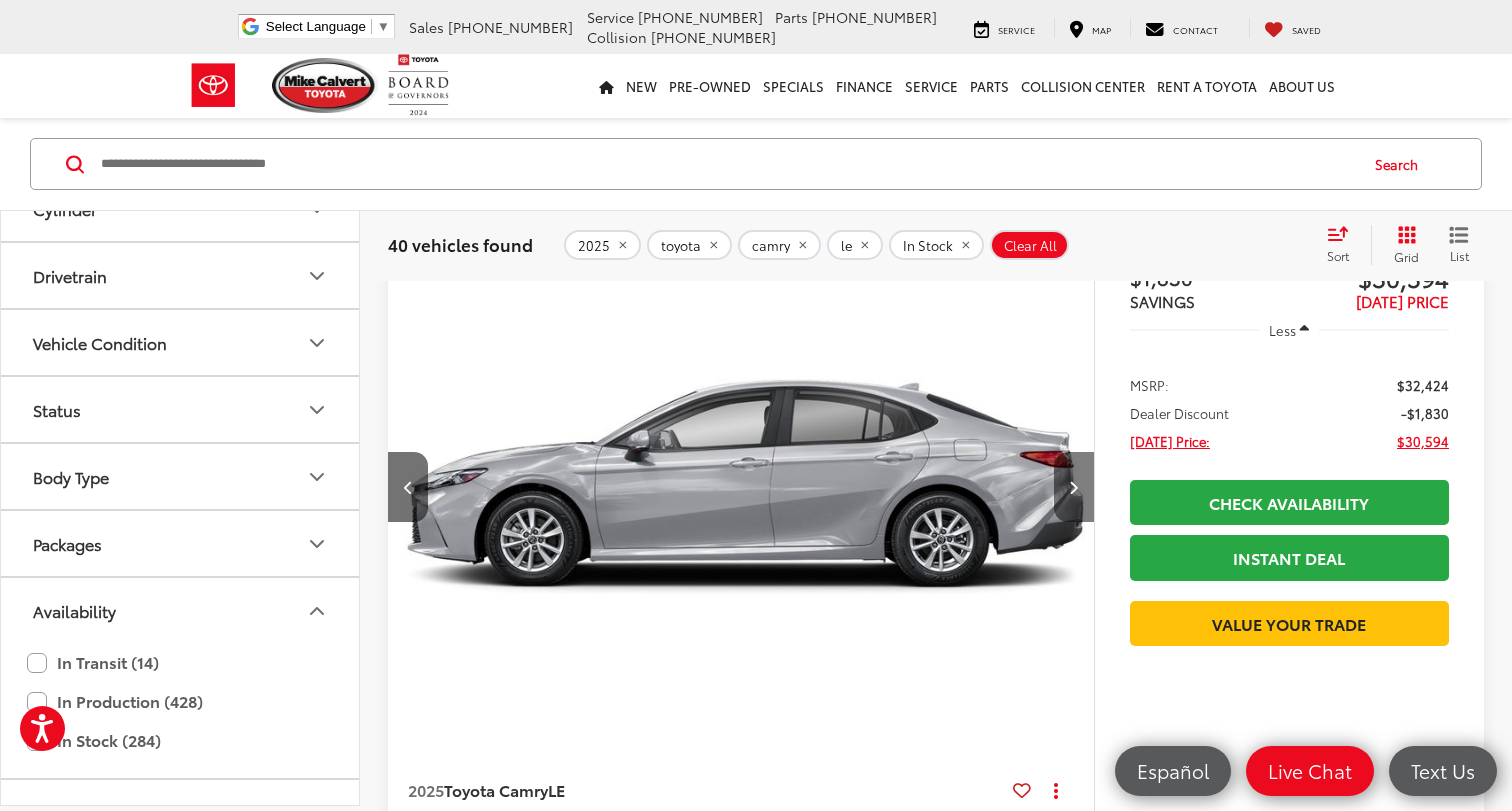 click at bounding box center [1073, 487] 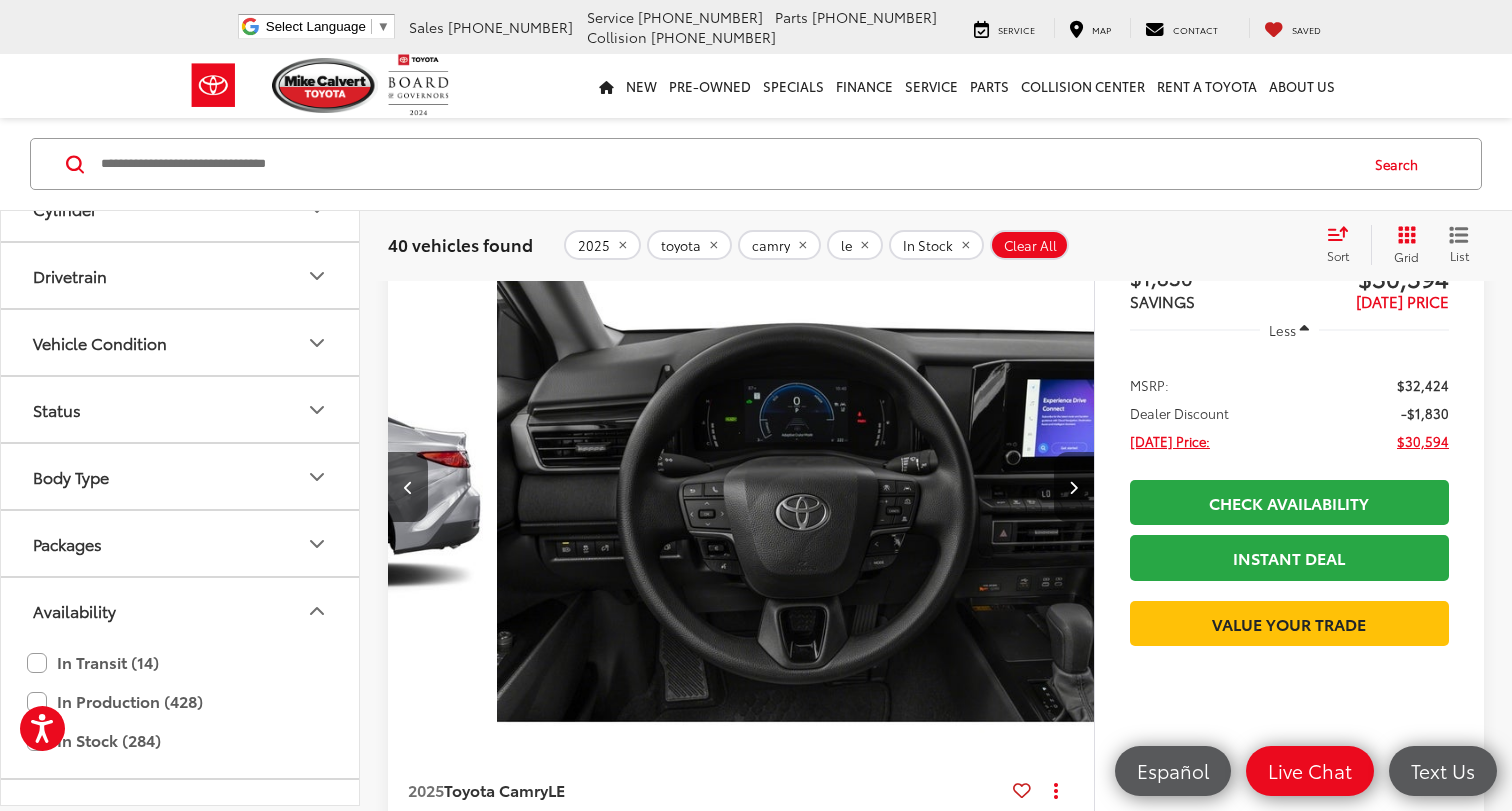 click at bounding box center (1073, 487) 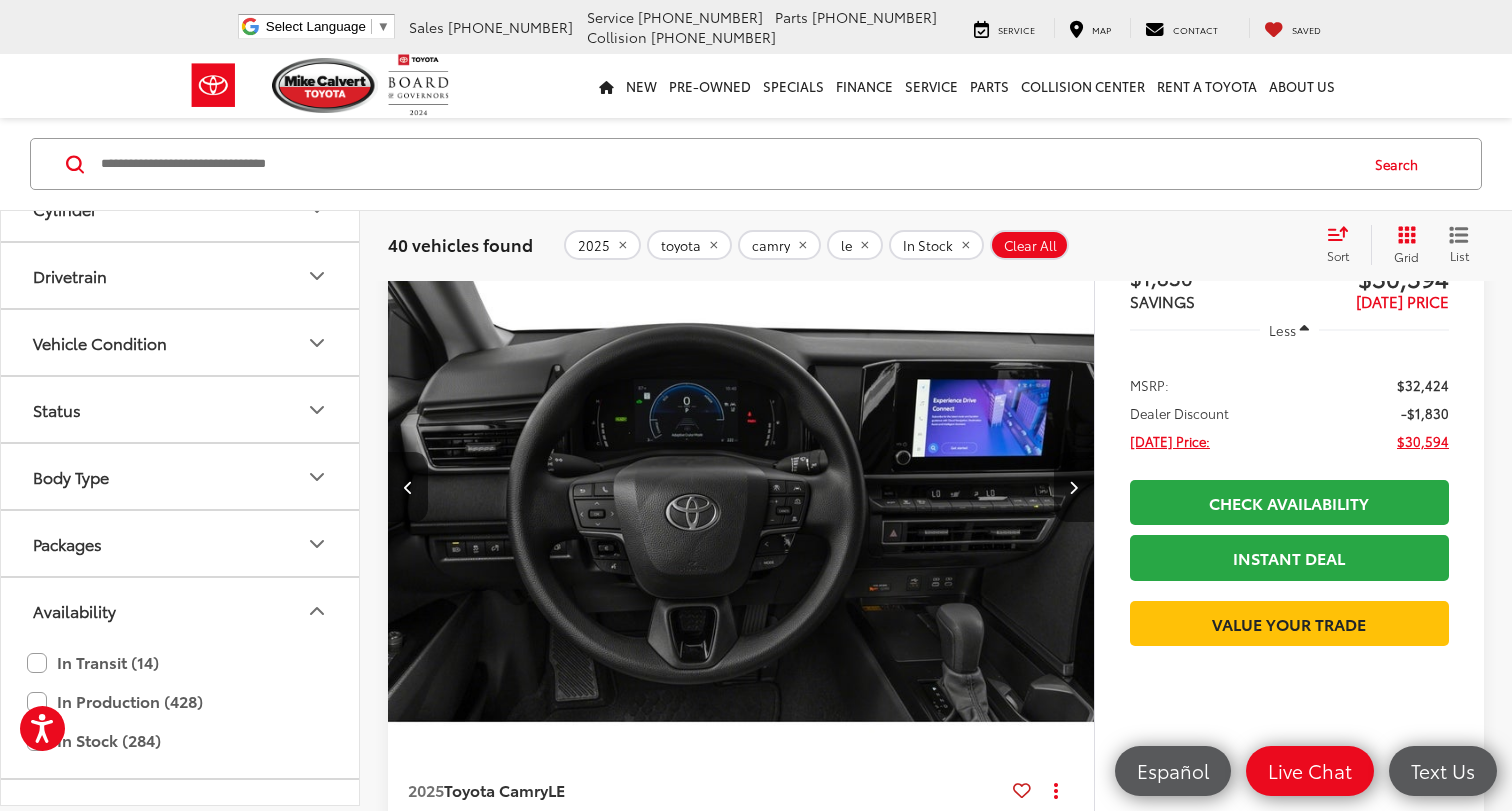 click at bounding box center [1074, 487] 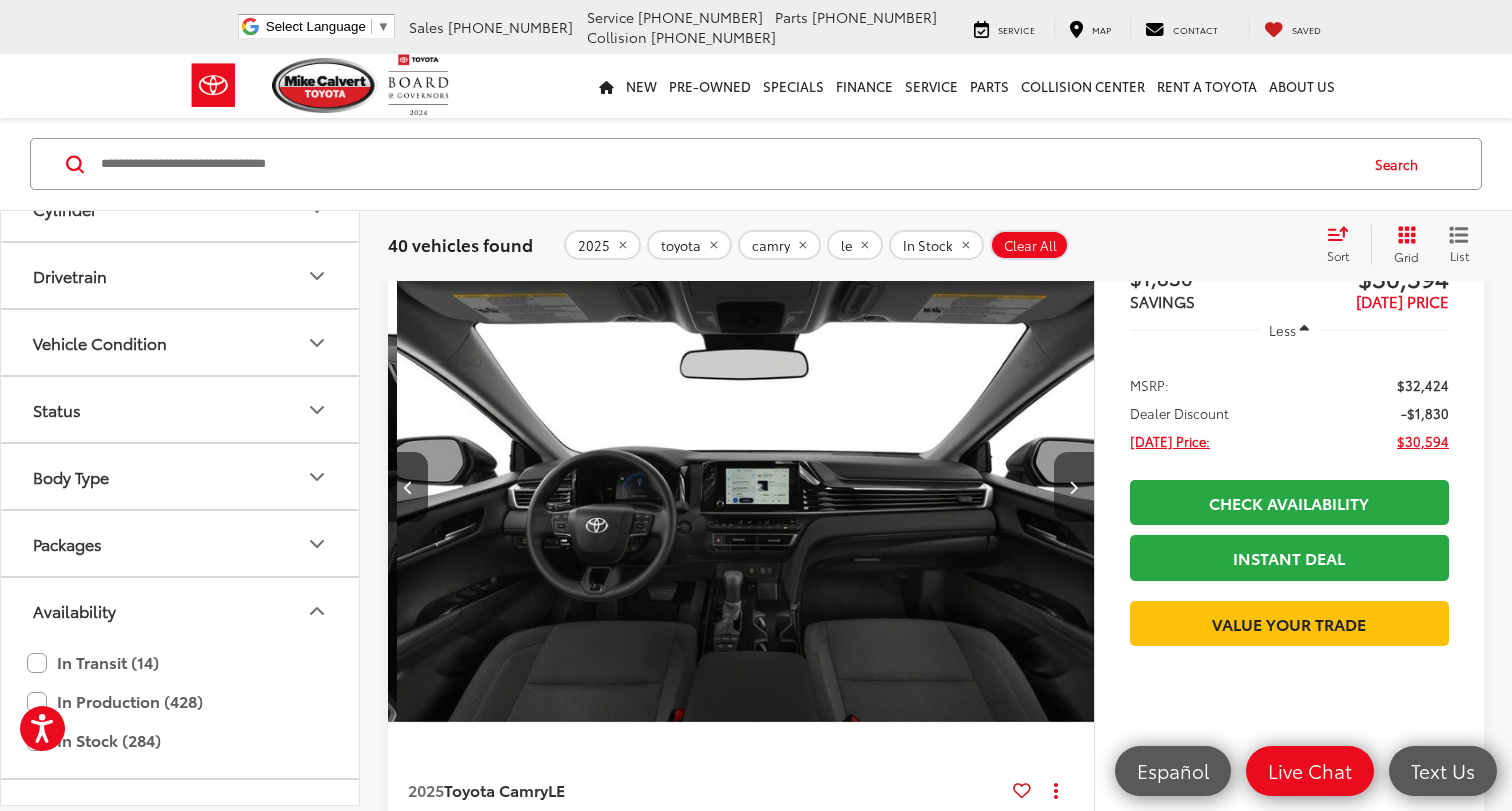 click at bounding box center [1073, 487] 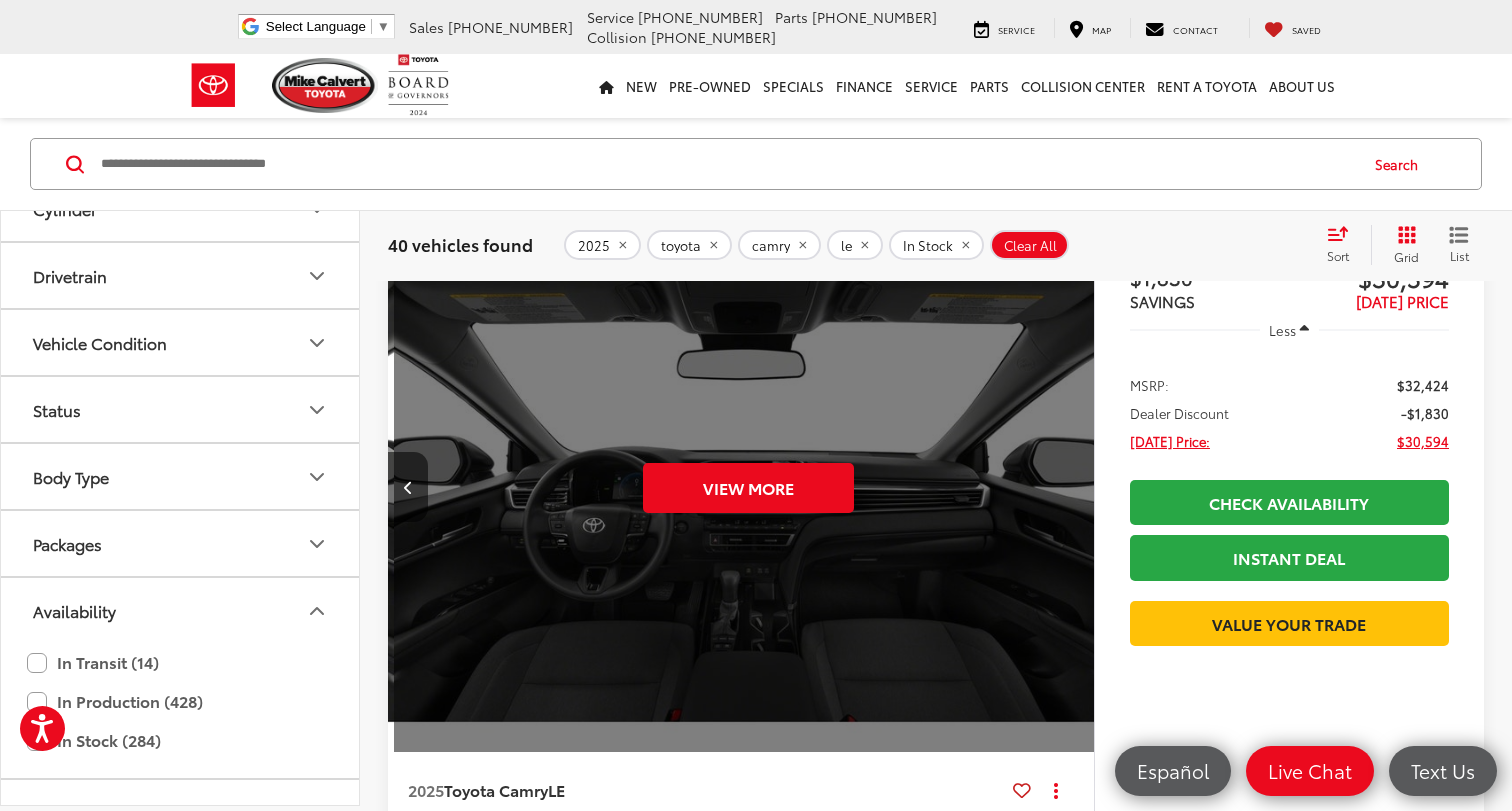 click on "View More" at bounding box center [748, 488] 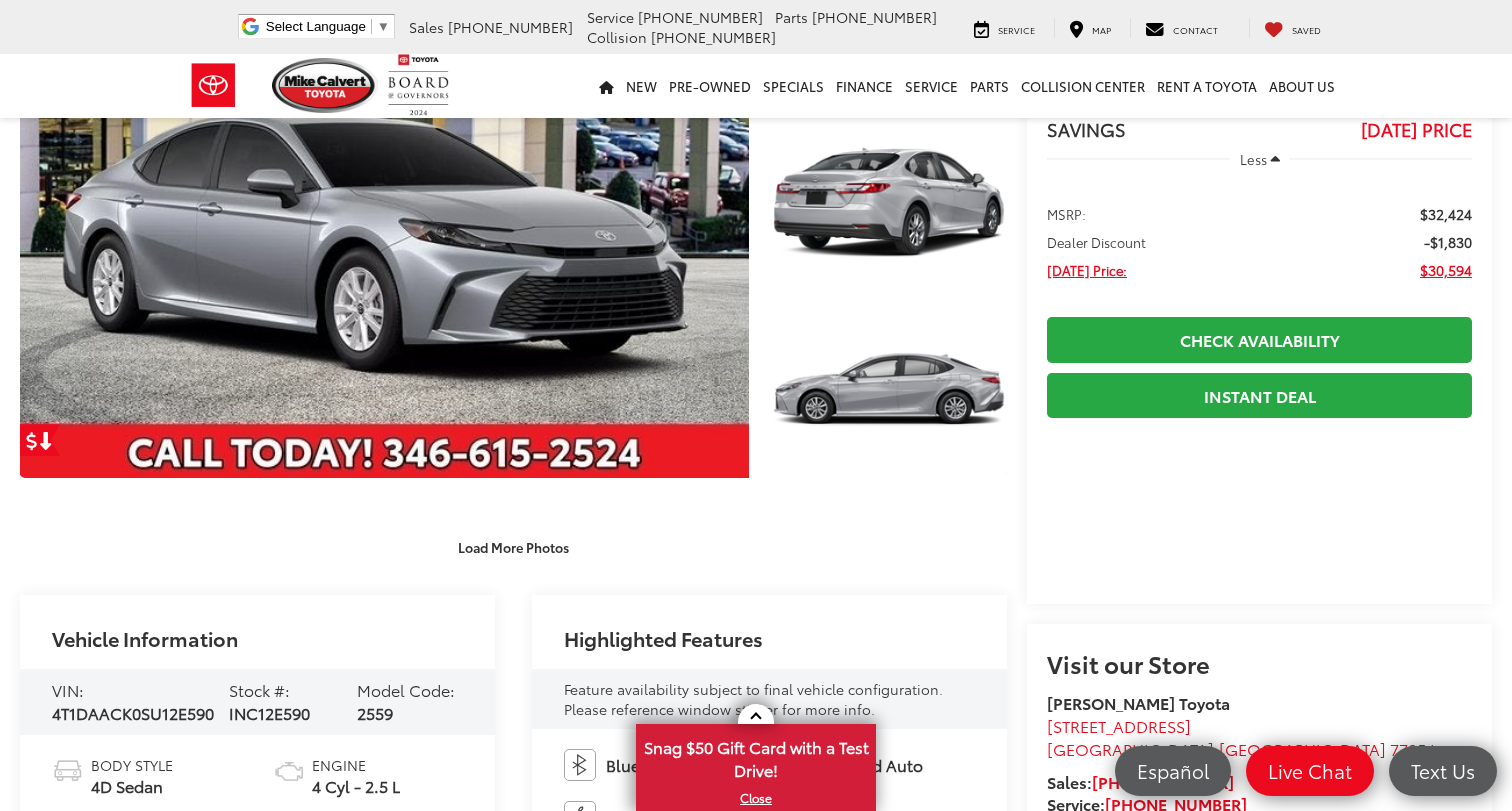 scroll, scrollTop: 321, scrollLeft: 0, axis: vertical 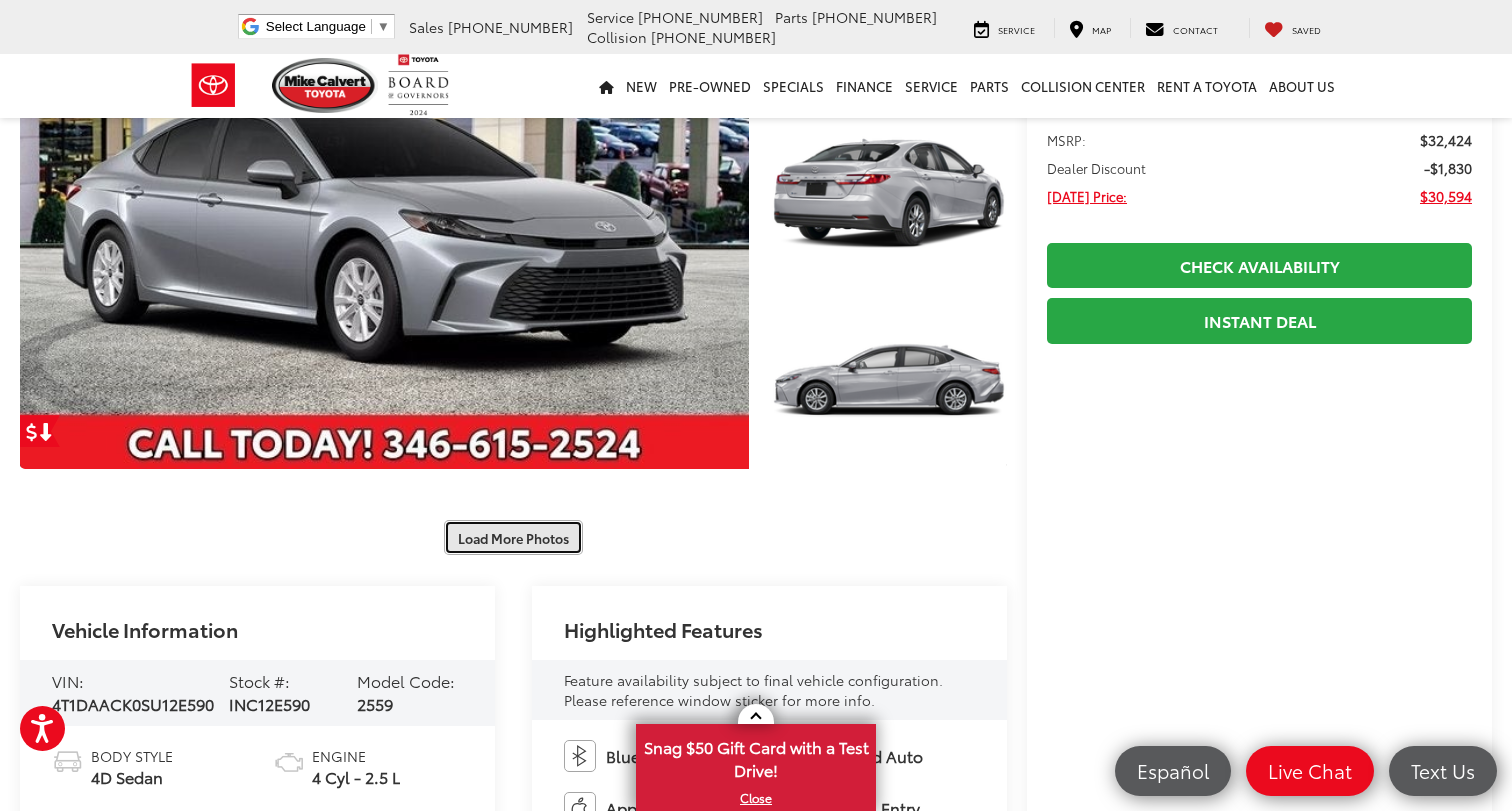 click on "Load More Photos" at bounding box center [513, 537] 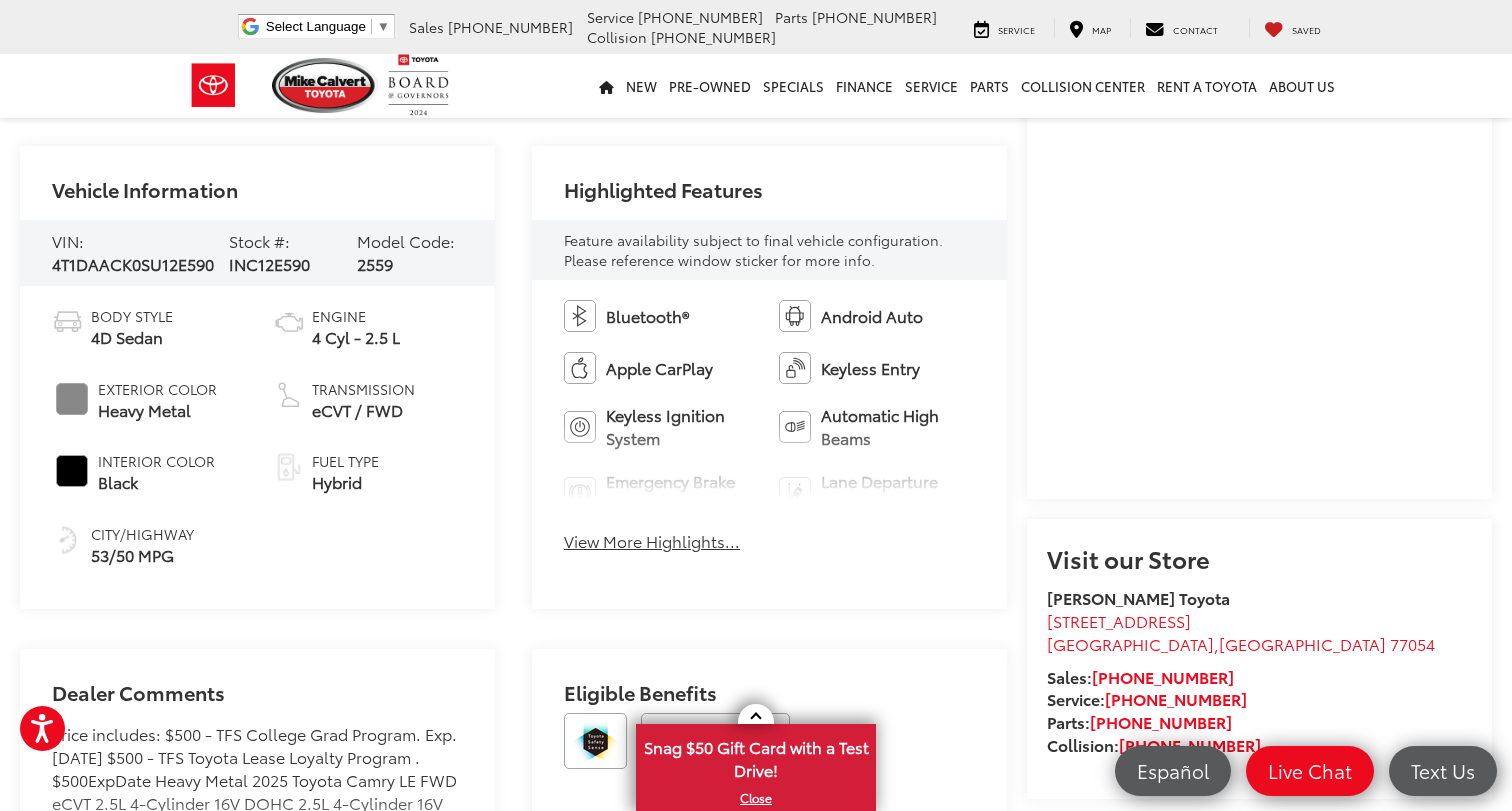 scroll, scrollTop: 1436, scrollLeft: 0, axis: vertical 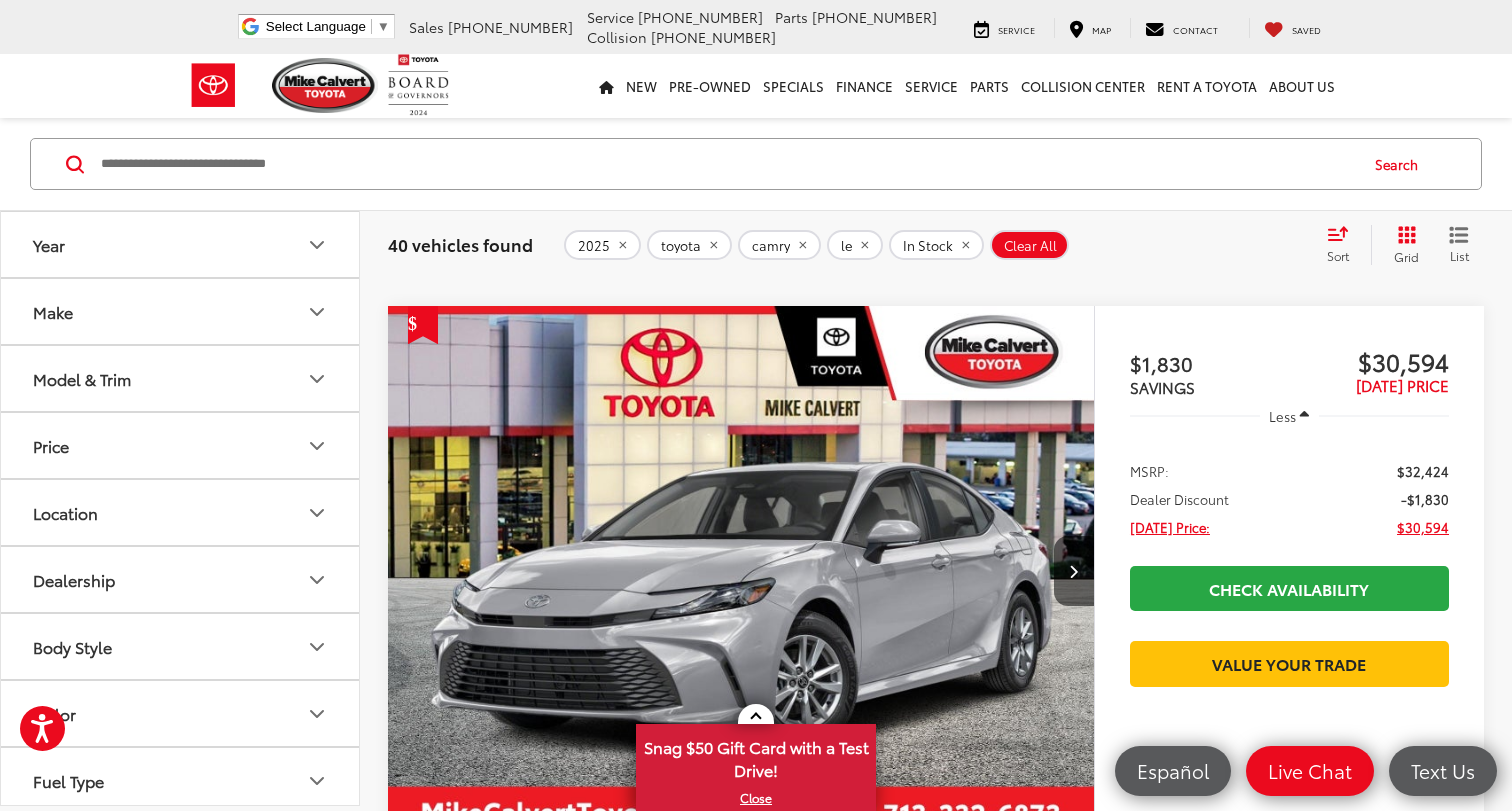click on "Sort" at bounding box center [1344, 245] 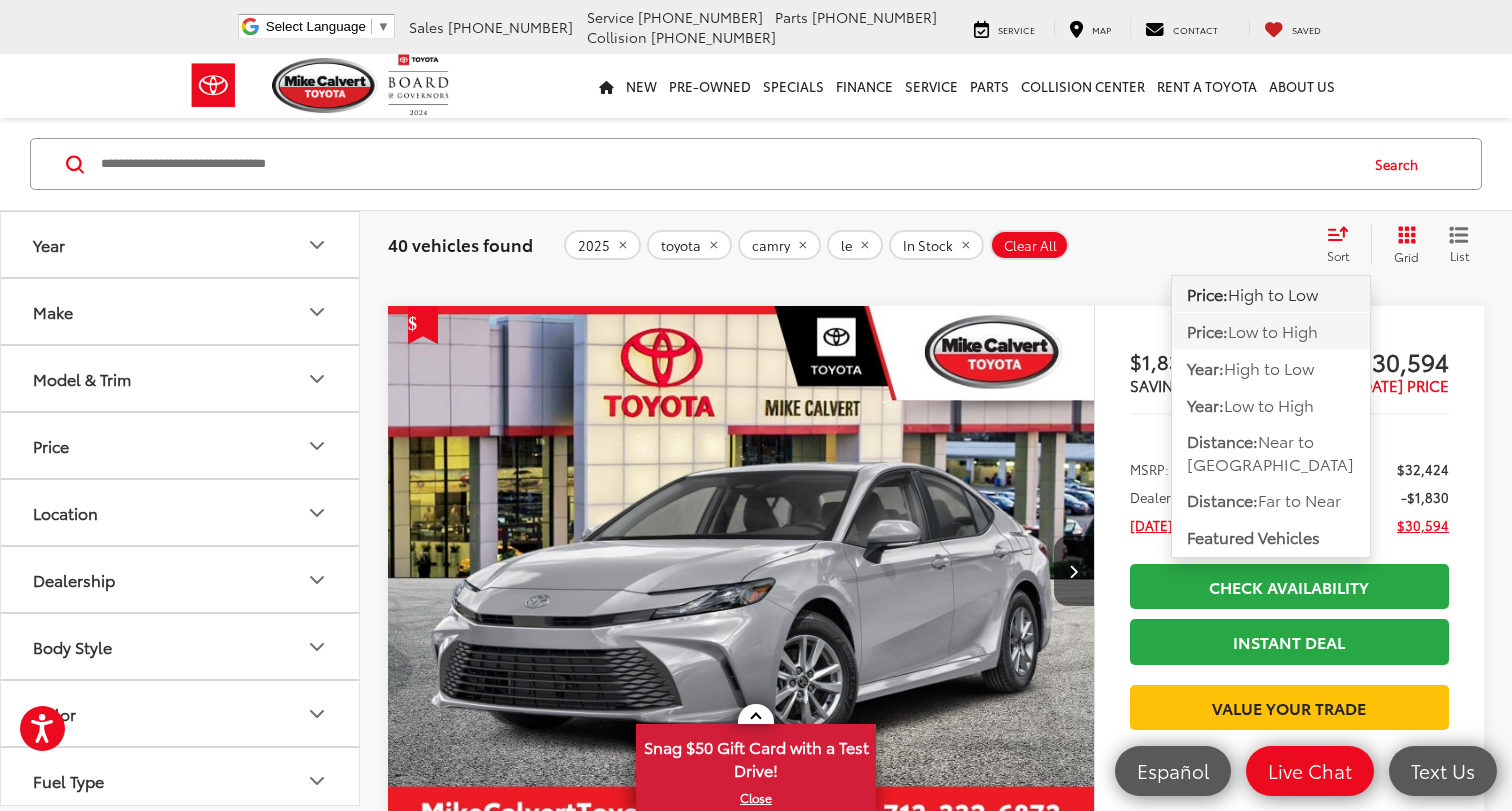 click on "Price:  Low to High" 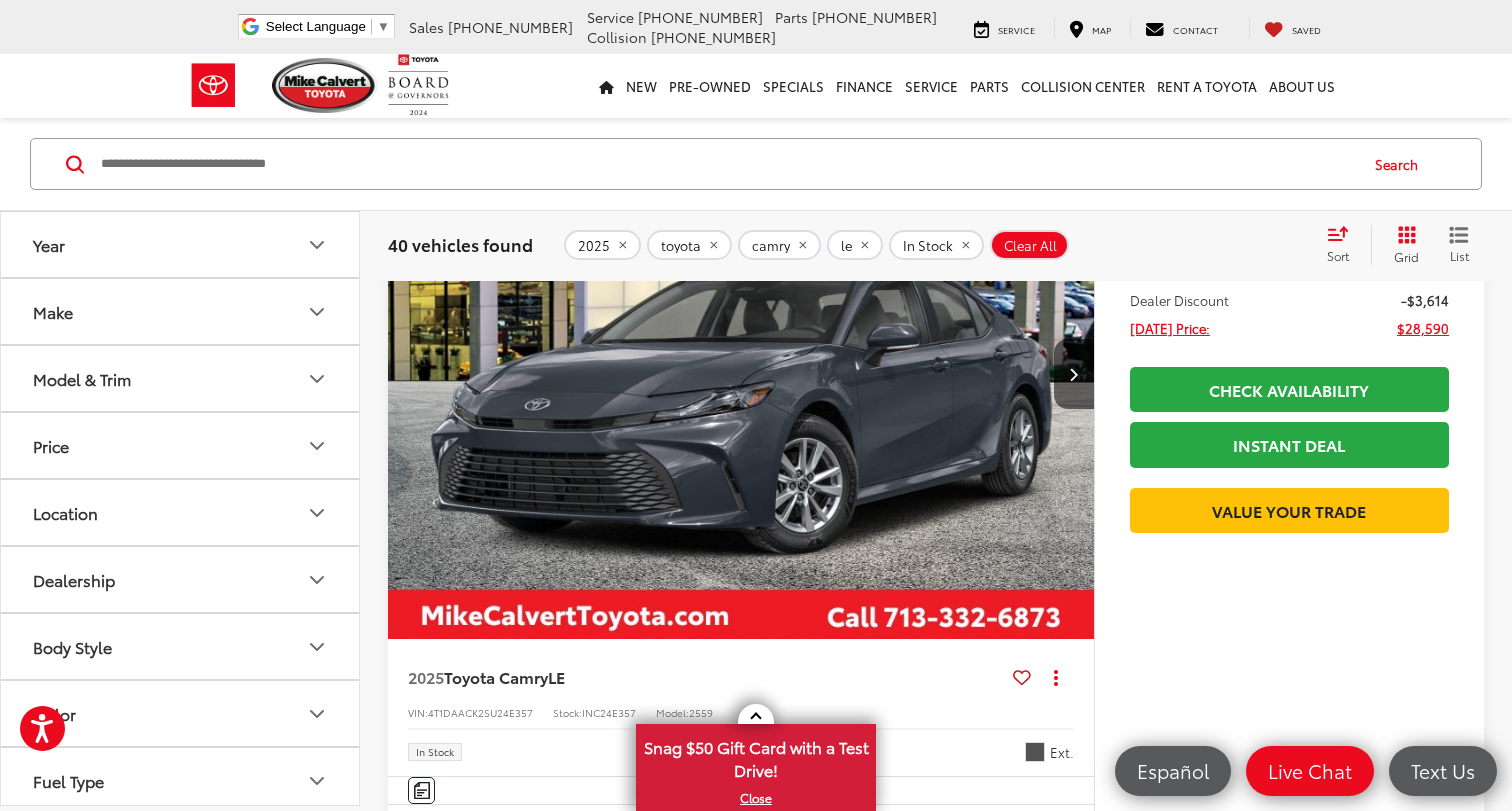 scroll, scrollTop: 1117, scrollLeft: 0, axis: vertical 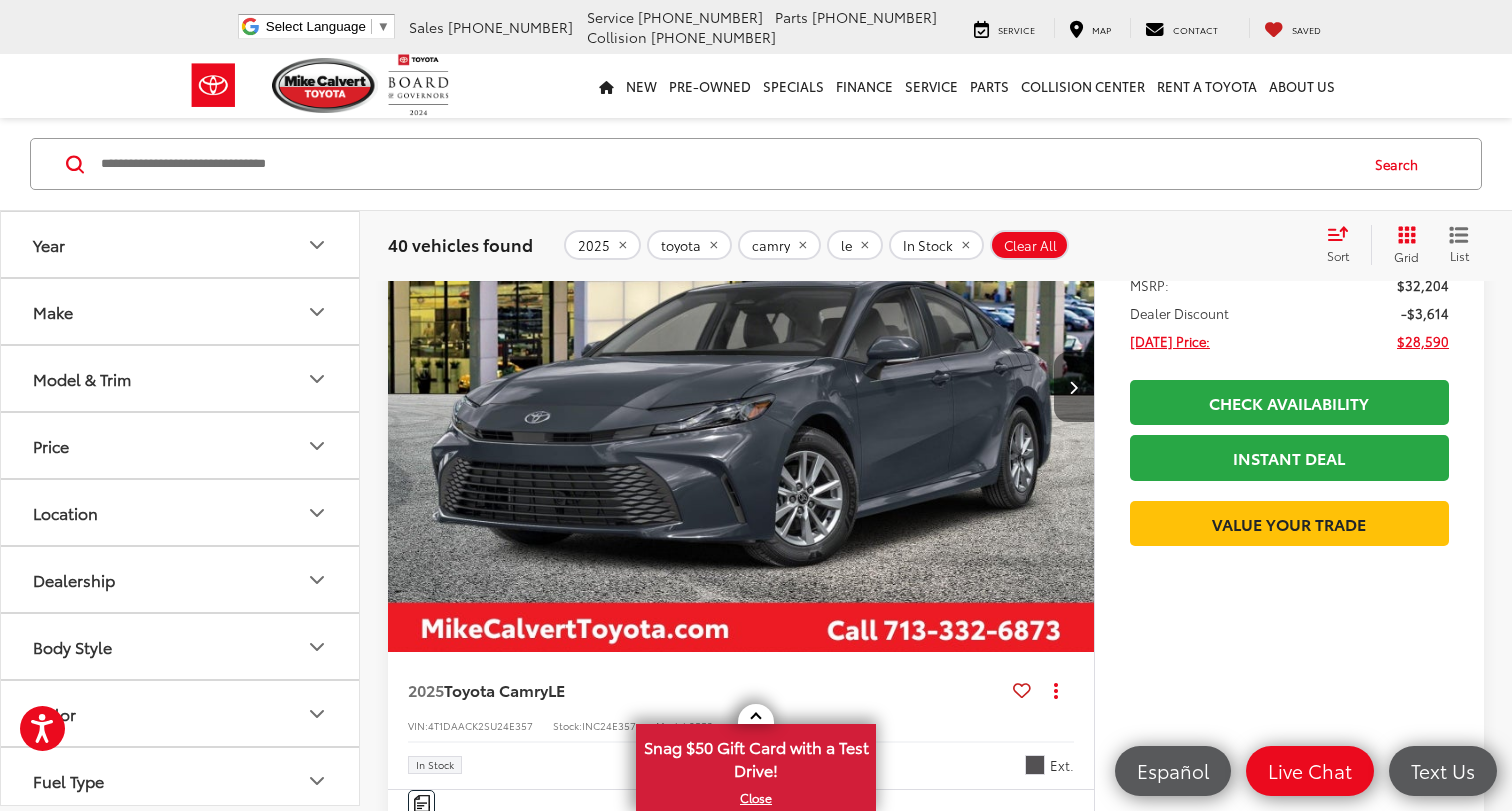 click at bounding box center (1074, 387) 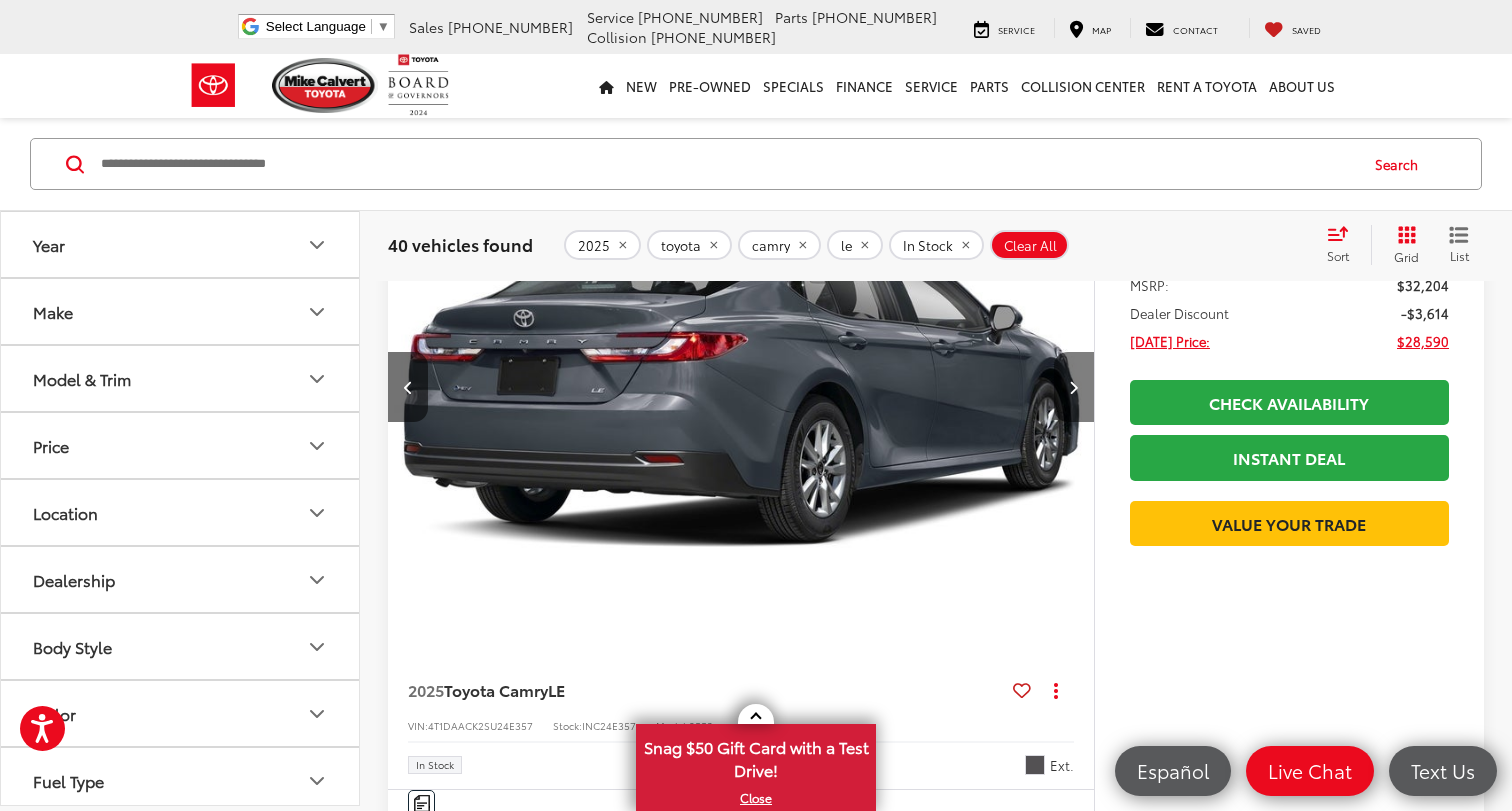 click at bounding box center [1074, 387] 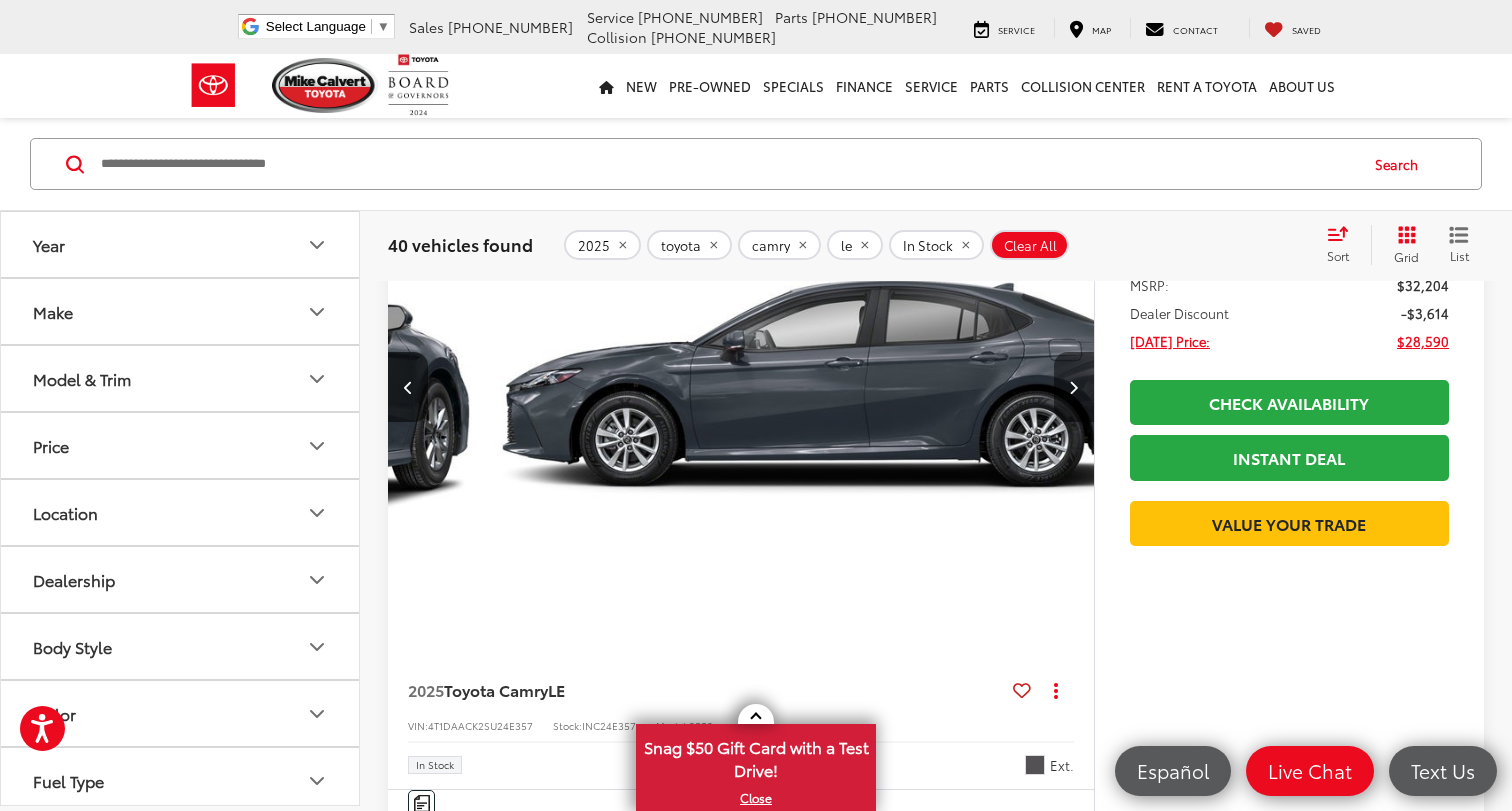 click at bounding box center [1074, 387] 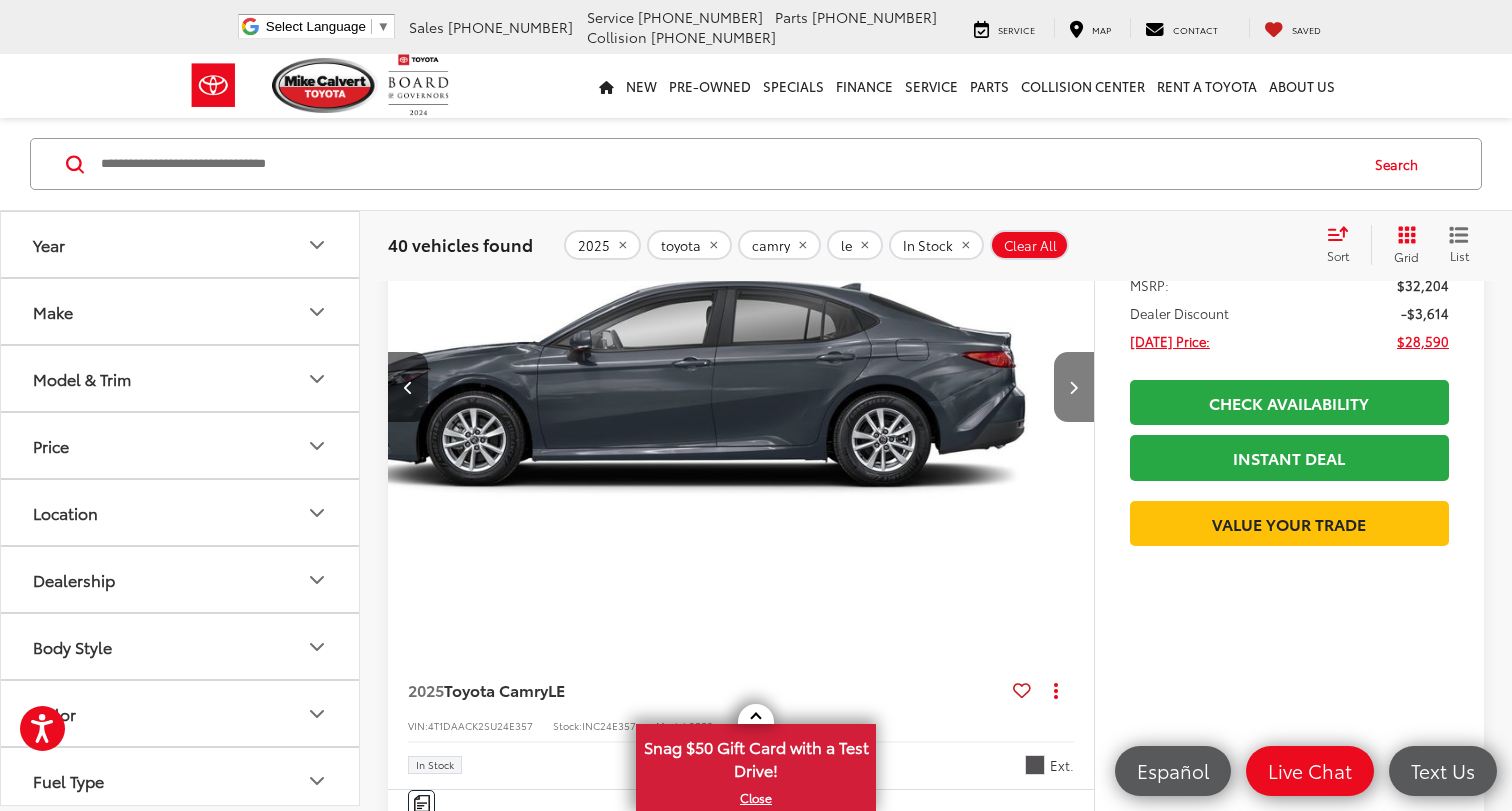 click at bounding box center [1074, 387] 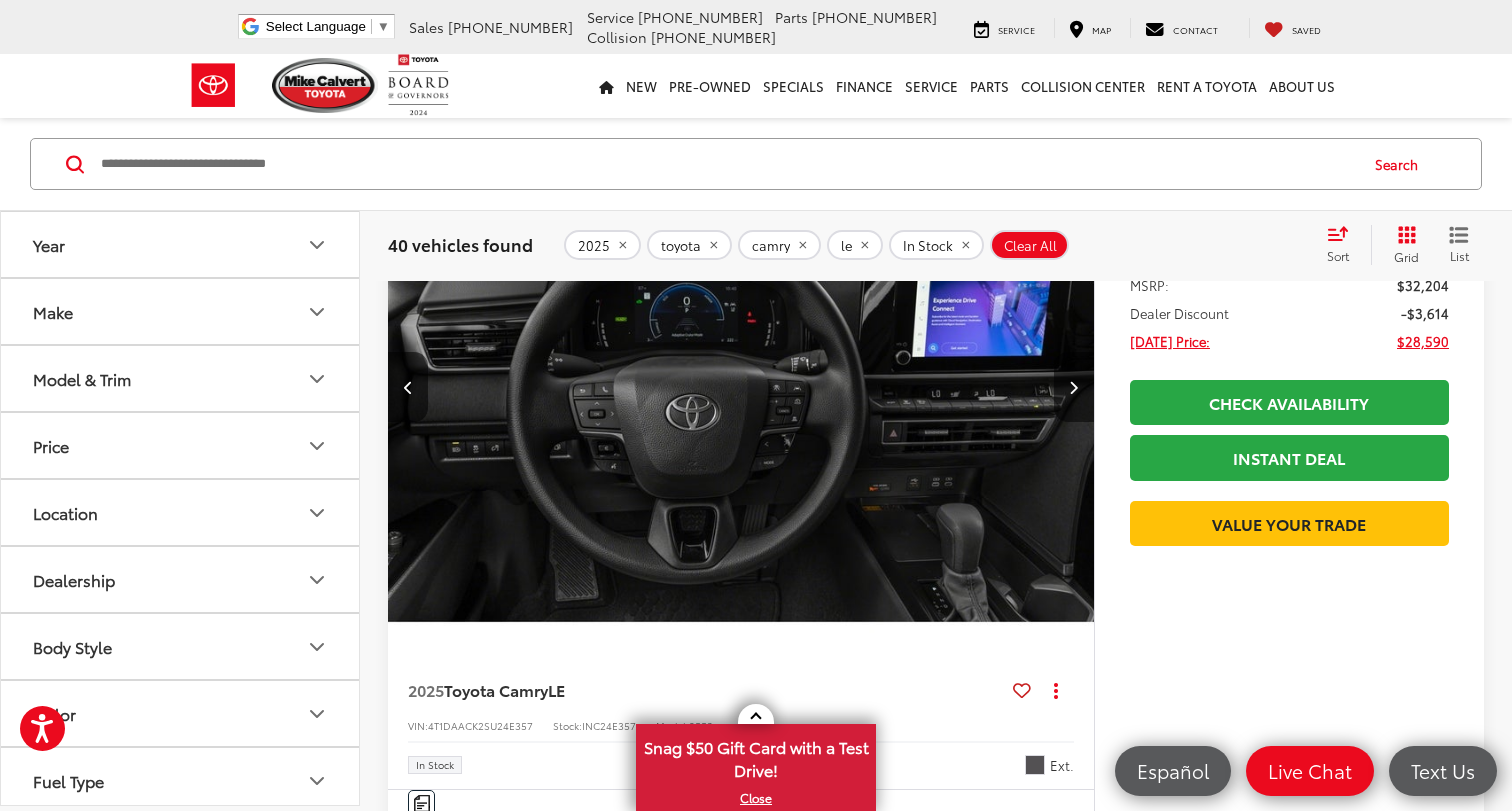 click at bounding box center (1074, 387) 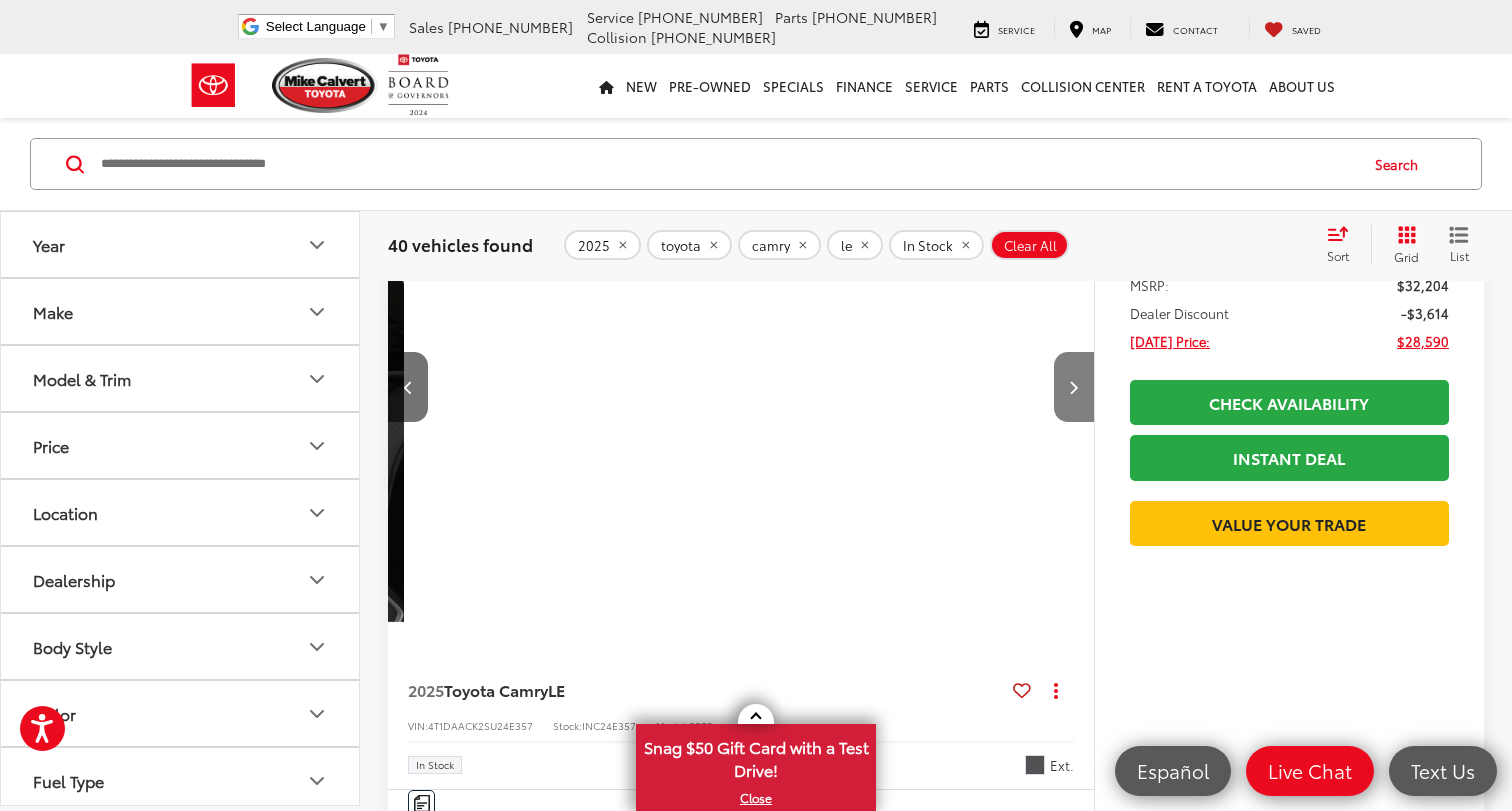 scroll, scrollTop: 0, scrollLeft: 2836, axis: horizontal 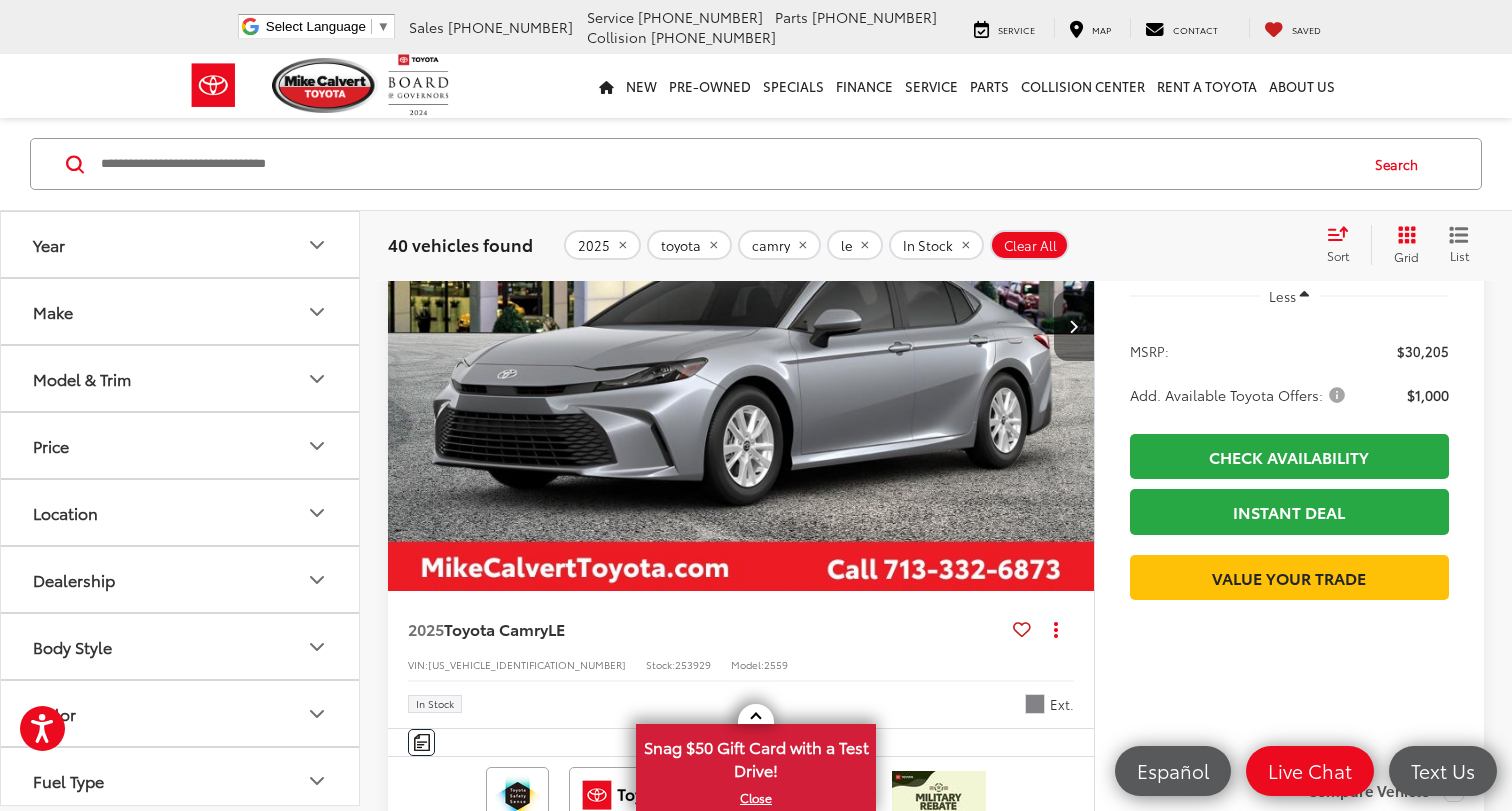 click at bounding box center (1074, 326) 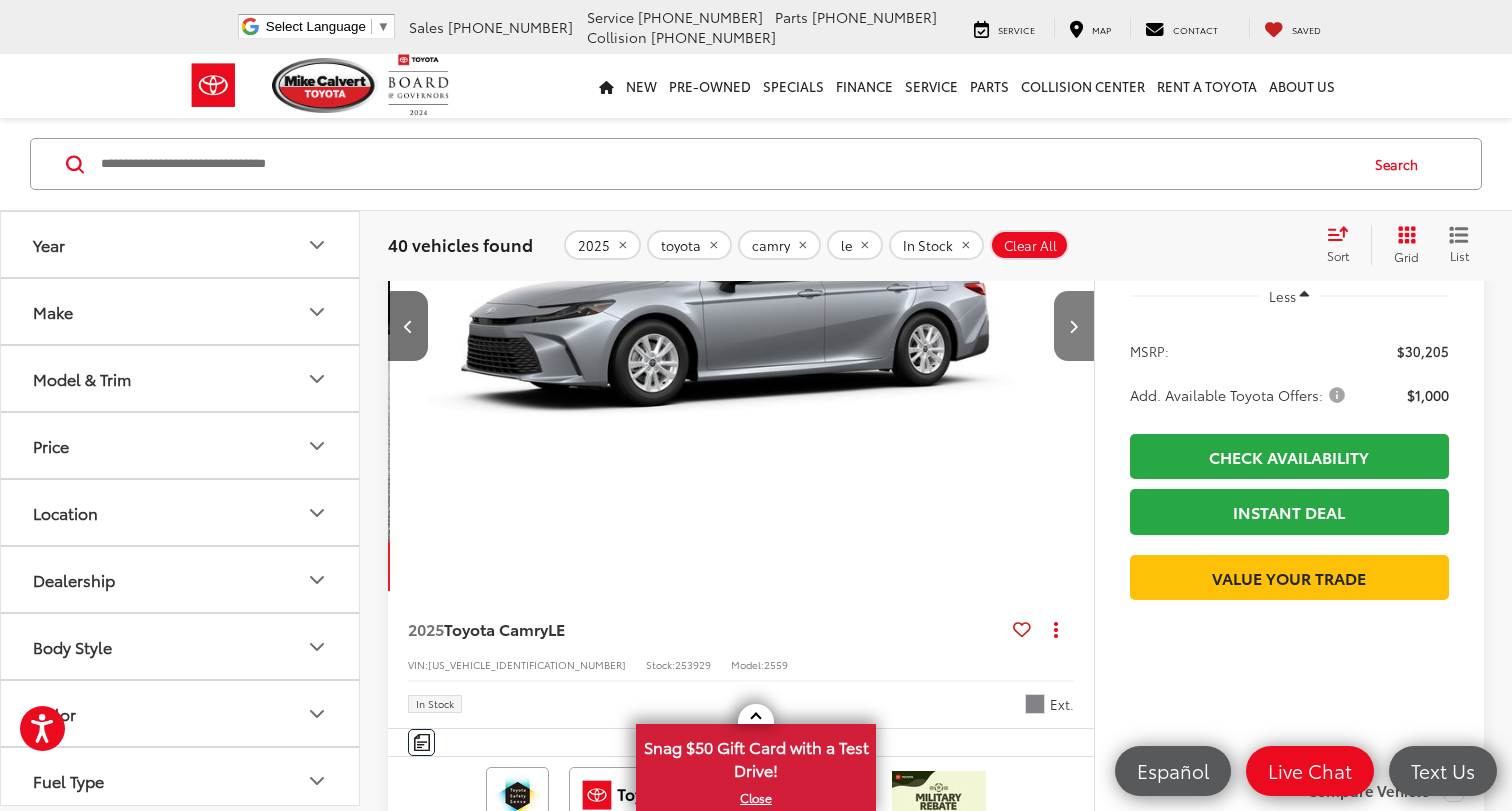 click at bounding box center [1074, 326] 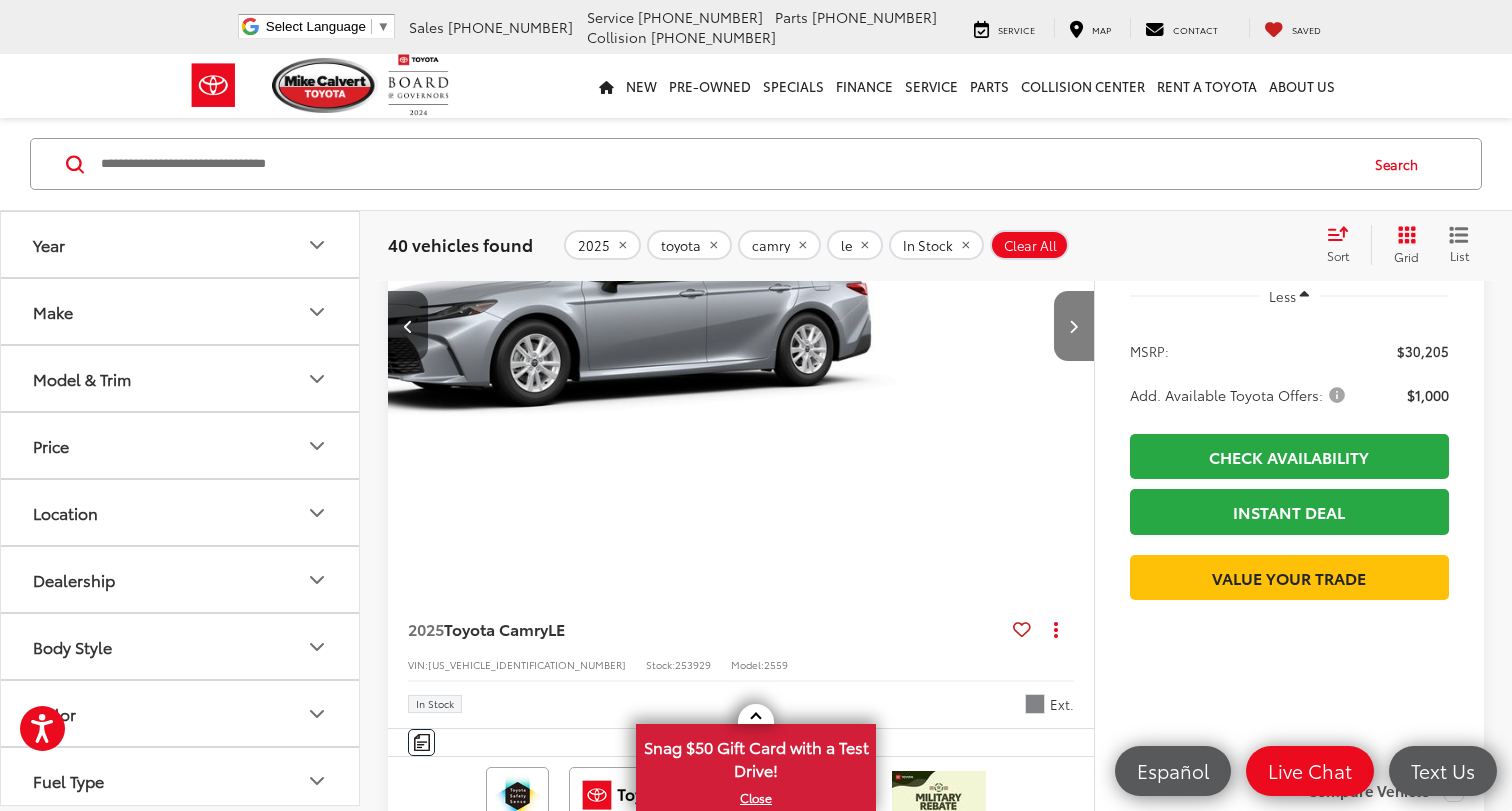 click at bounding box center (1074, 326) 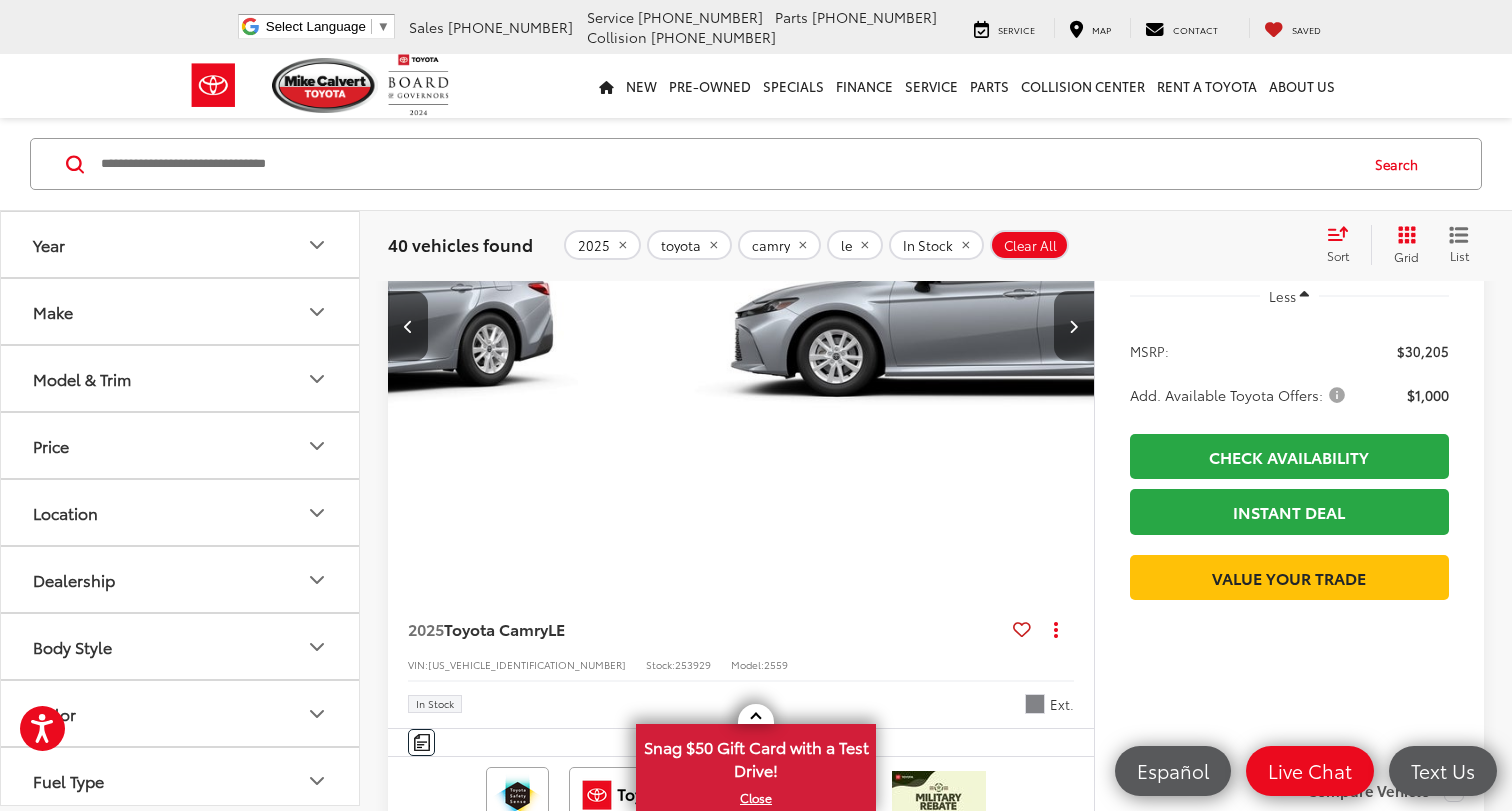 click at bounding box center [1074, 326] 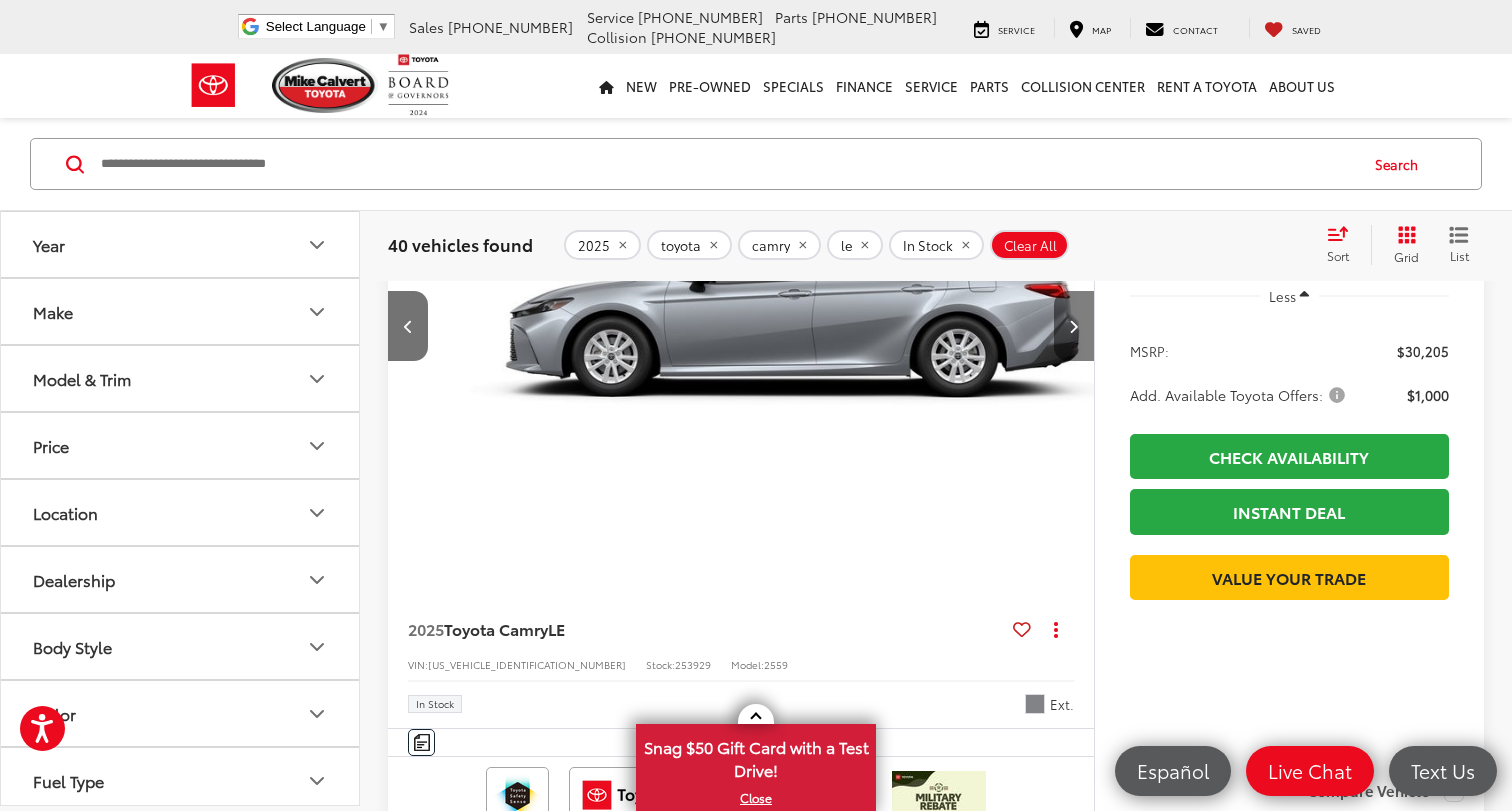 click at bounding box center [1074, 326] 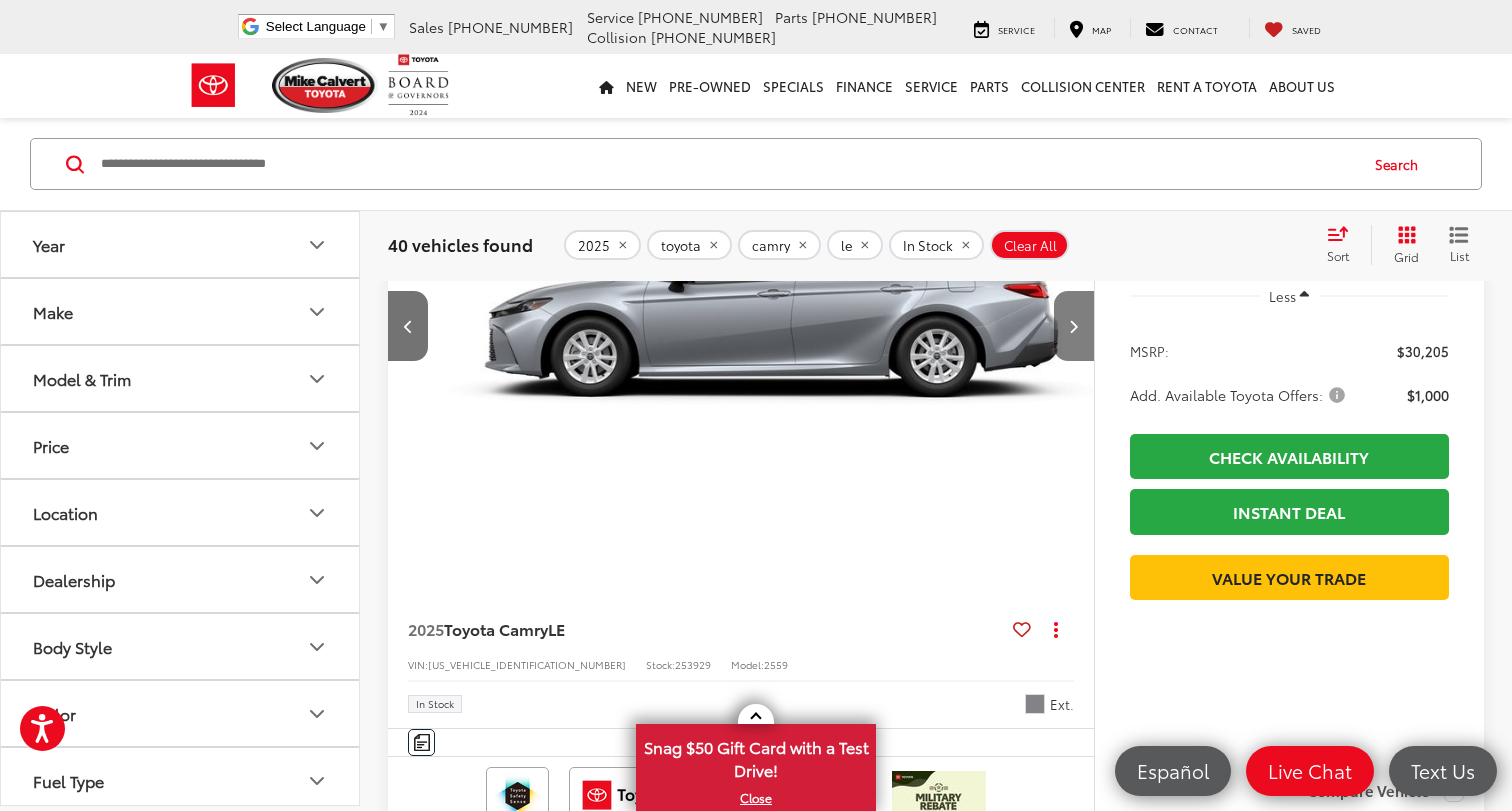 click at bounding box center (1074, 326) 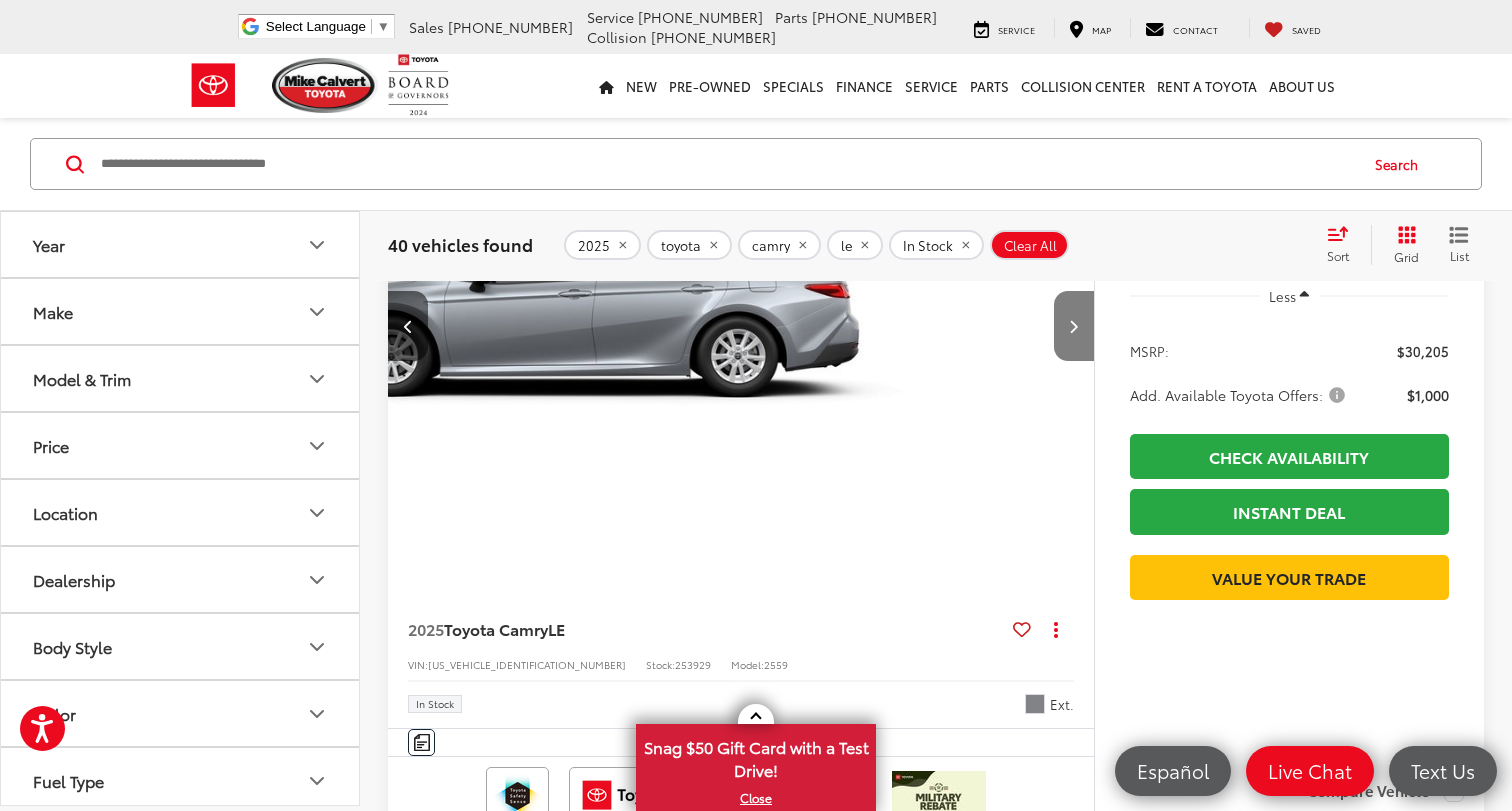 click at bounding box center (1074, 326) 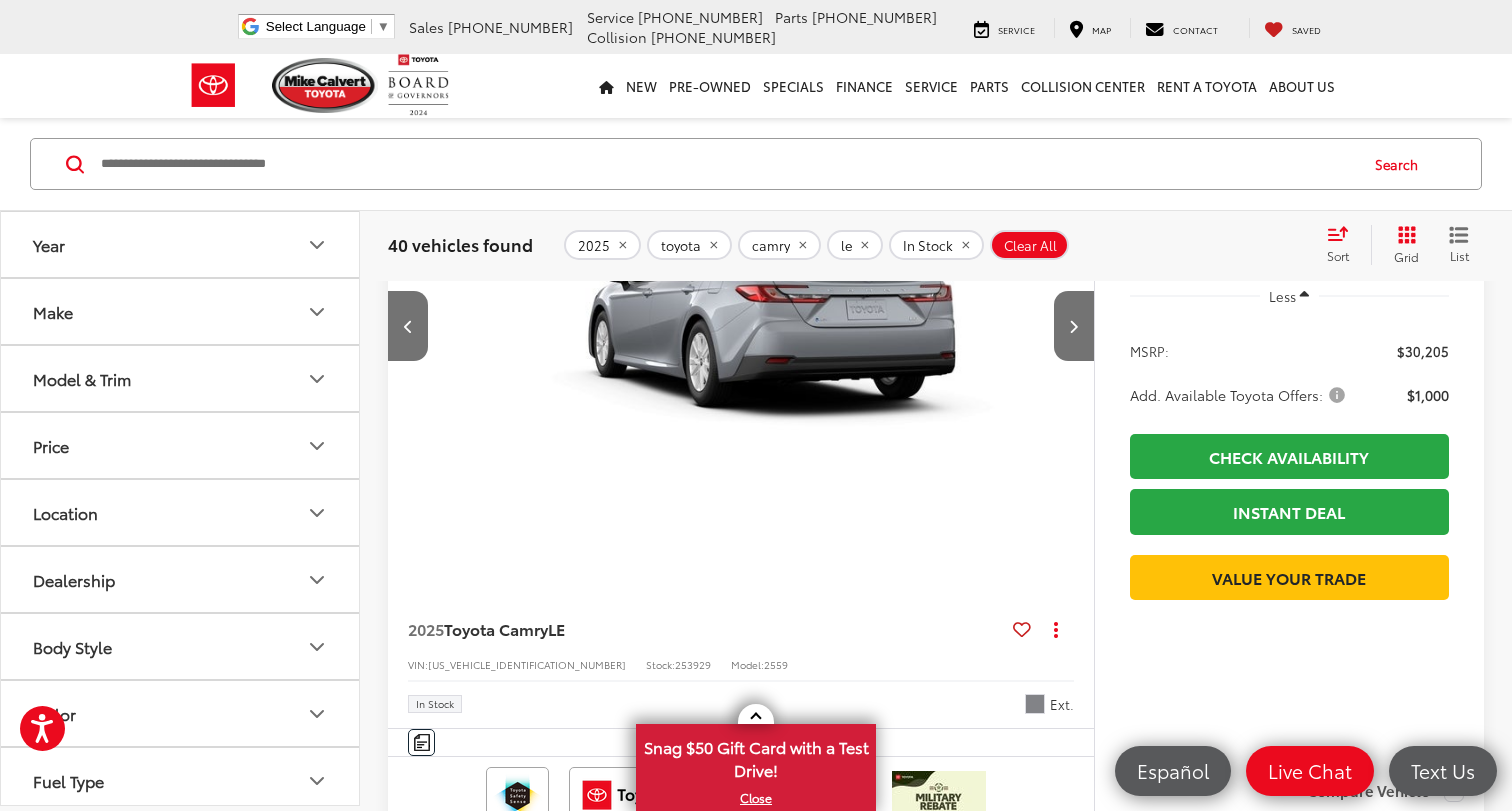 click at bounding box center (1074, 326) 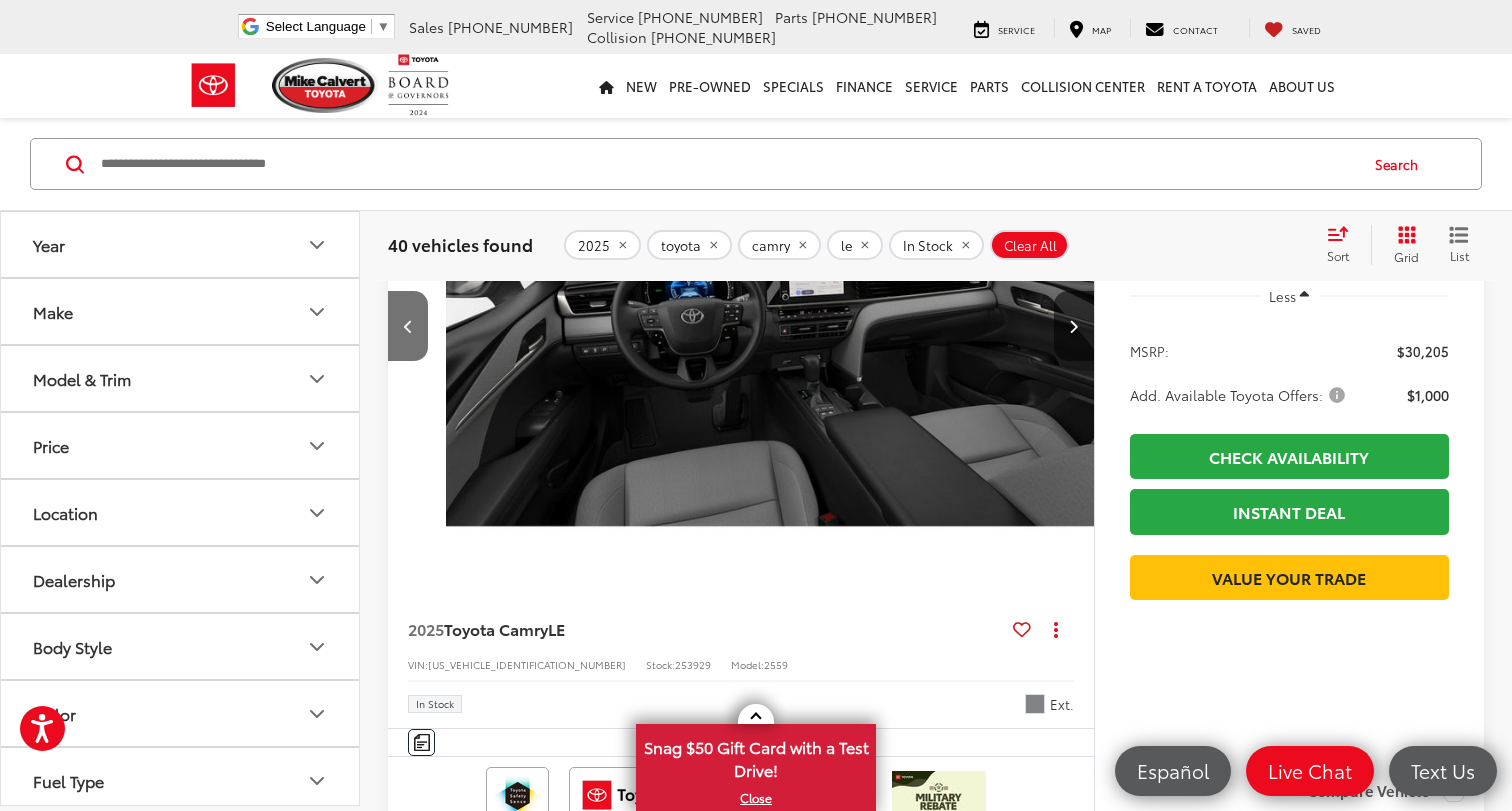scroll, scrollTop: 0, scrollLeft: 2836, axis: horizontal 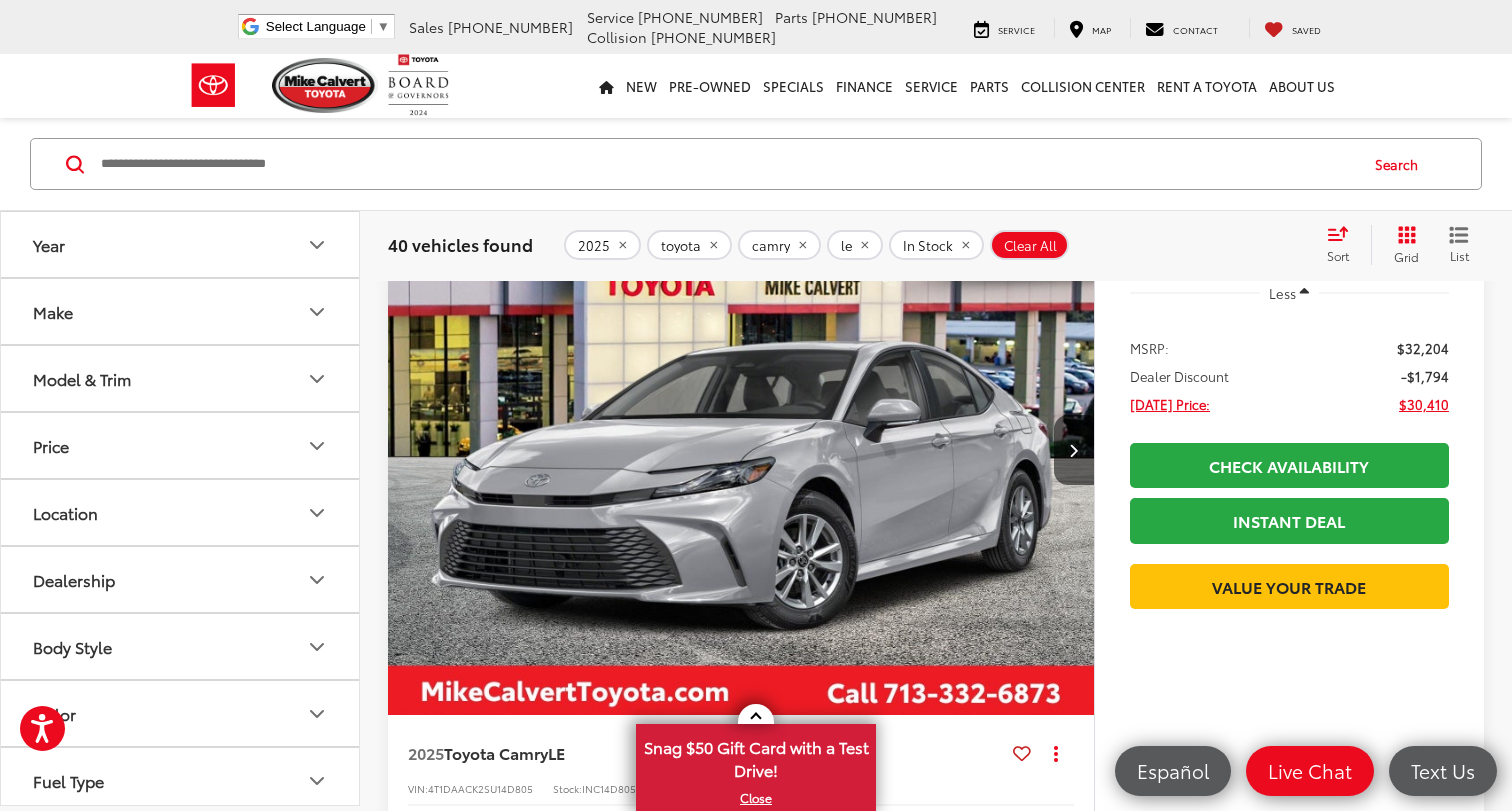 click at bounding box center [741, 451] 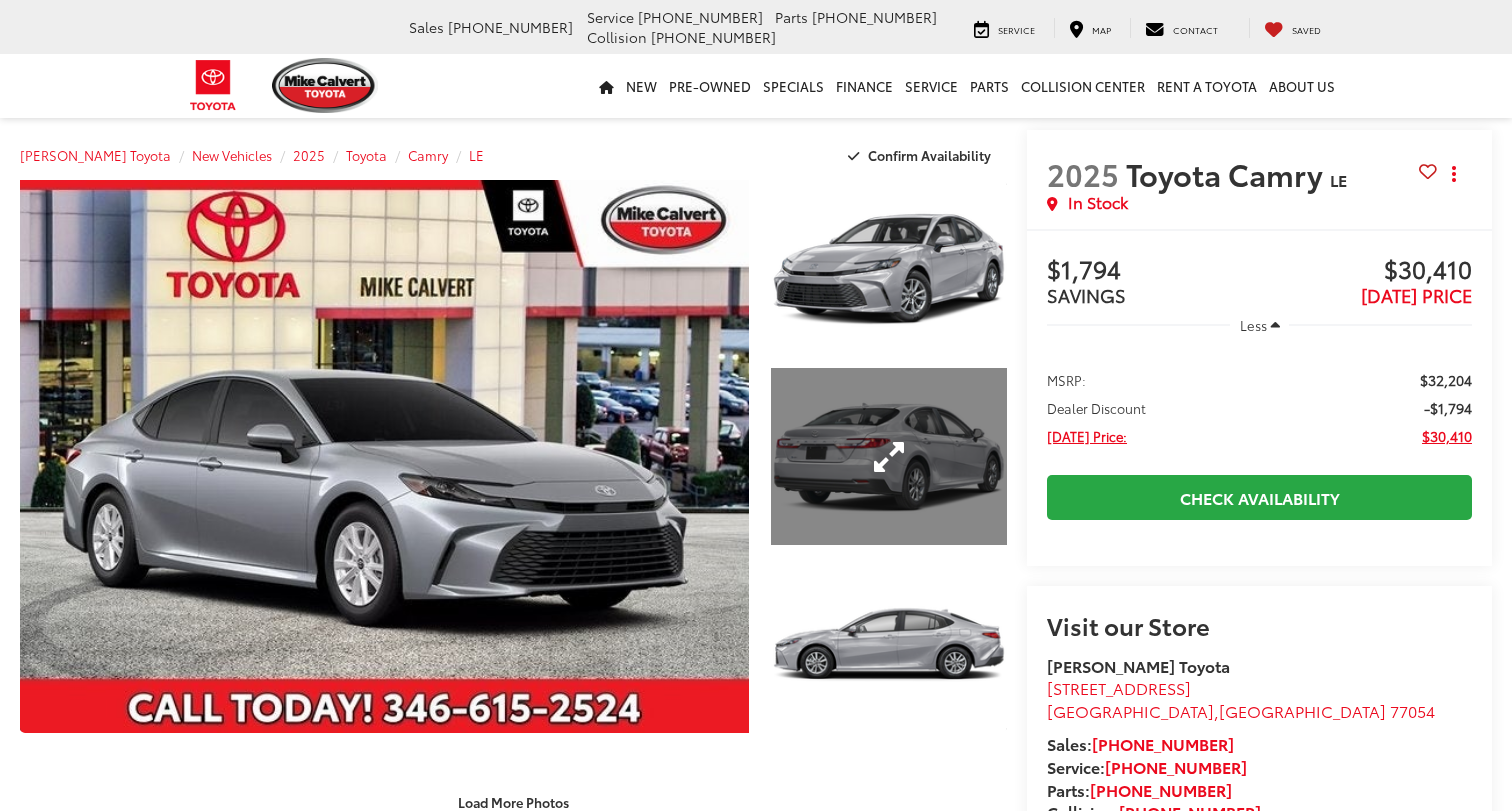 scroll, scrollTop: 398, scrollLeft: 0, axis: vertical 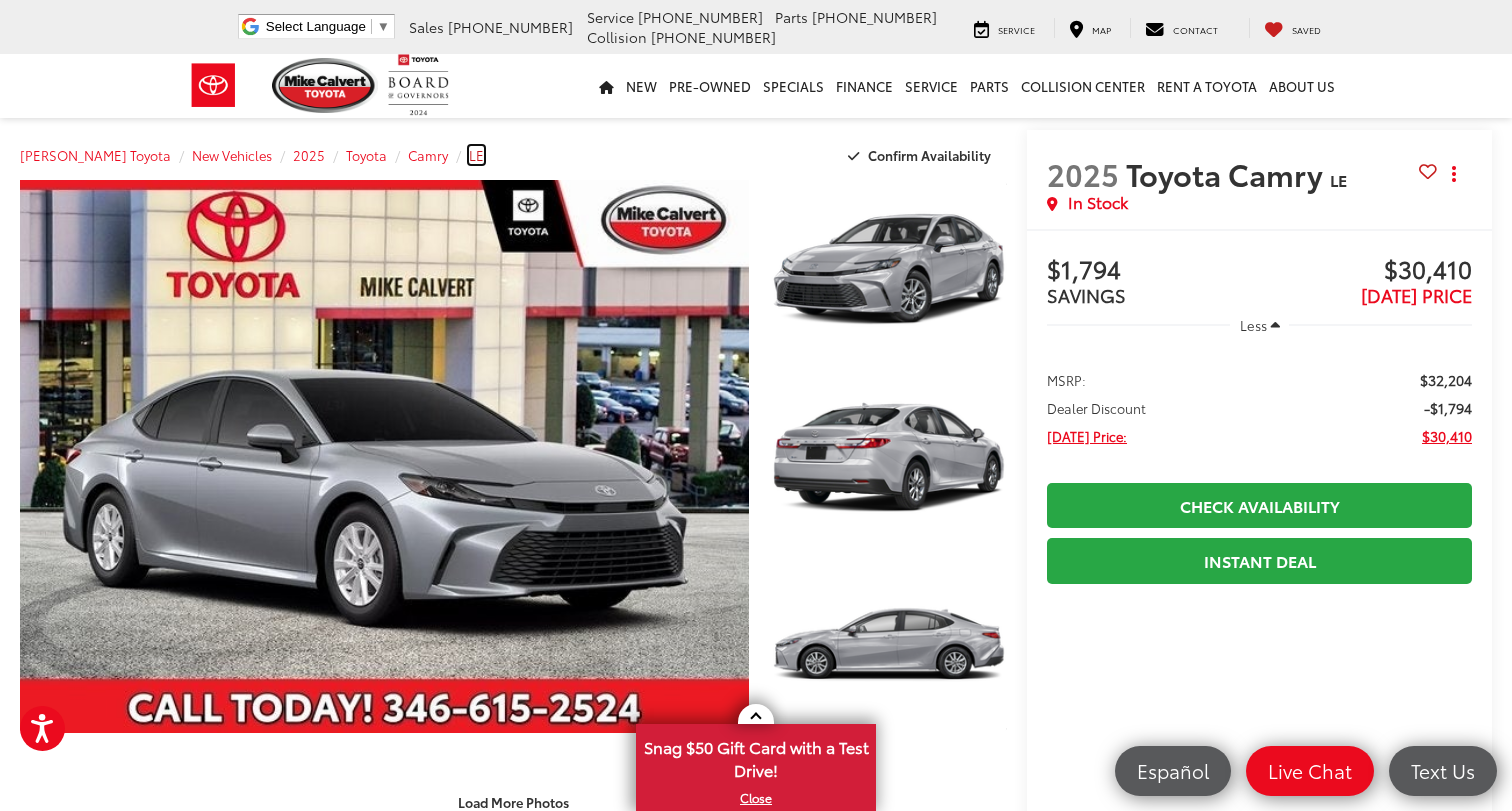 click on "LE" at bounding box center [476, 155] 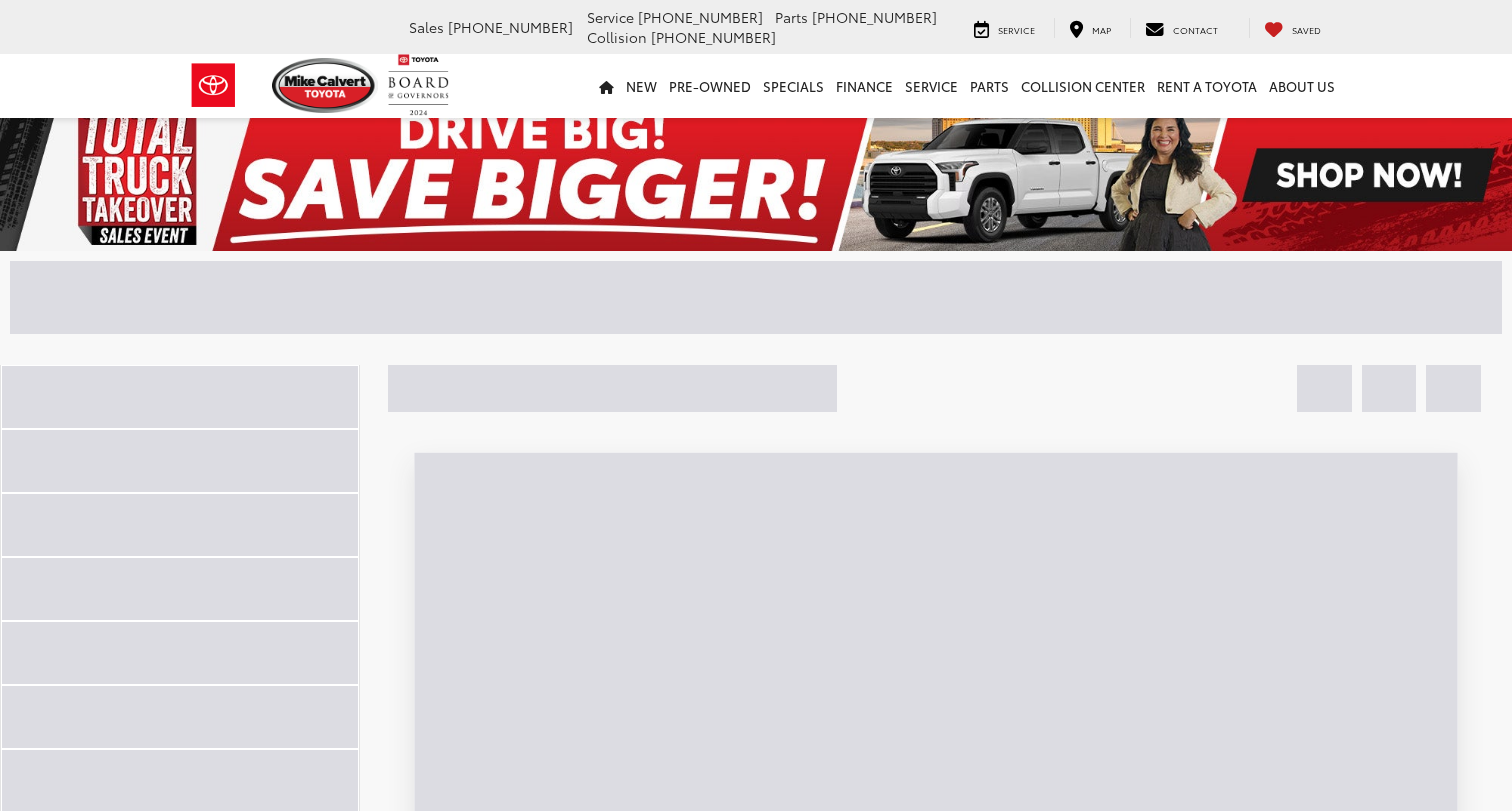 scroll, scrollTop: 0, scrollLeft: 0, axis: both 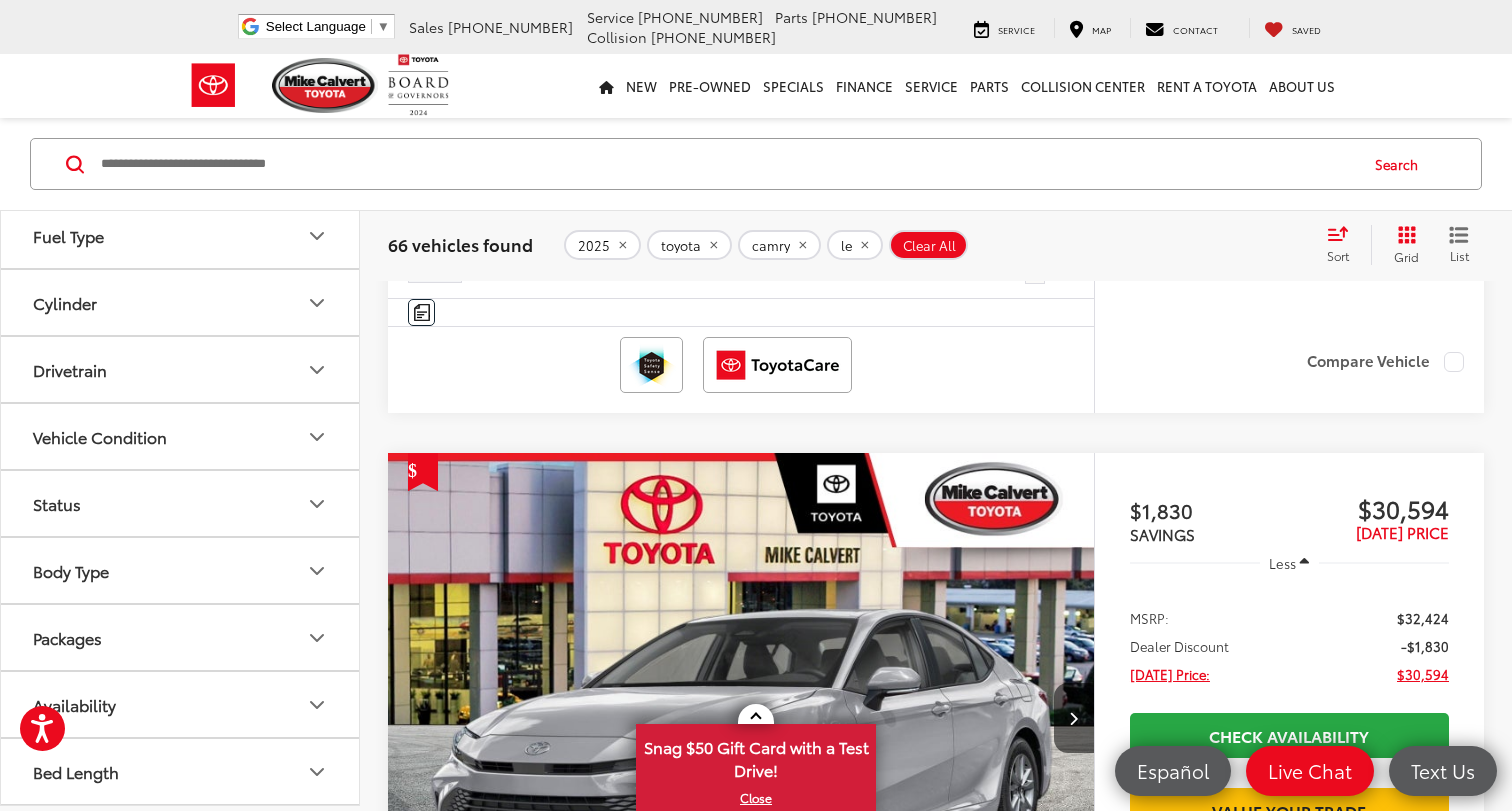 click on "Availability" at bounding box center [181, 704] 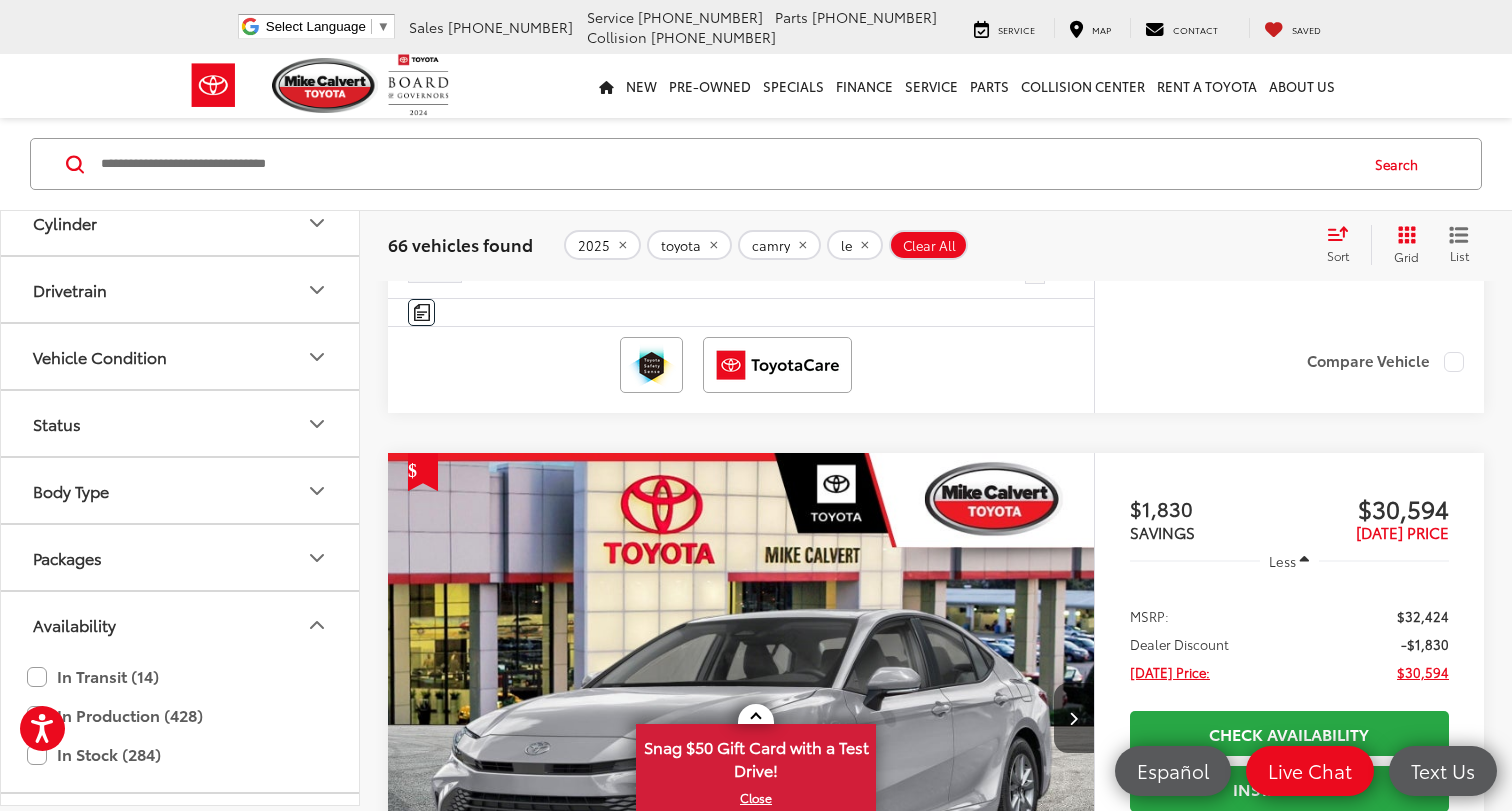 scroll, scrollTop: 633, scrollLeft: 0, axis: vertical 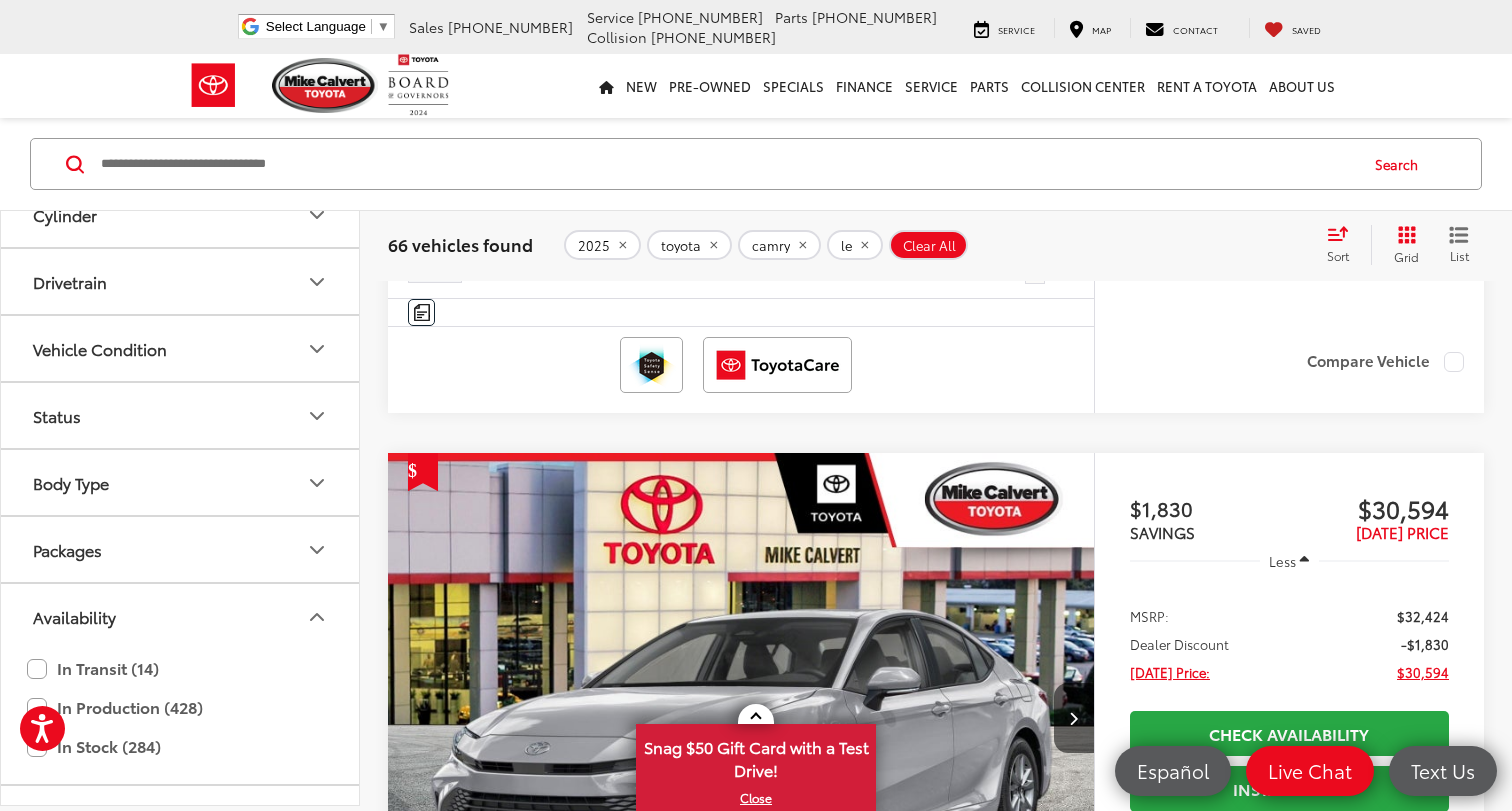 click on "In Stock (284)" at bounding box center (180, 746) 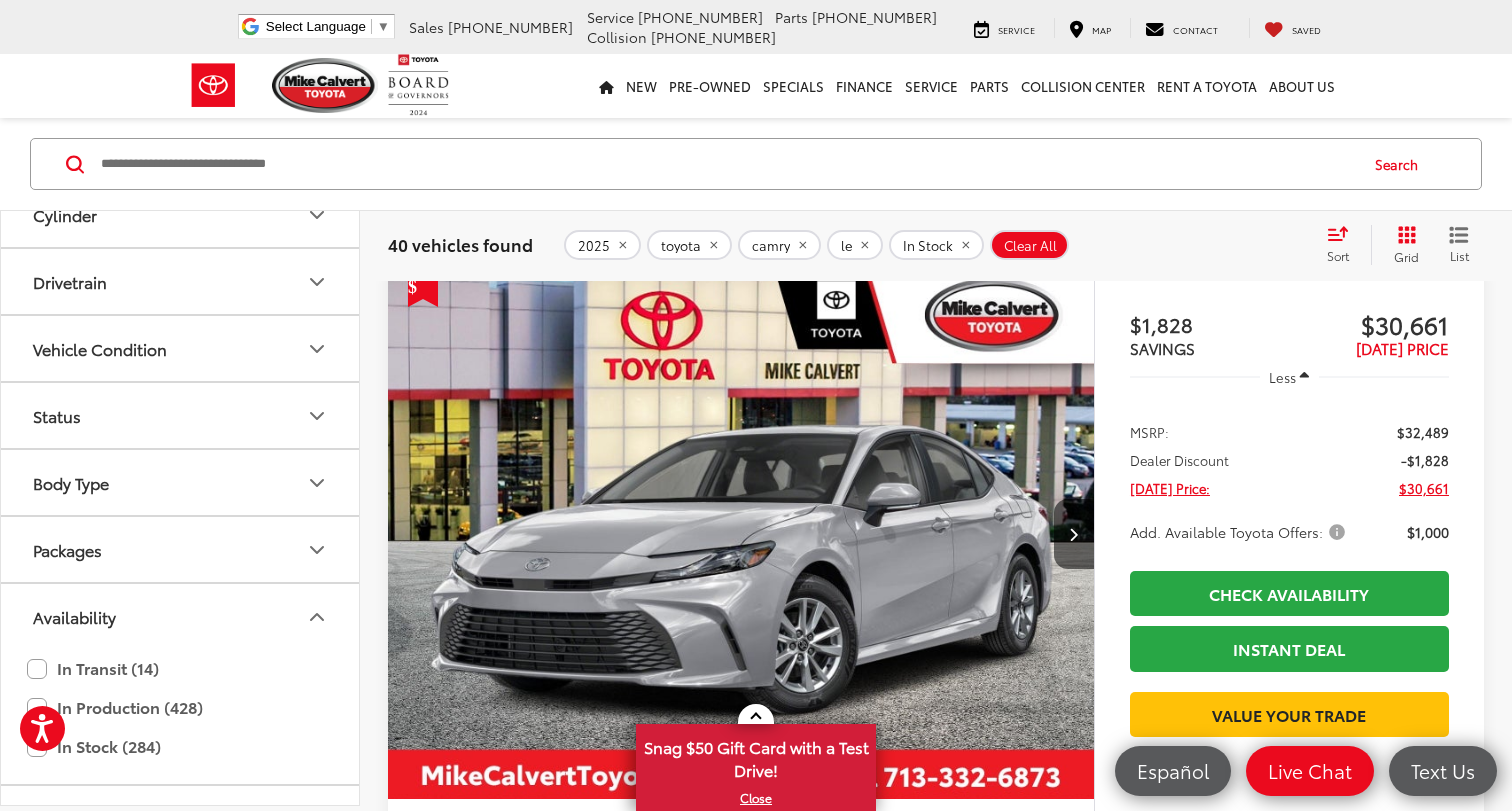 scroll, scrollTop: 6720, scrollLeft: 0, axis: vertical 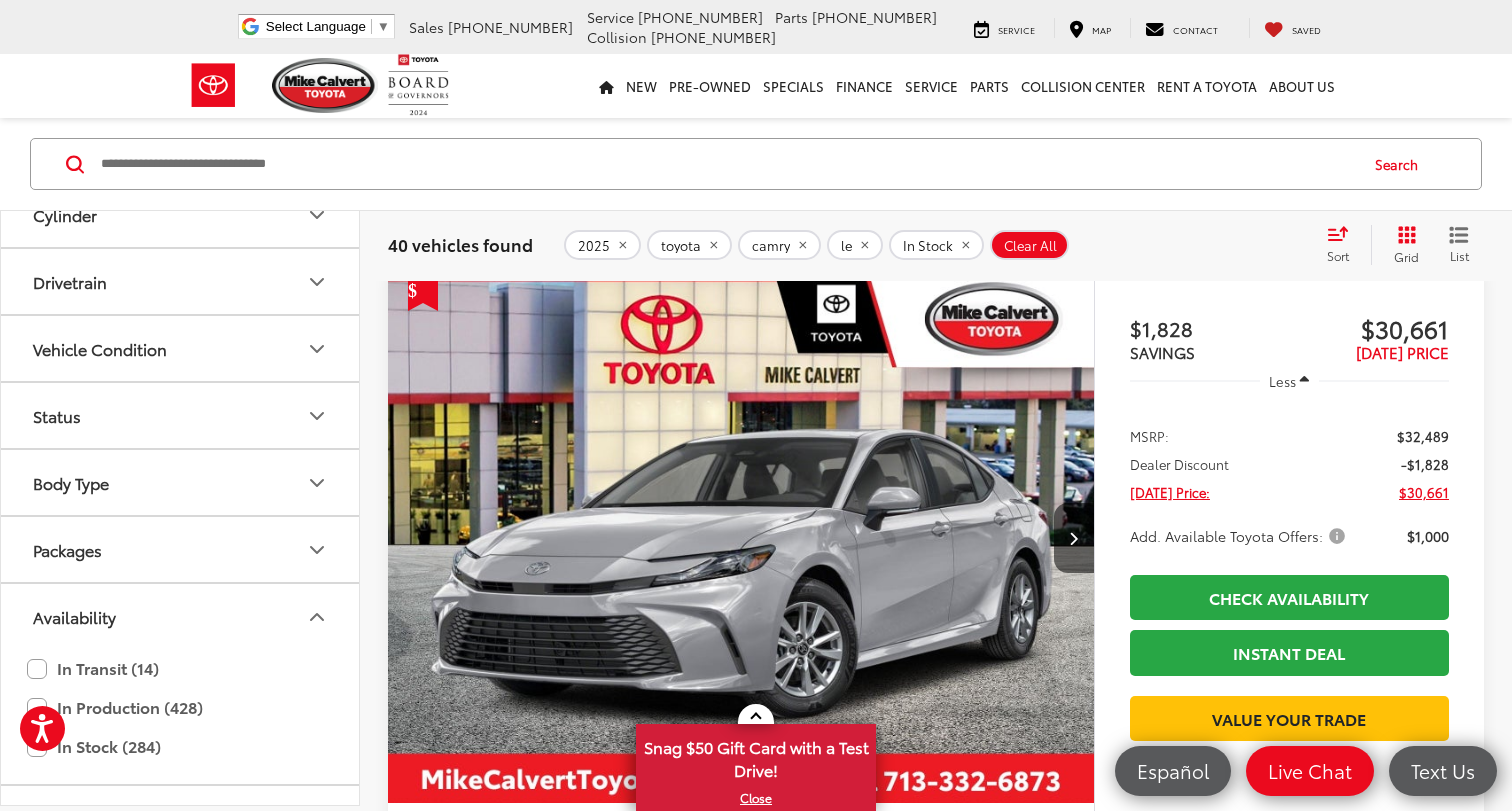 click at bounding box center [741, 539] 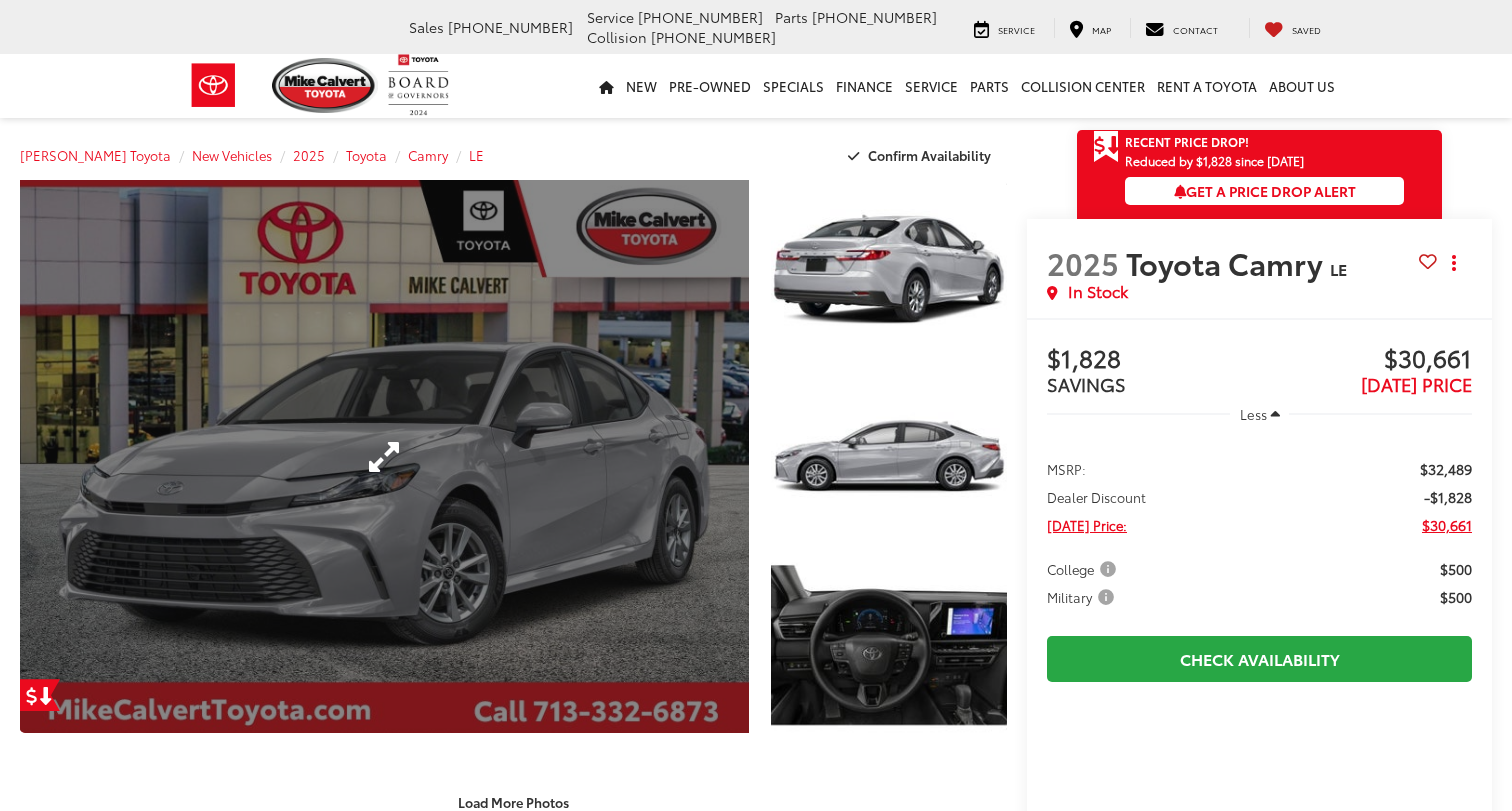 scroll, scrollTop: 0, scrollLeft: 0, axis: both 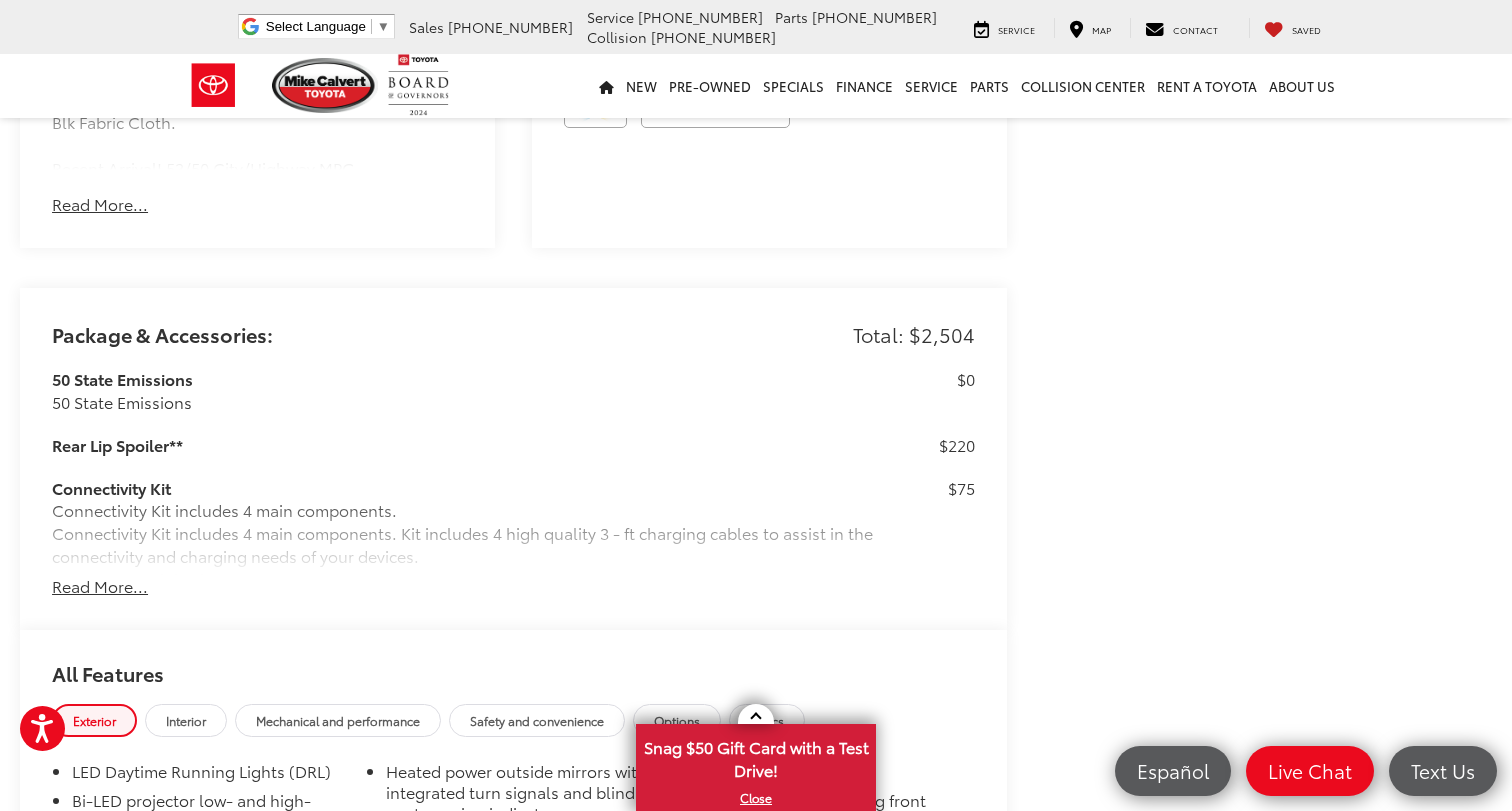 click on "Read More..." at bounding box center [100, 586] 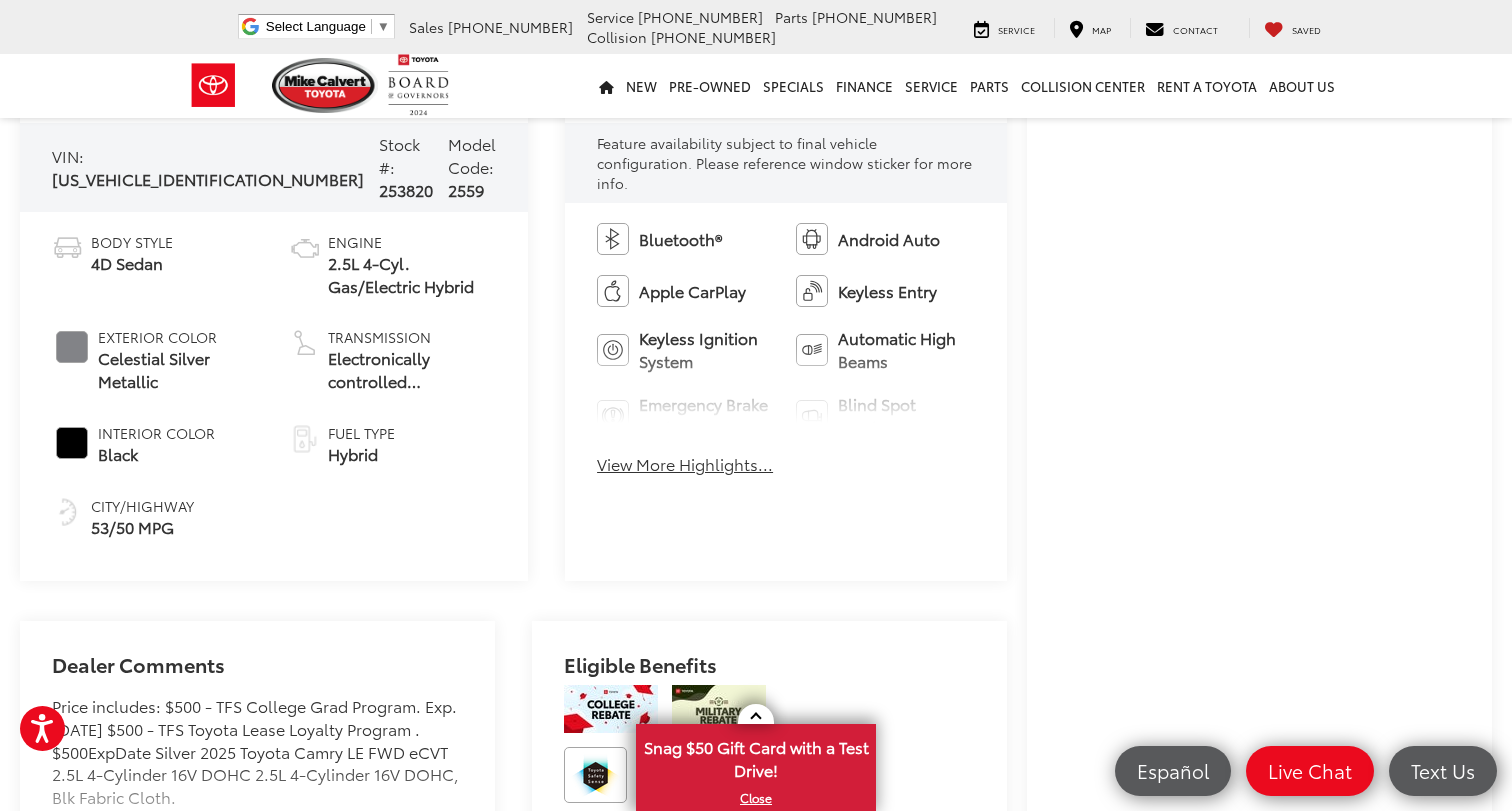 scroll, scrollTop: 739, scrollLeft: 0, axis: vertical 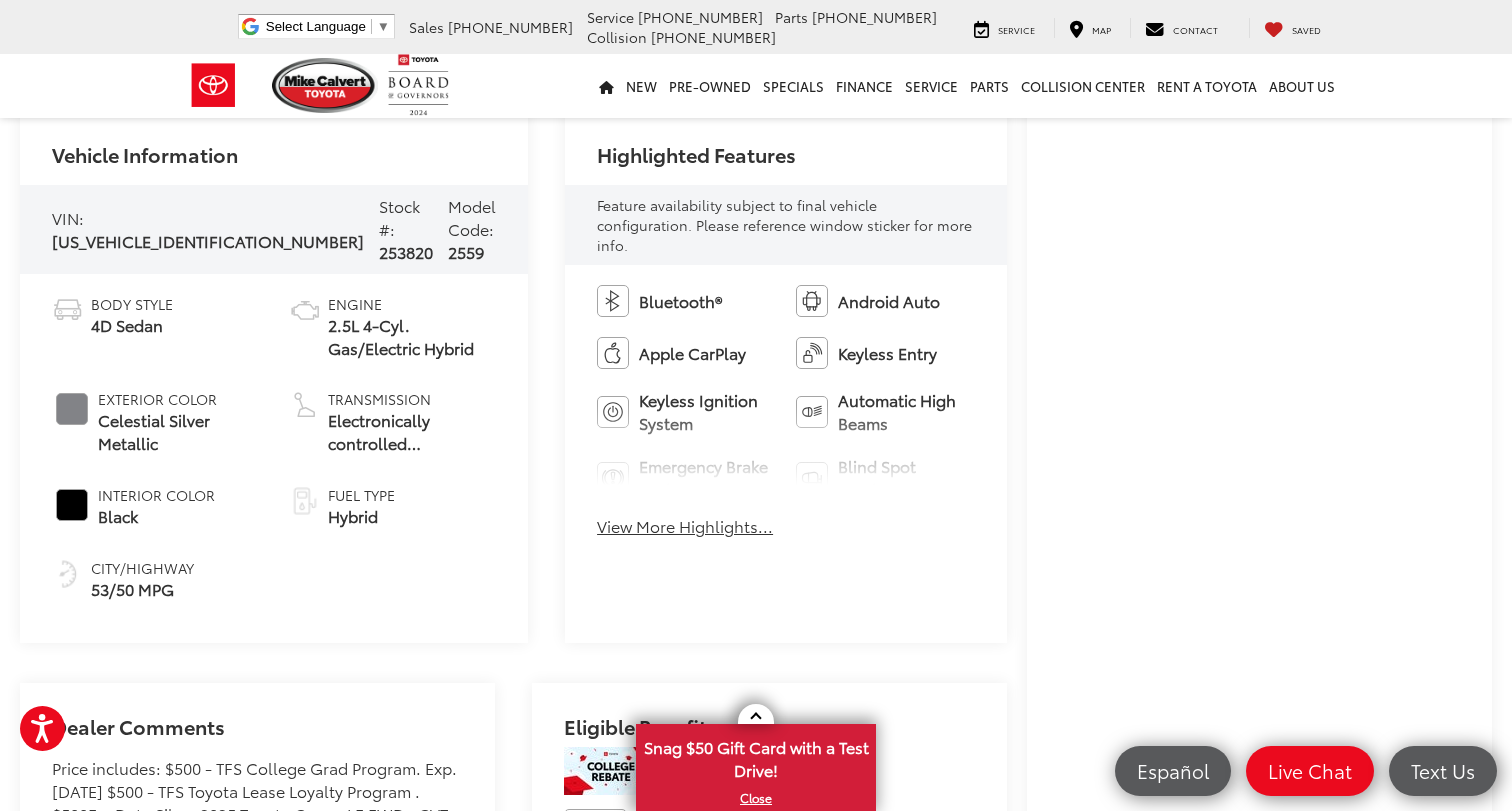 click on "Bluetooth®
Android Auto
Apple CarPlay
Keyless Entry
Keyless Ignition System
Automatic High Beams
Emergency Brake Assist
Blind Spot Monitor
Rear View Camera
Automatic Climate Control
Alloy Wheels
Cruise Control
View More Highlights...
Hide Highlights" at bounding box center (786, 417) 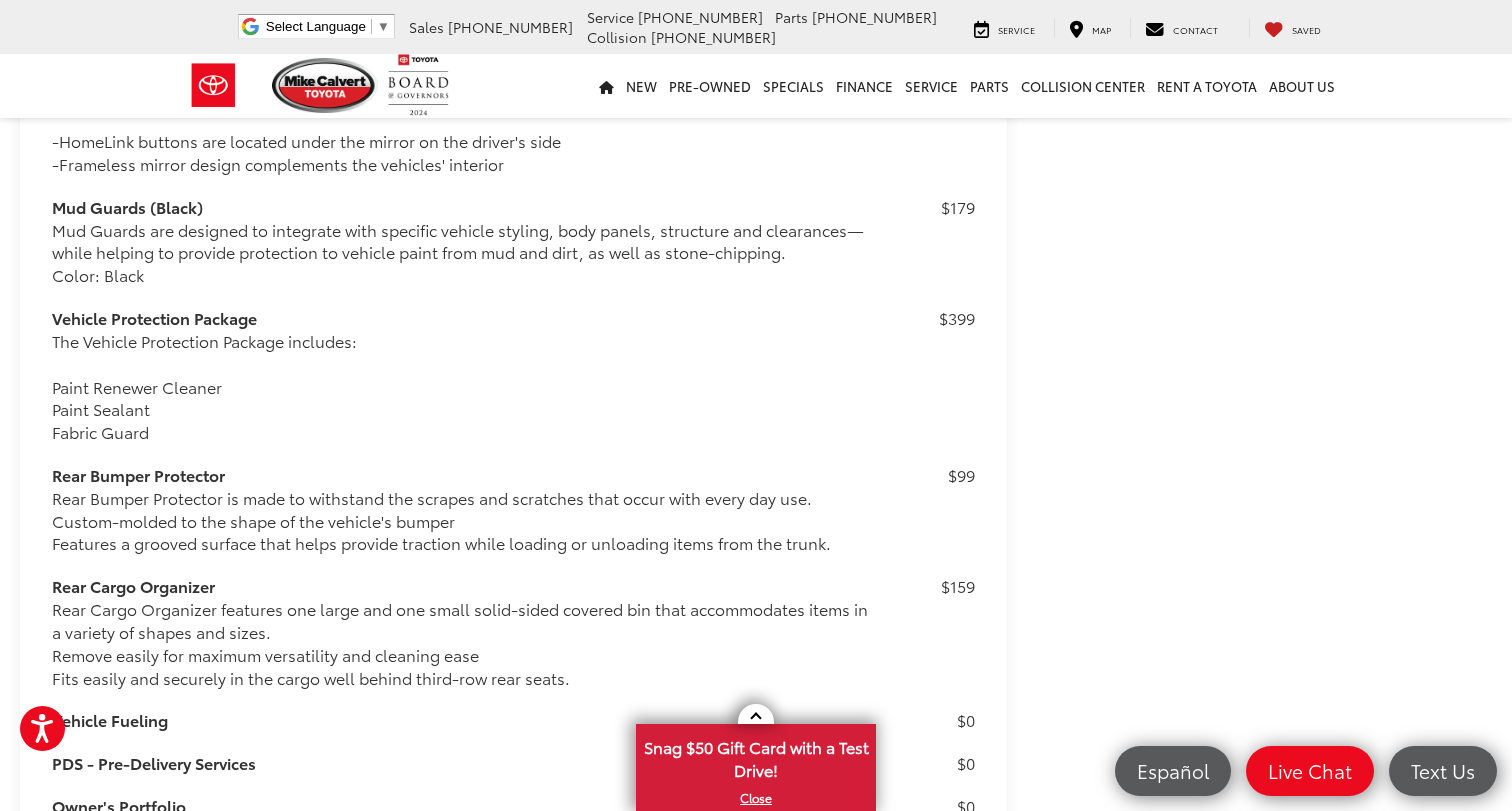 scroll, scrollTop: 2750, scrollLeft: 0, axis: vertical 